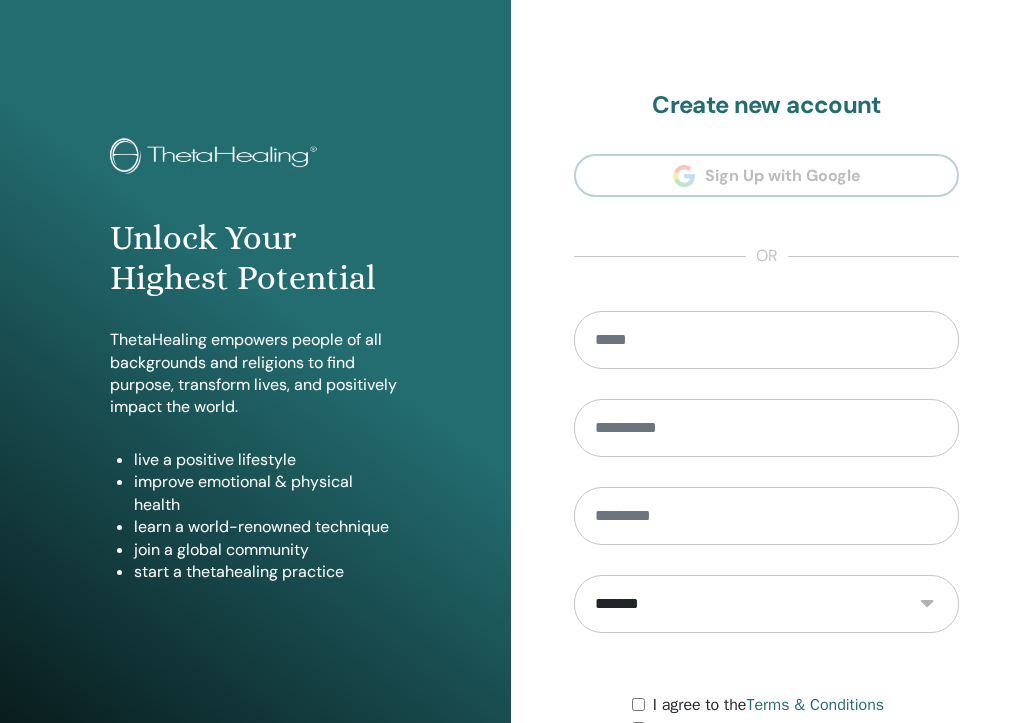 scroll, scrollTop: 0, scrollLeft: 0, axis: both 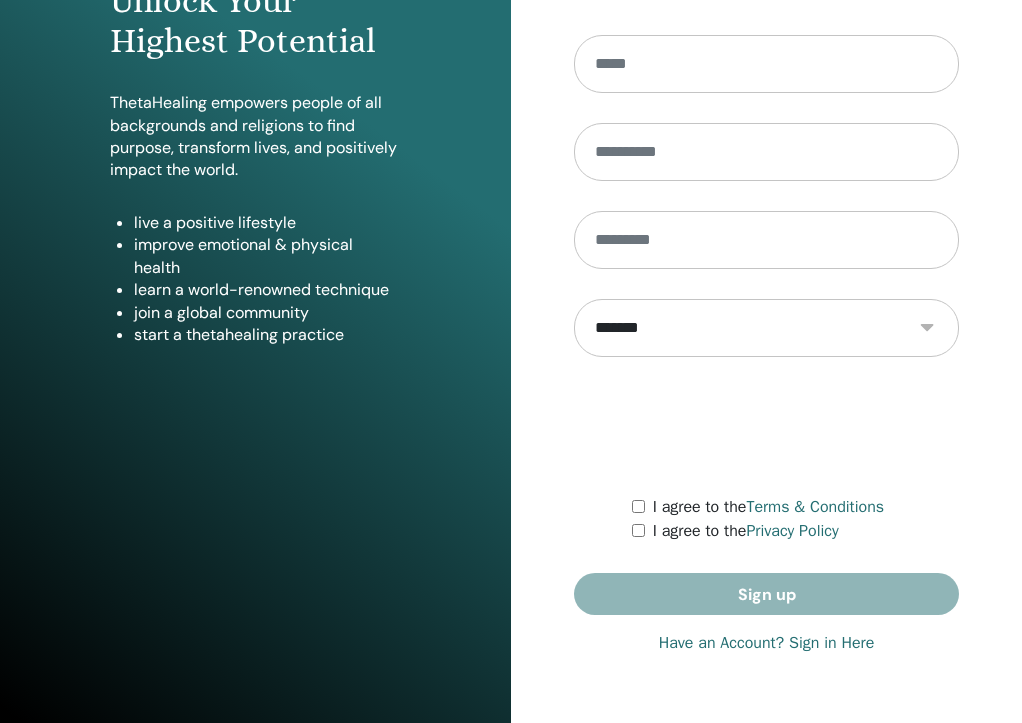 click on "Have an Account? Sign in Here" at bounding box center (767, 643) 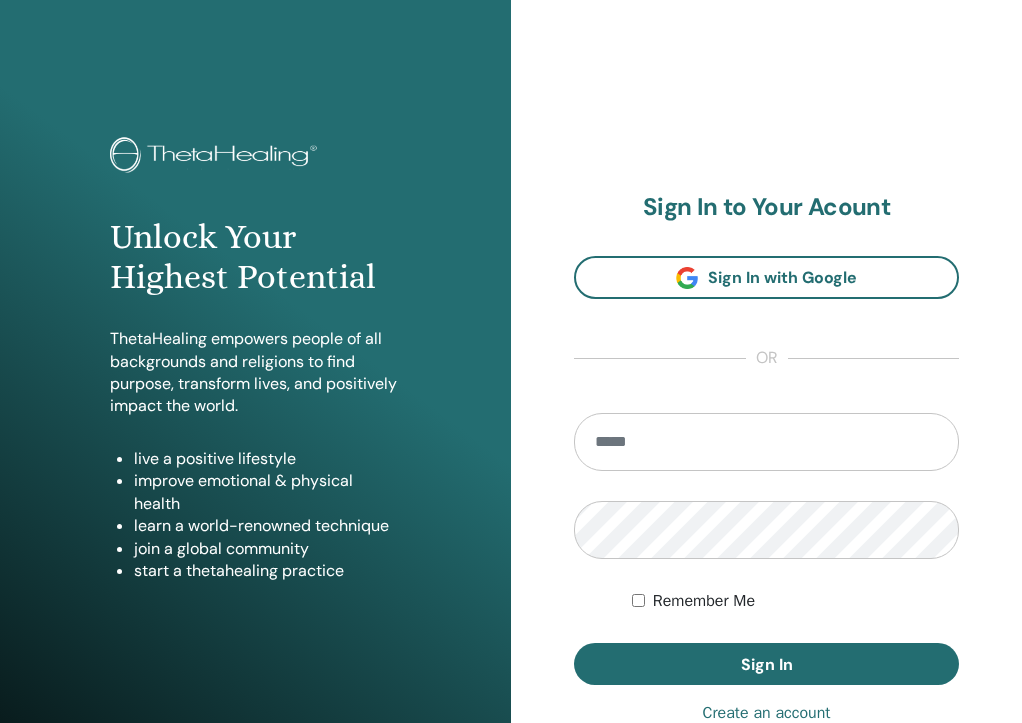 scroll, scrollTop: 0, scrollLeft: 0, axis: both 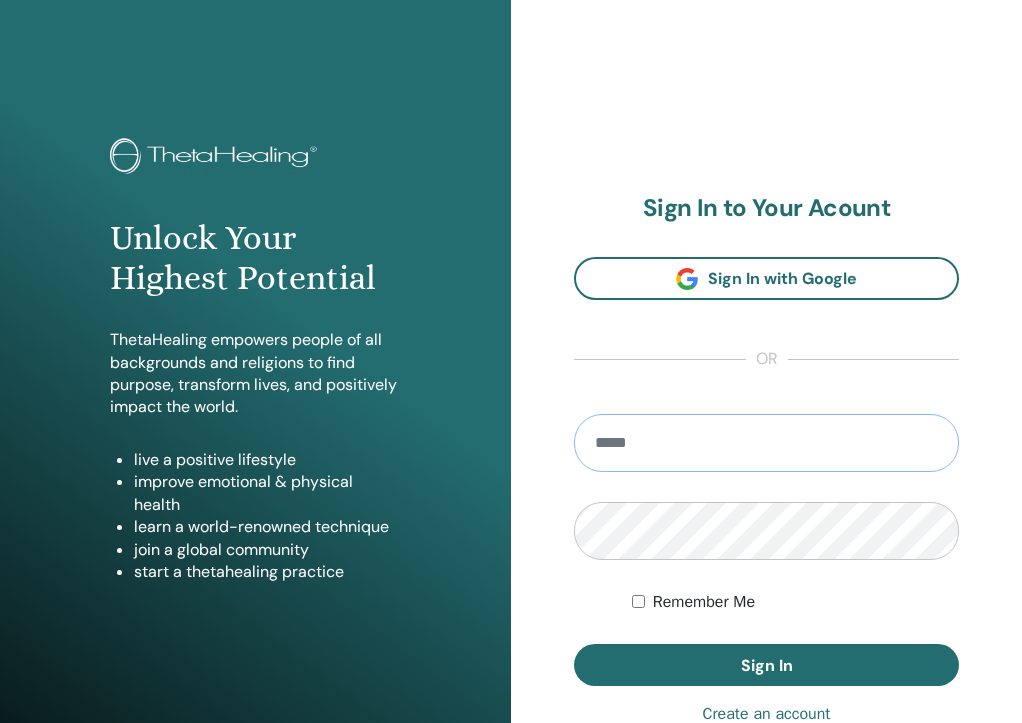 click at bounding box center (766, 443) 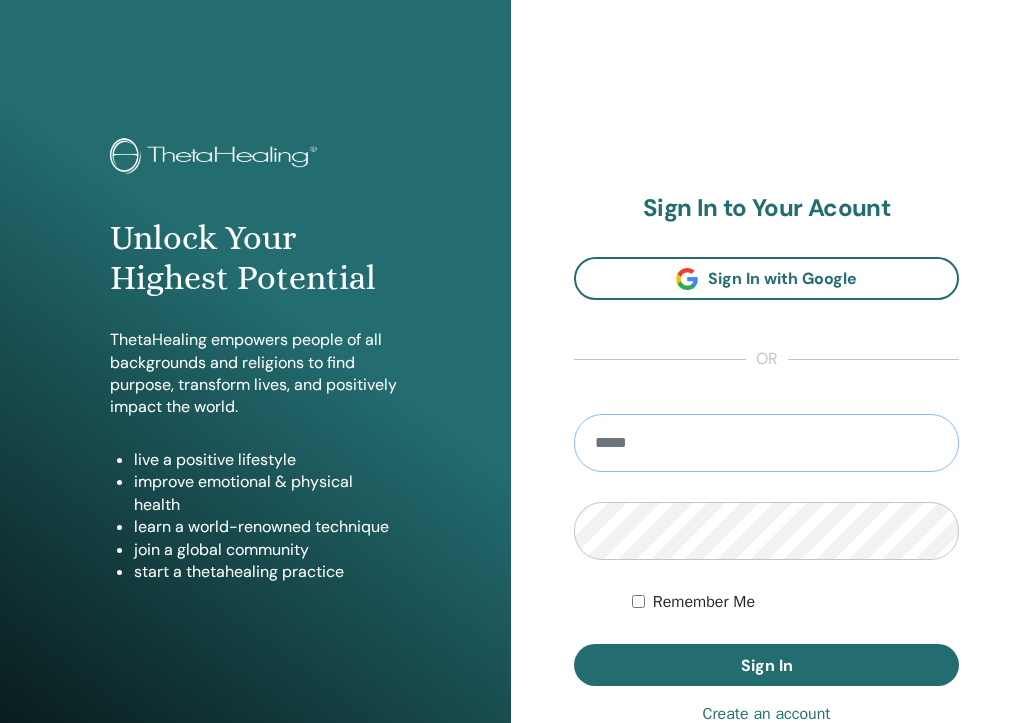 type on "**********" 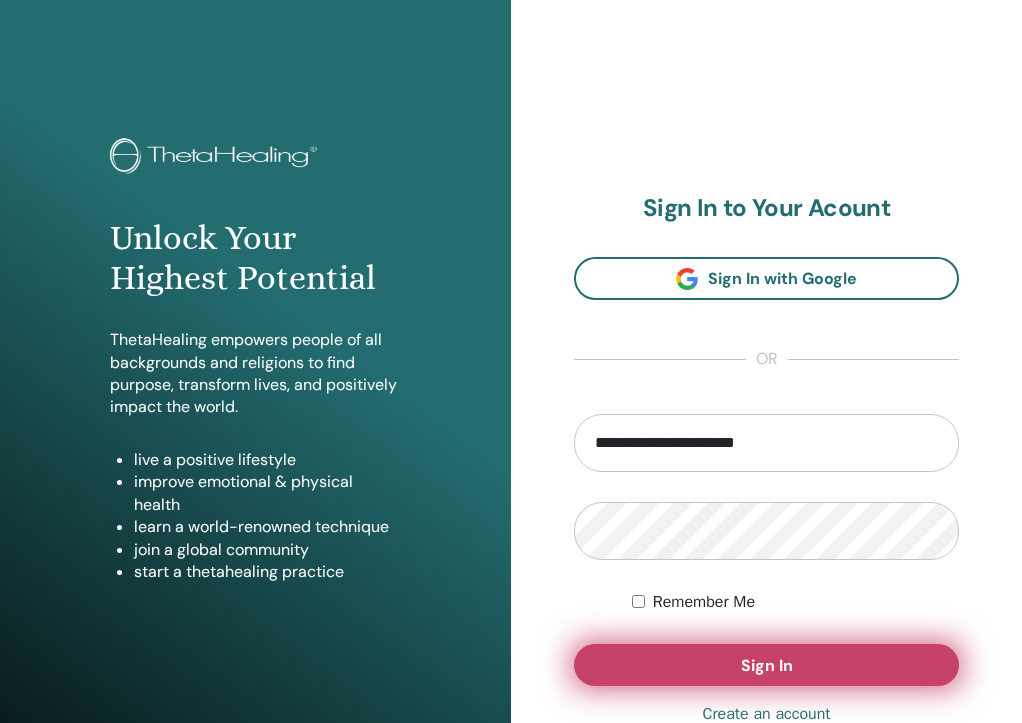 click on "Sign In" at bounding box center [767, 665] 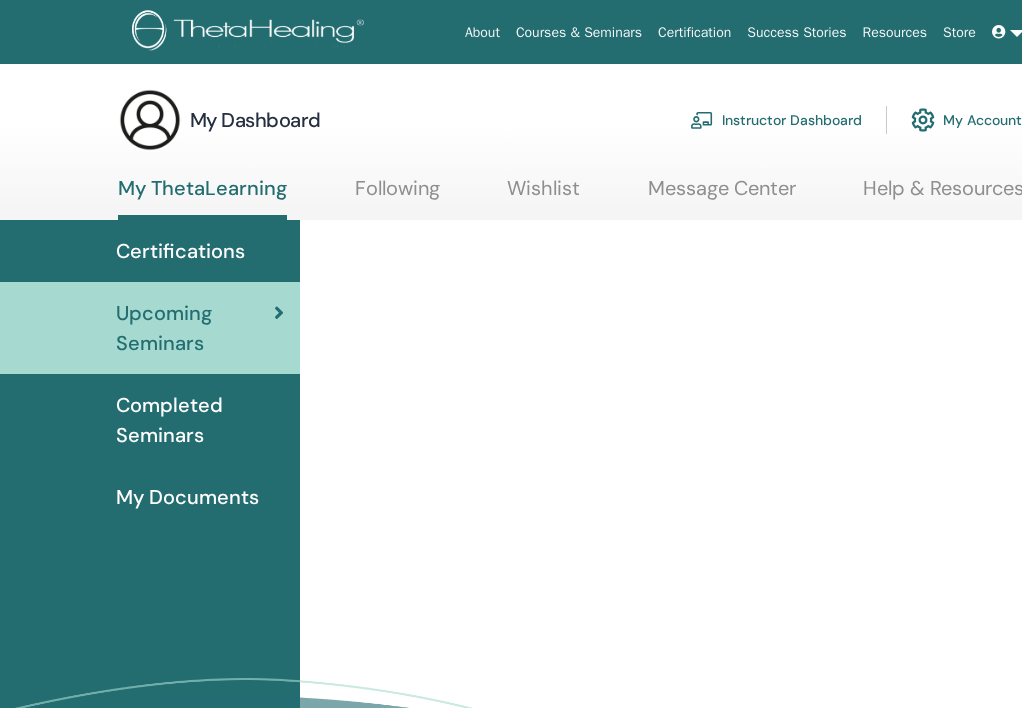 scroll, scrollTop: 0, scrollLeft: 0, axis: both 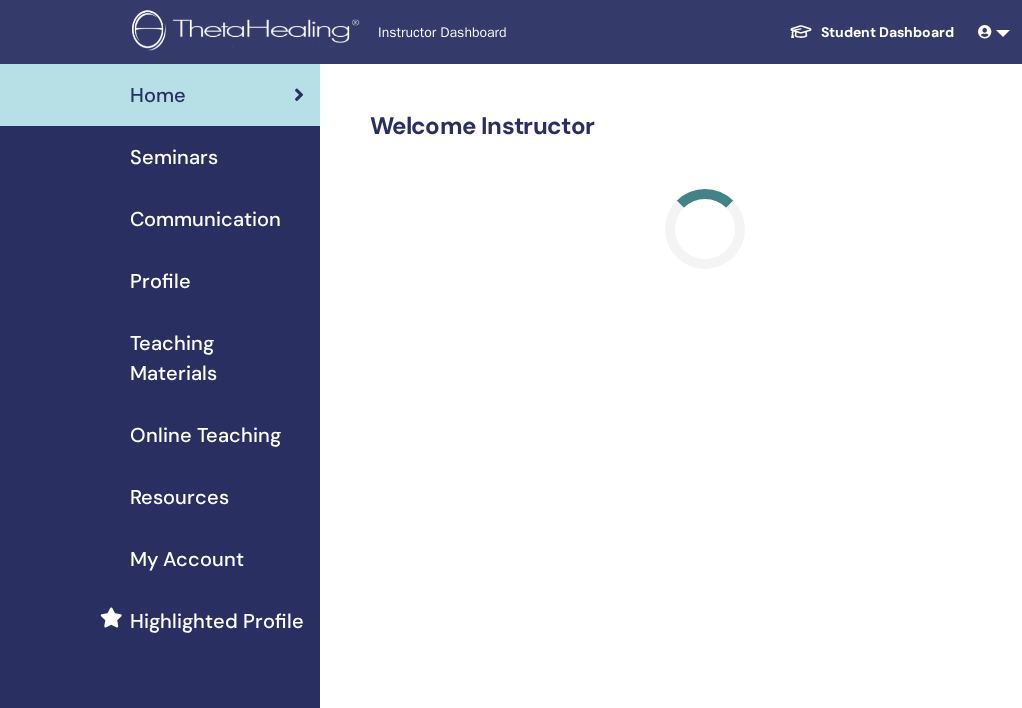 click on "Seminars" at bounding box center (174, 157) 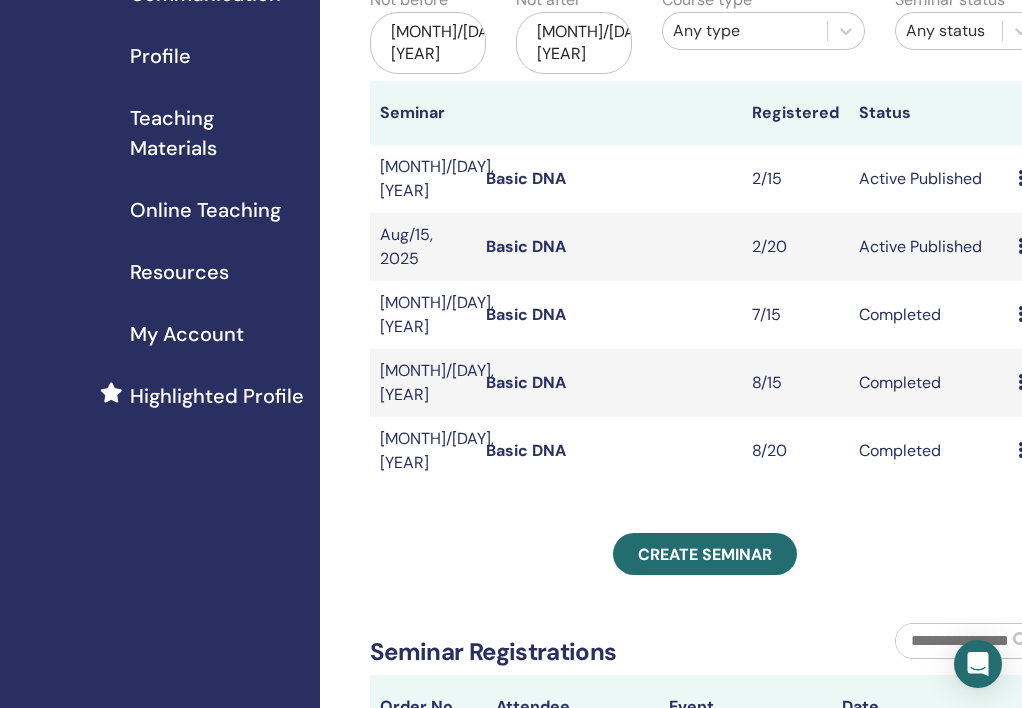 scroll, scrollTop: 335, scrollLeft: 0, axis: vertical 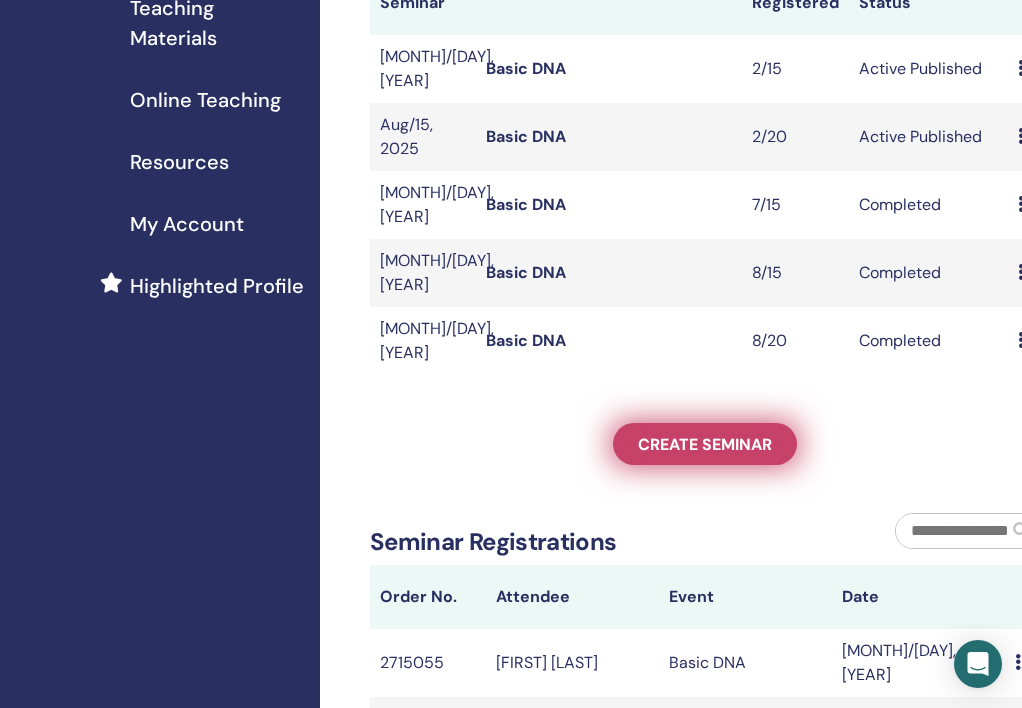 click on "Create seminar" at bounding box center [705, 444] 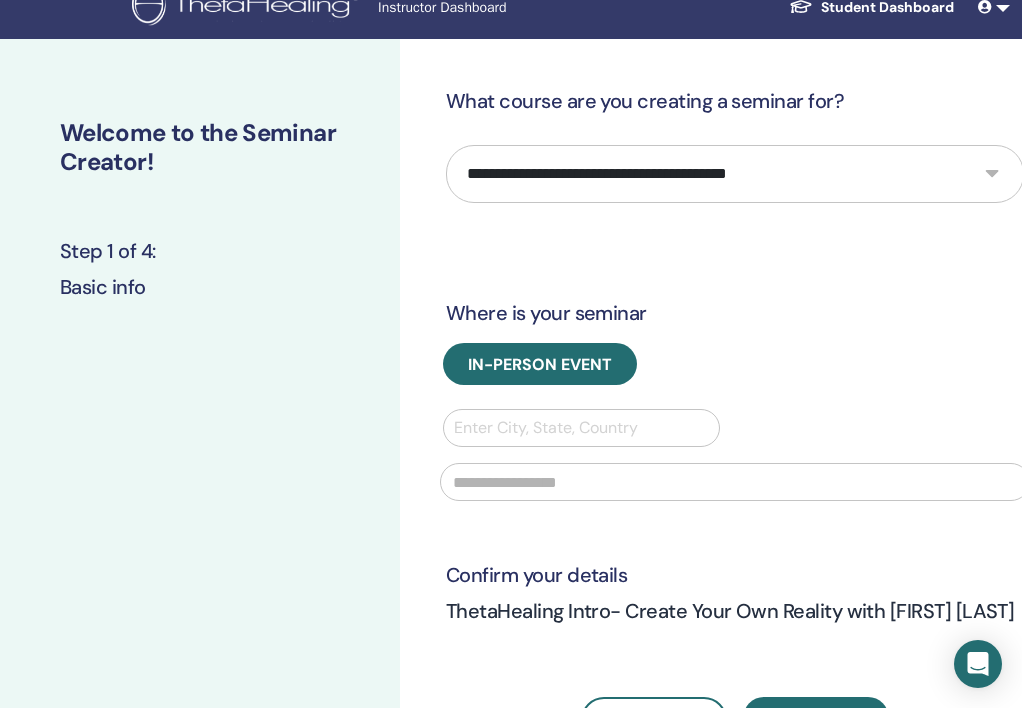 scroll, scrollTop: 24, scrollLeft: 0, axis: vertical 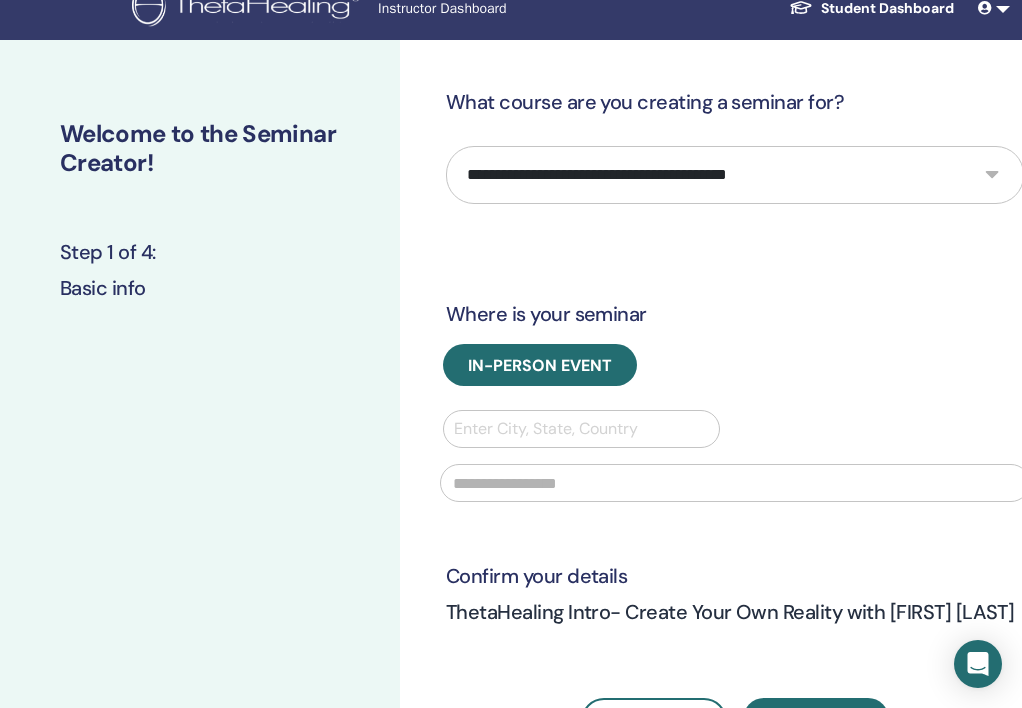 click on "**********" at bounding box center [735, 175] 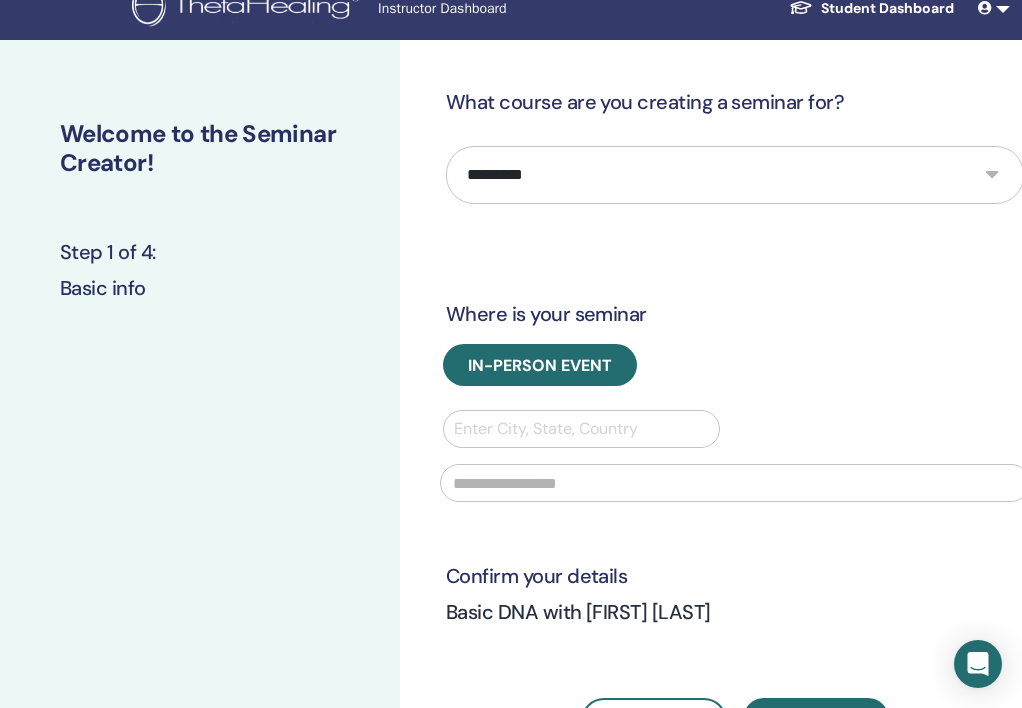 click at bounding box center (581, 429) 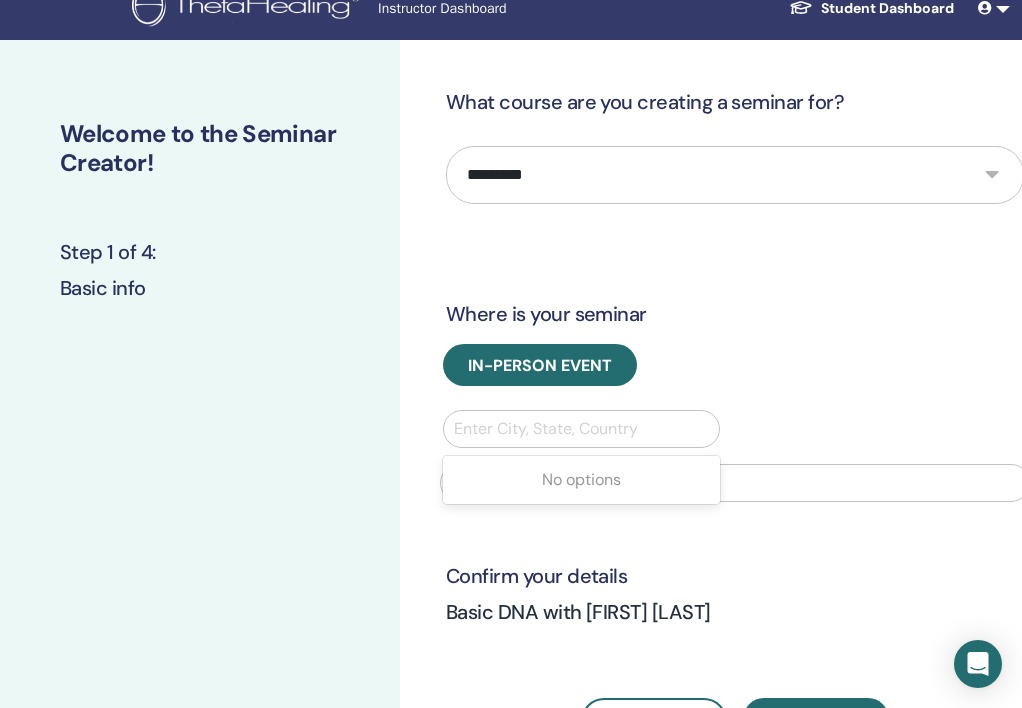 click at bounding box center [581, 429] 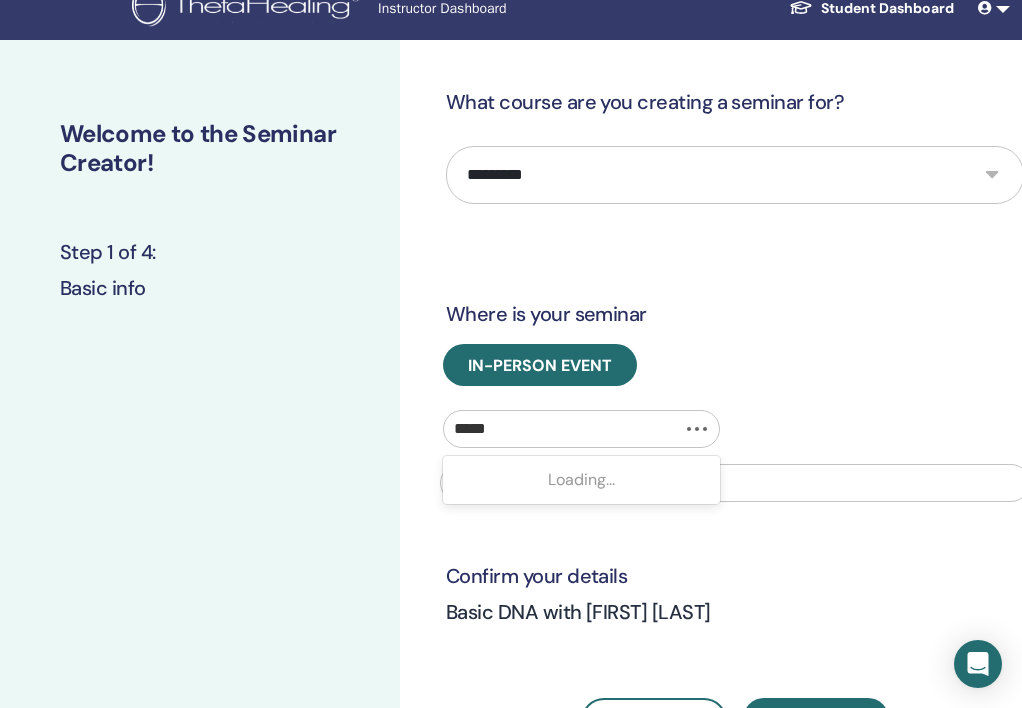 type on "******" 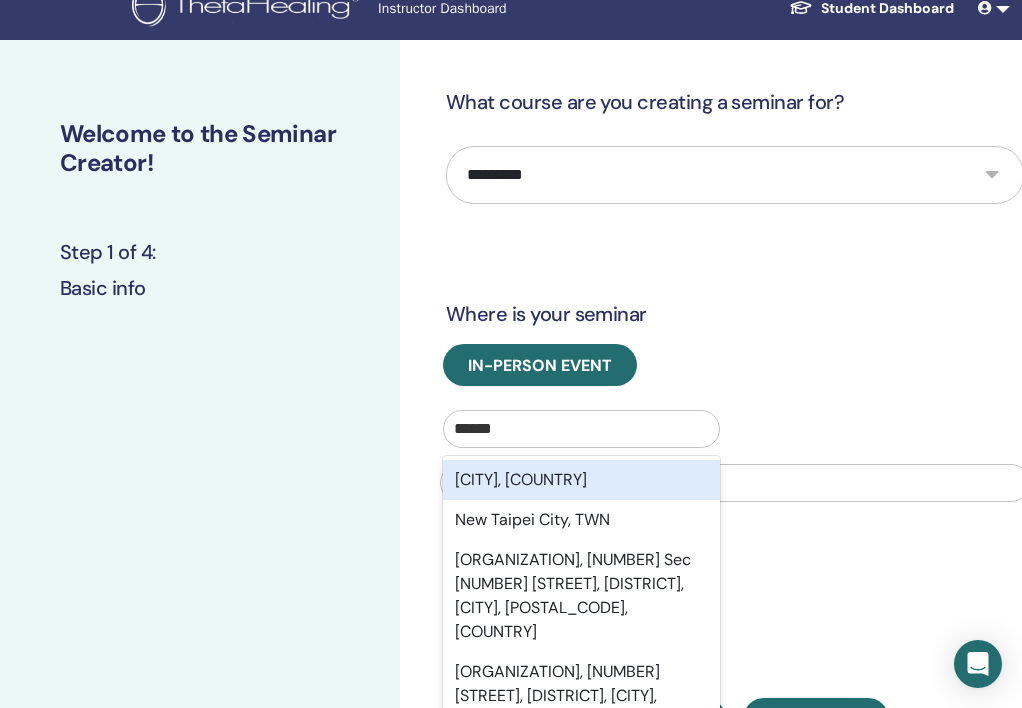 click on "Taipei City, TWN" at bounding box center (581, 480) 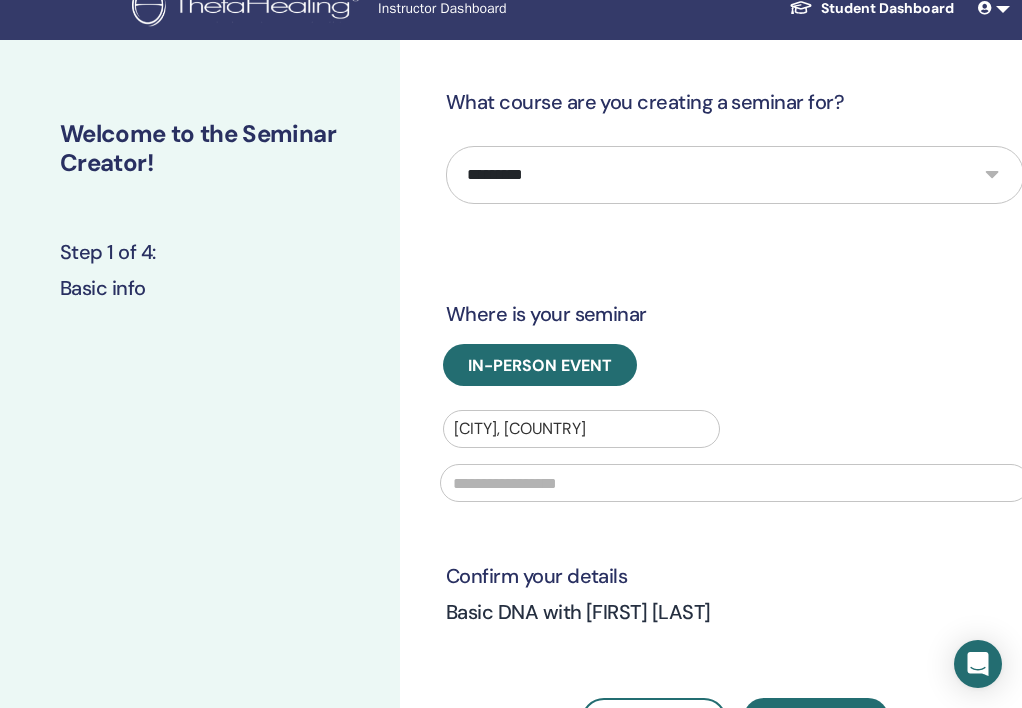 click at bounding box center (735, 483) 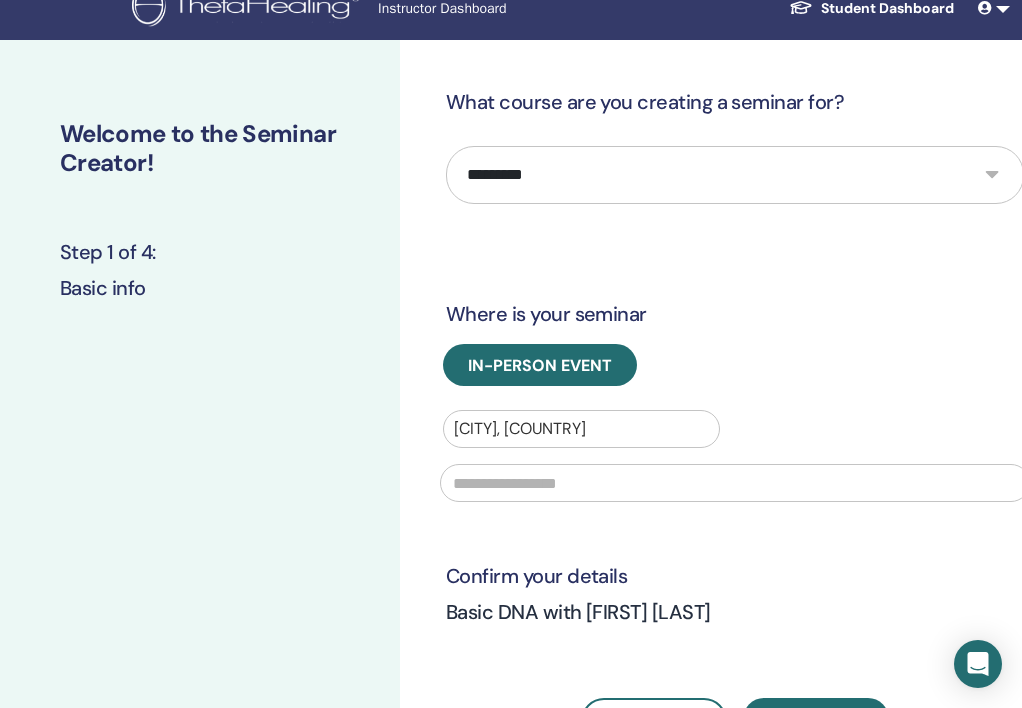 type on "*" 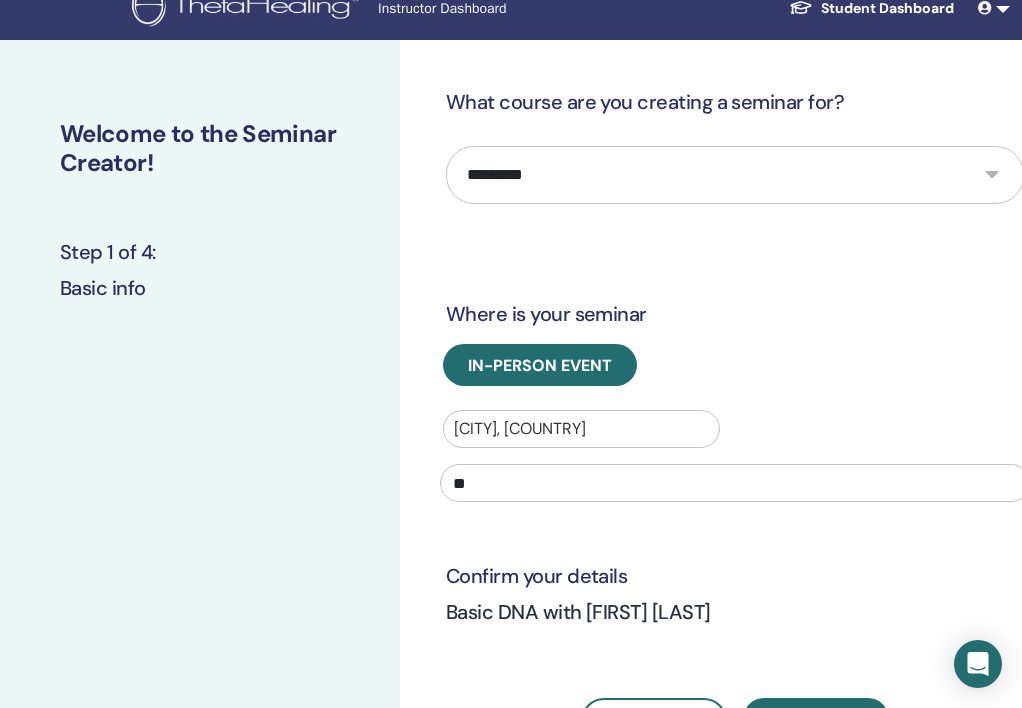 type on "*" 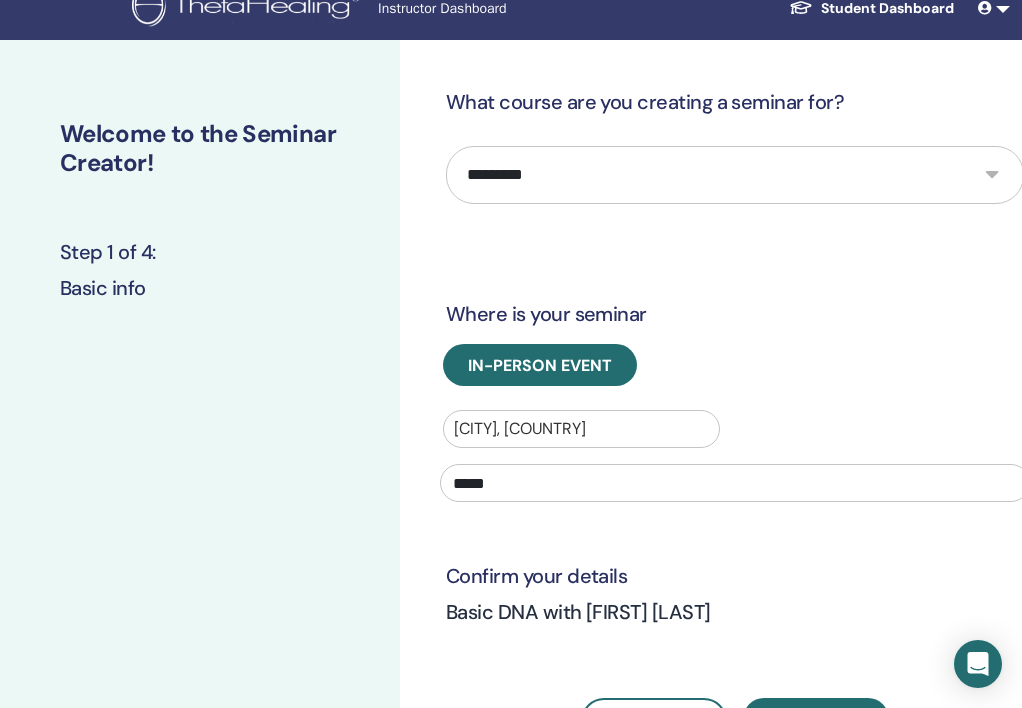 type on "***" 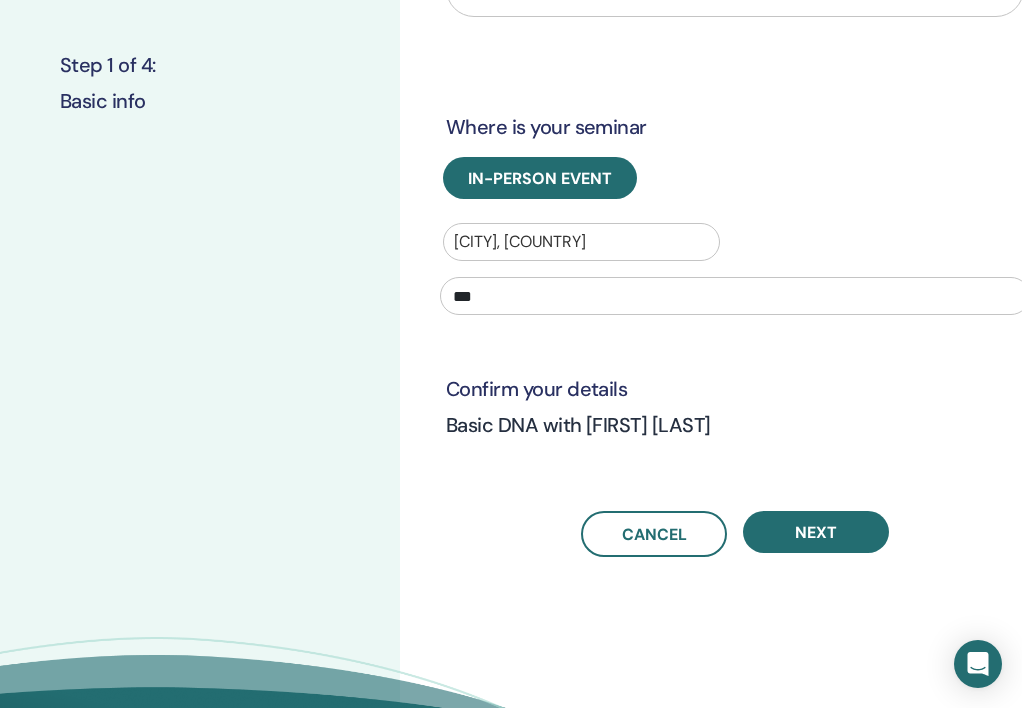 scroll, scrollTop: 213, scrollLeft: 0, axis: vertical 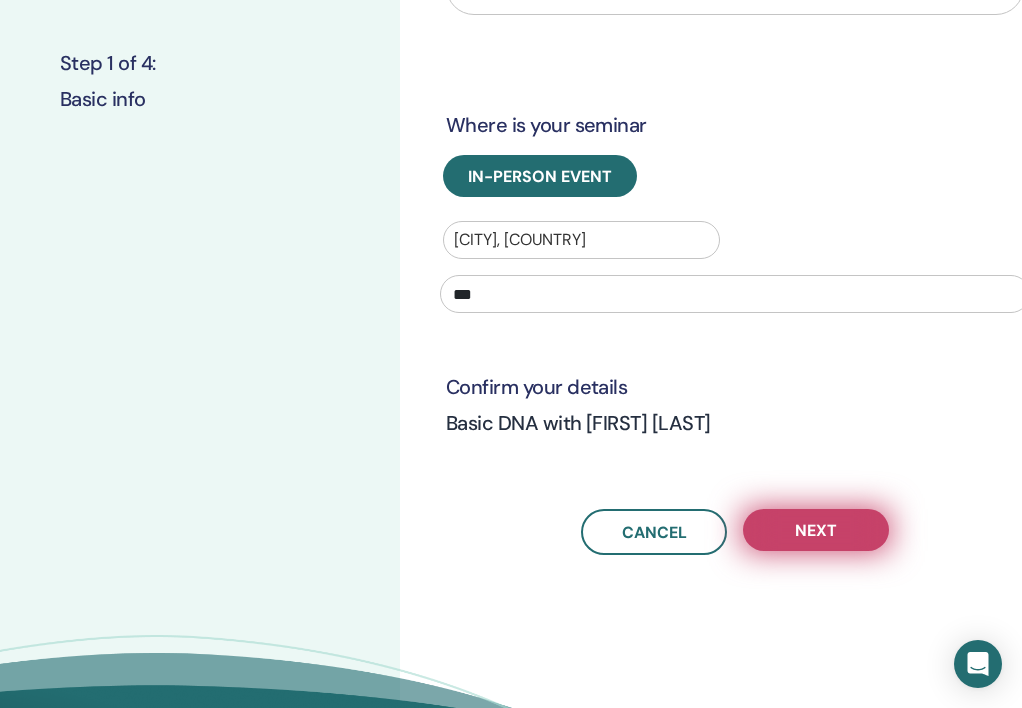 click on "Next" at bounding box center (816, 530) 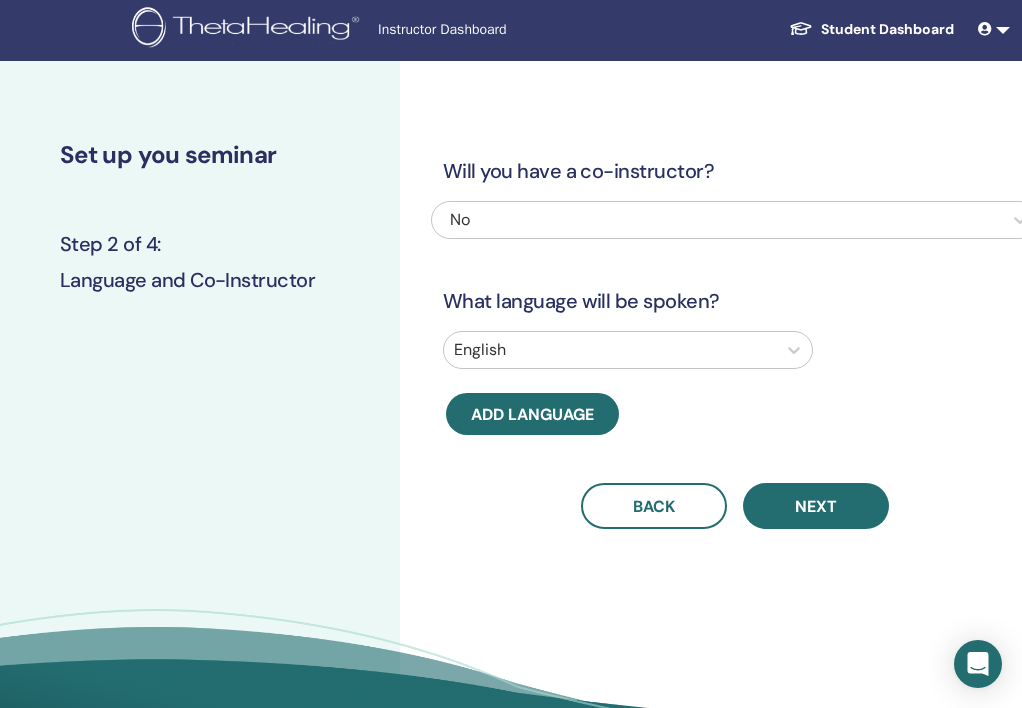 scroll, scrollTop: 0, scrollLeft: 0, axis: both 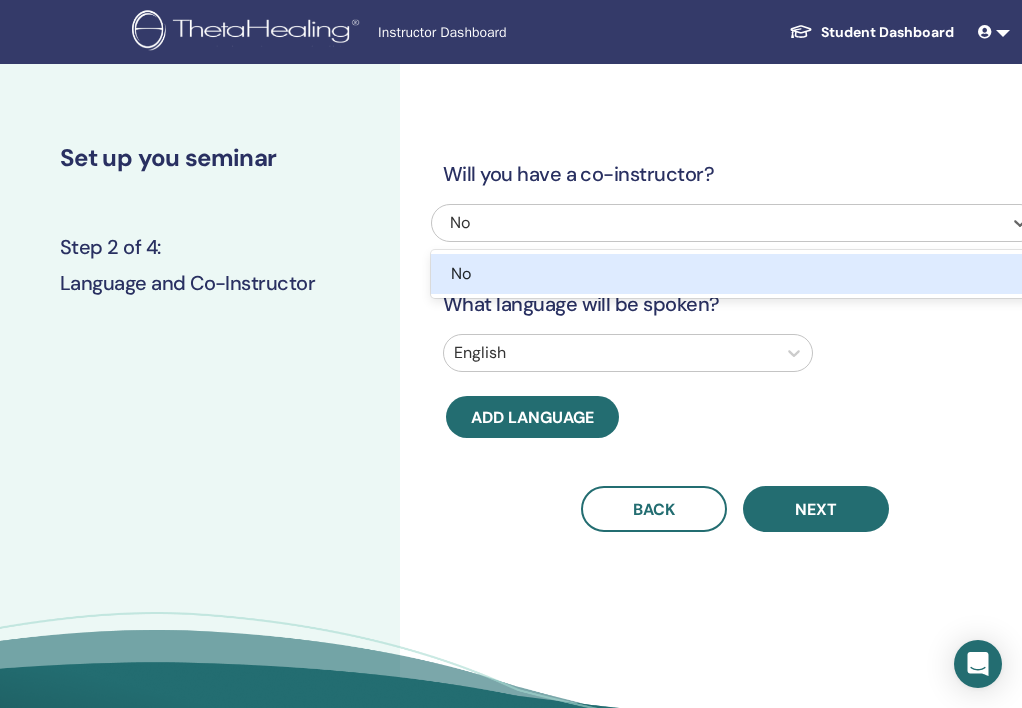 click on "No" at bounding box center (675, 223) 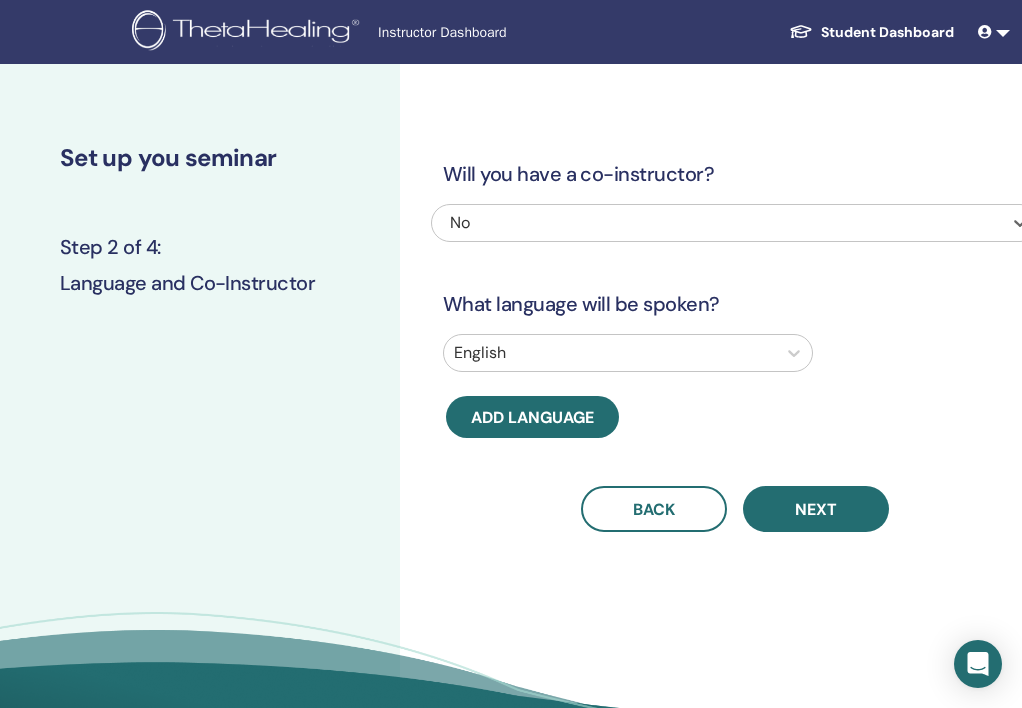 click on "No" at bounding box center (675, 223) 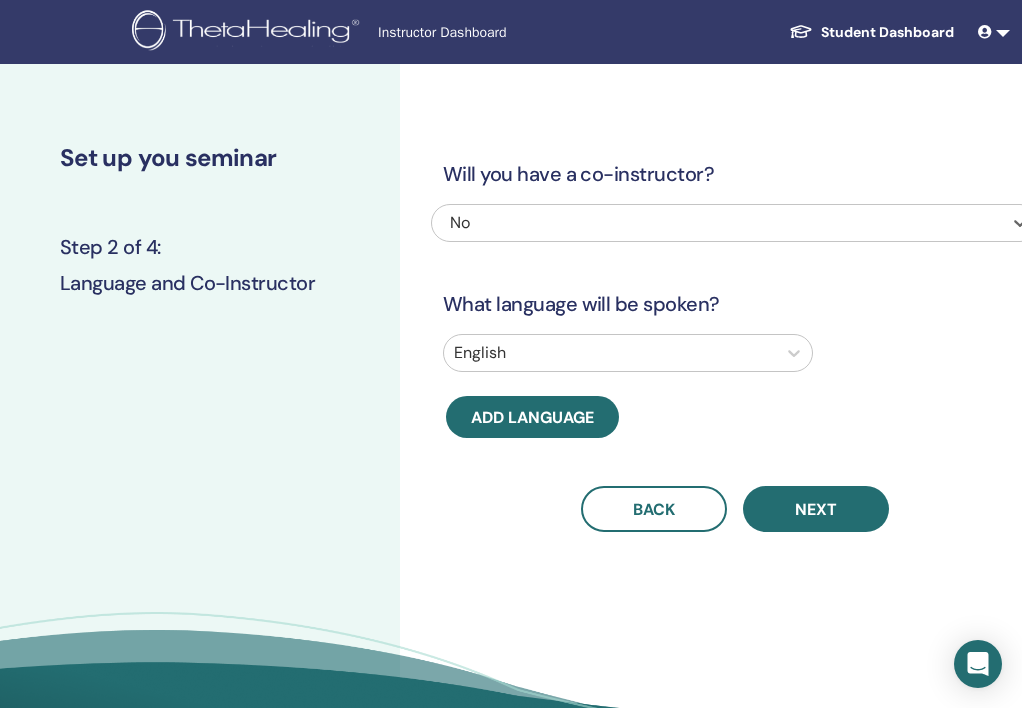 click at bounding box center (610, 353) 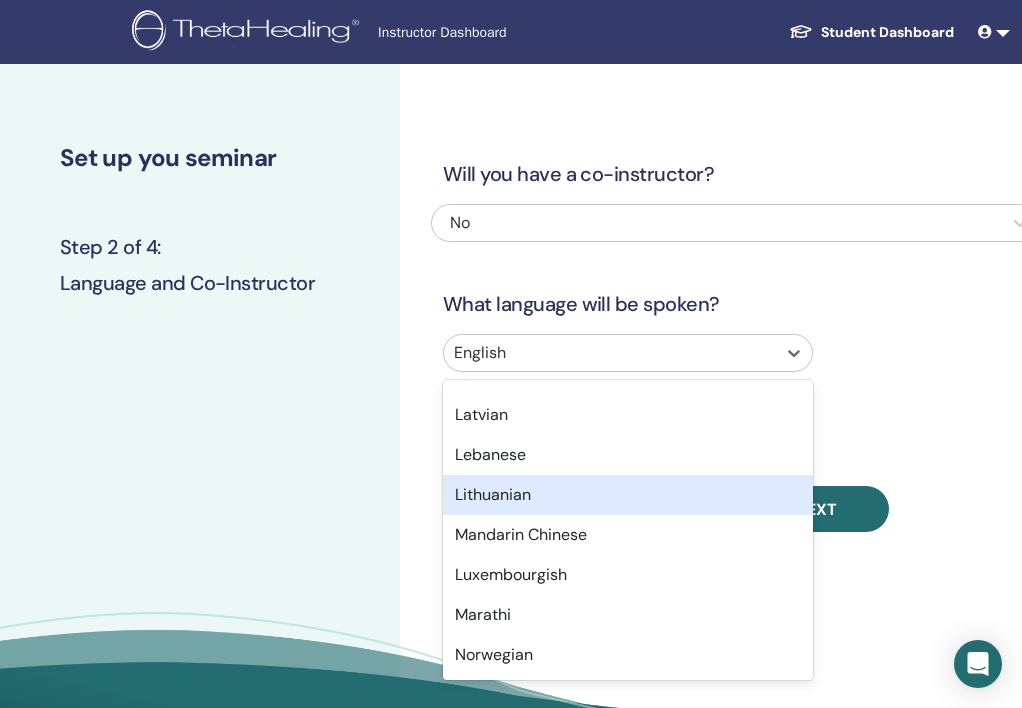 scroll, scrollTop: 1063, scrollLeft: 0, axis: vertical 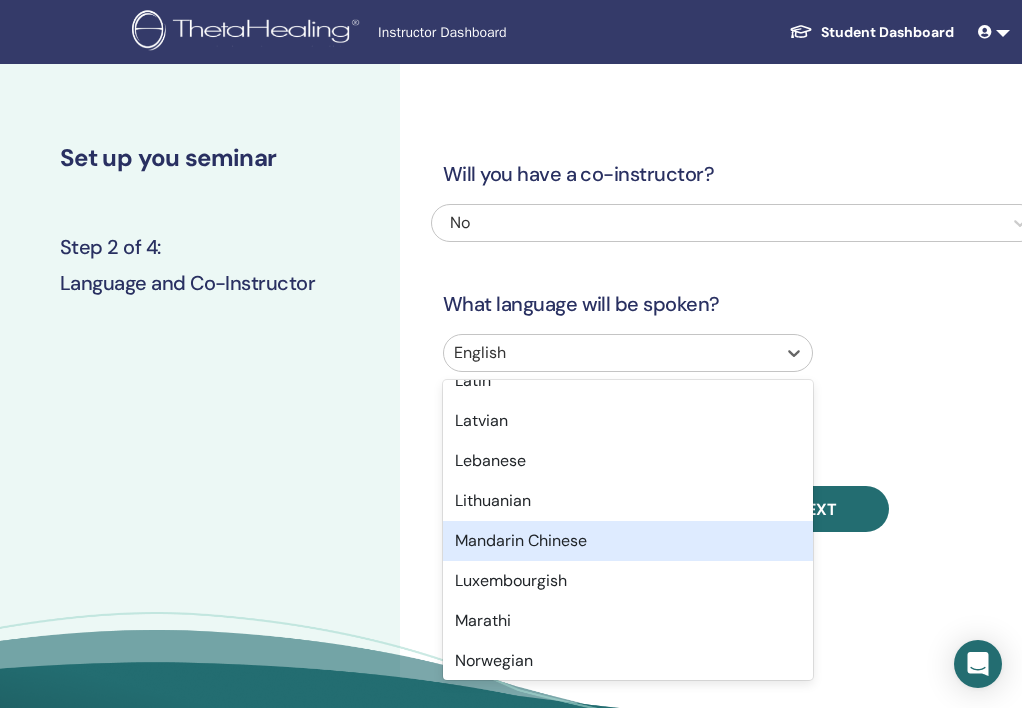 click on "Mandarin Chinese" at bounding box center [628, 541] 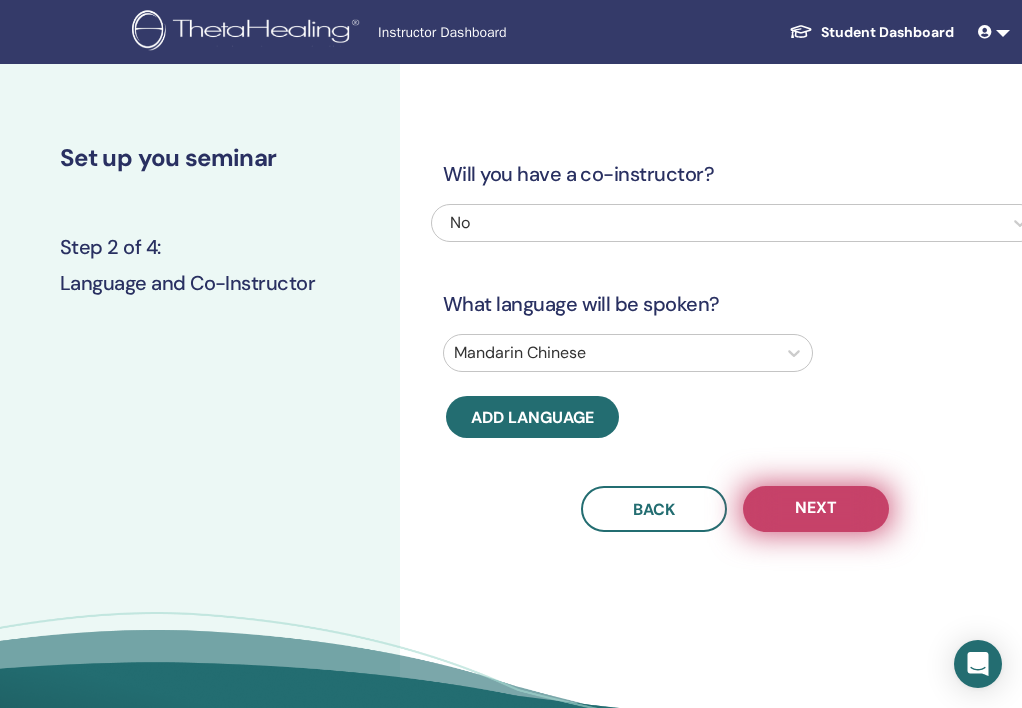 click on "Next" at bounding box center (816, 509) 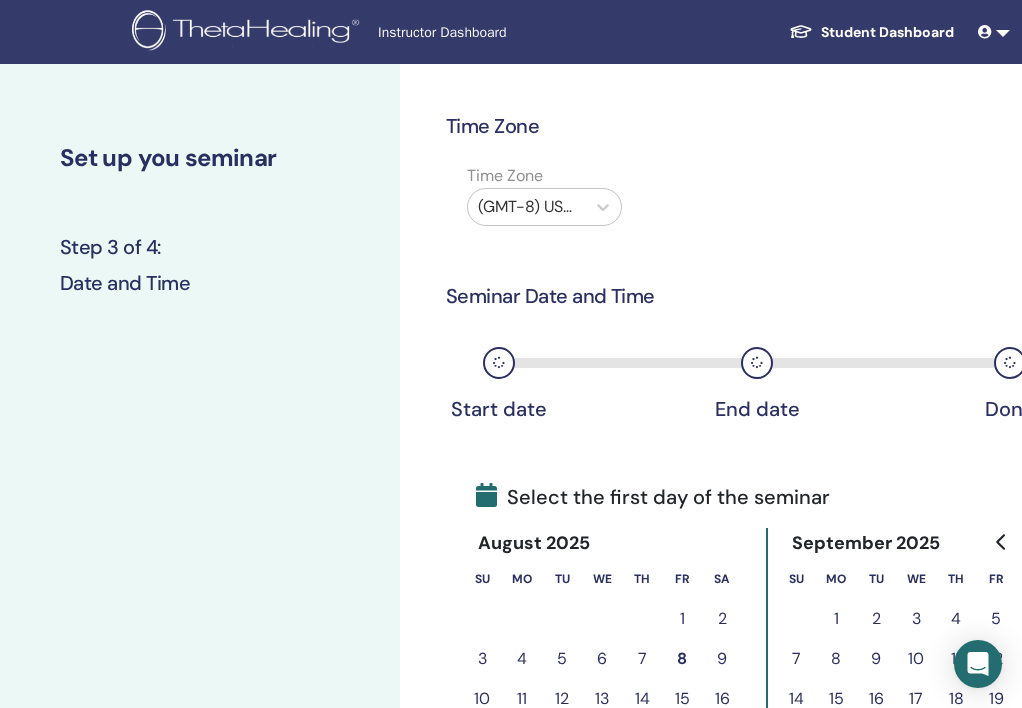 click on "(GMT-8) US/Alaska" at bounding box center [526, 207] 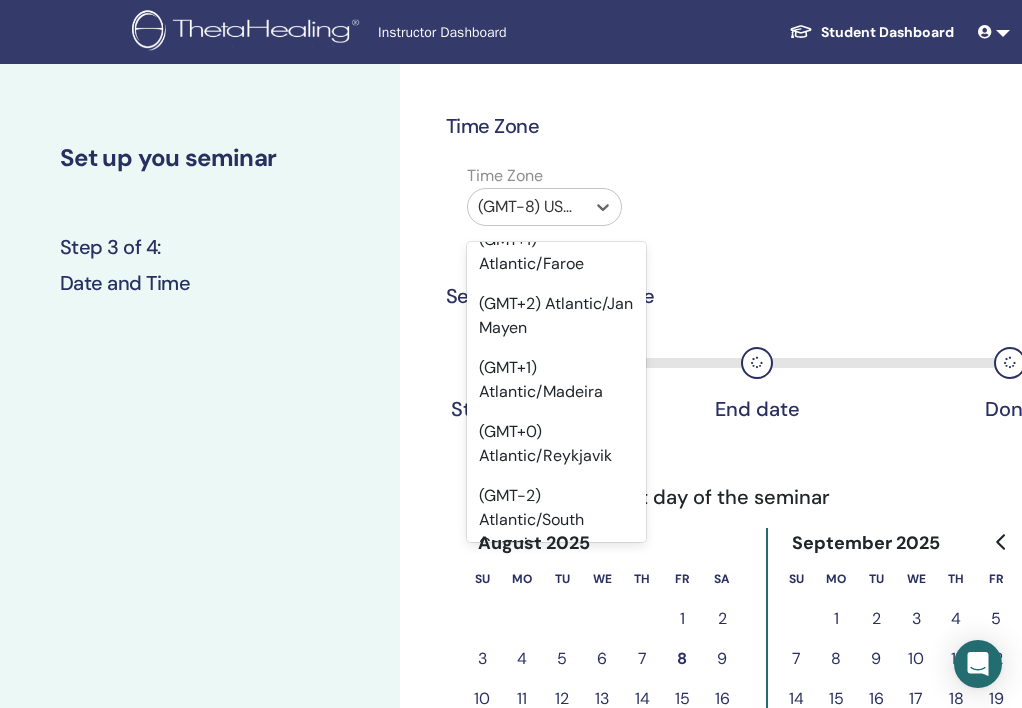 scroll, scrollTop: 23883, scrollLeft: 0, axis: vertical 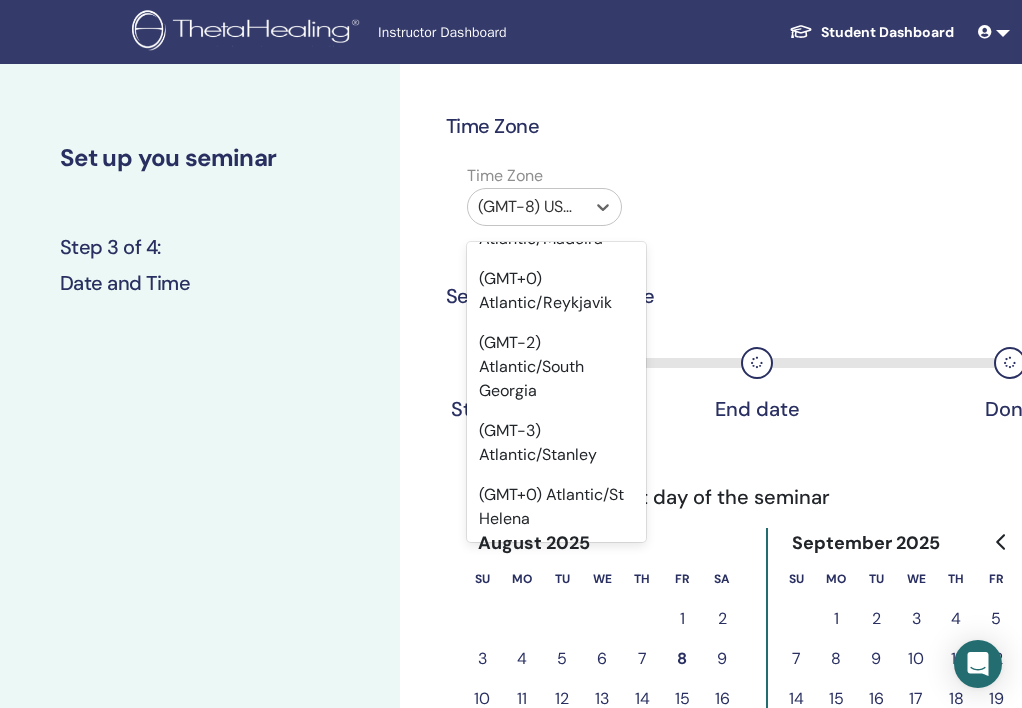 click on "(GMT+8) Asia/Taipei" at bounding box center [556, -1417] 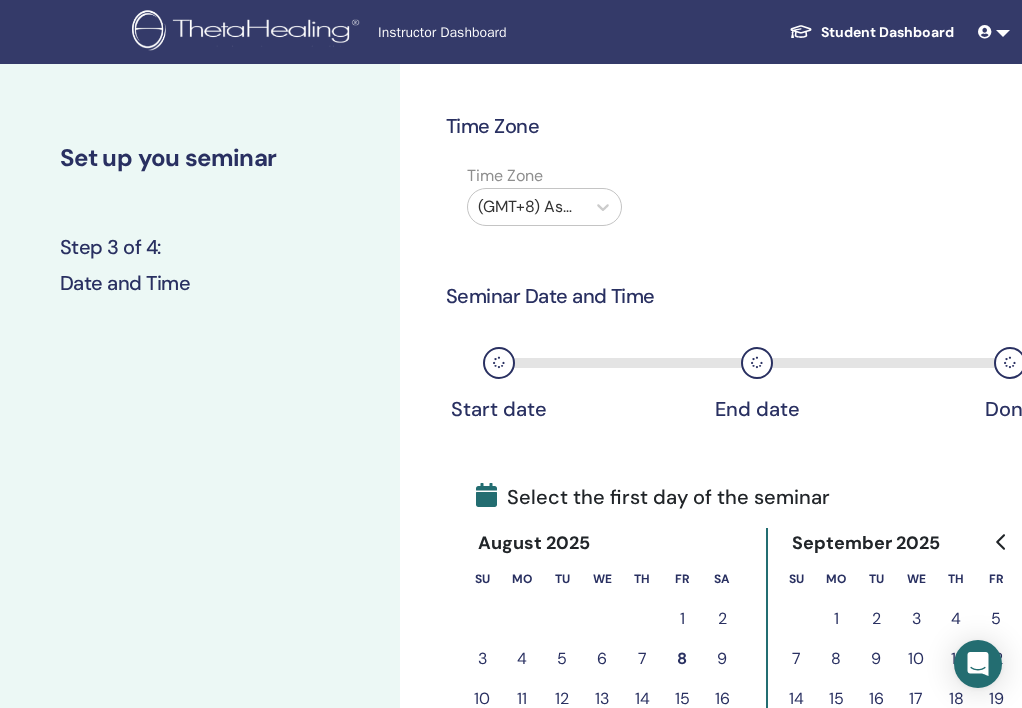 click on "Time Zone Time Zone (GMT+8) Asia/Taipei Seminar Date and Time Start date End date Done Select the first day of the seminar August 2025 Su Mo Tu We Th Fr Sa 1 2 3 4 5 6 7 8 9 10 11 12 13 14 15 16 17 18 19 20 21 22 23 24 25 26 27 28 29 30 31 September 2025 Su Mo Tu We Th Fr Sa 1 2 3 4 5 6 7 8 9 10 11 12 13 14 15 16 17 18 19 20 21 22 23 24 25 26 27 28 29 30 October 2025 Su Mo Tu We Th Fr Sa 1 2 3 4 5 6 7 8 9 10 11 12 13 14 15 16 17 18 19 20 21 22 23 24 25 26 27 28 29 30 31 Back Next" at bounding box center [735, 530] 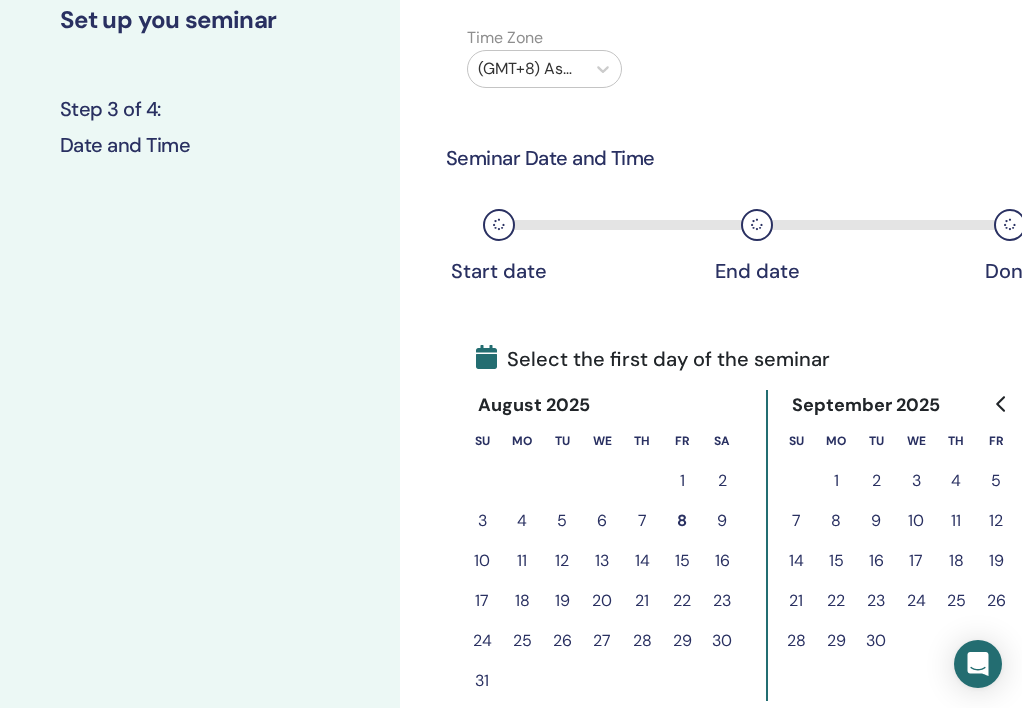 scroll, scrollTop: 138, scrollLeft: 0, axis: vertical 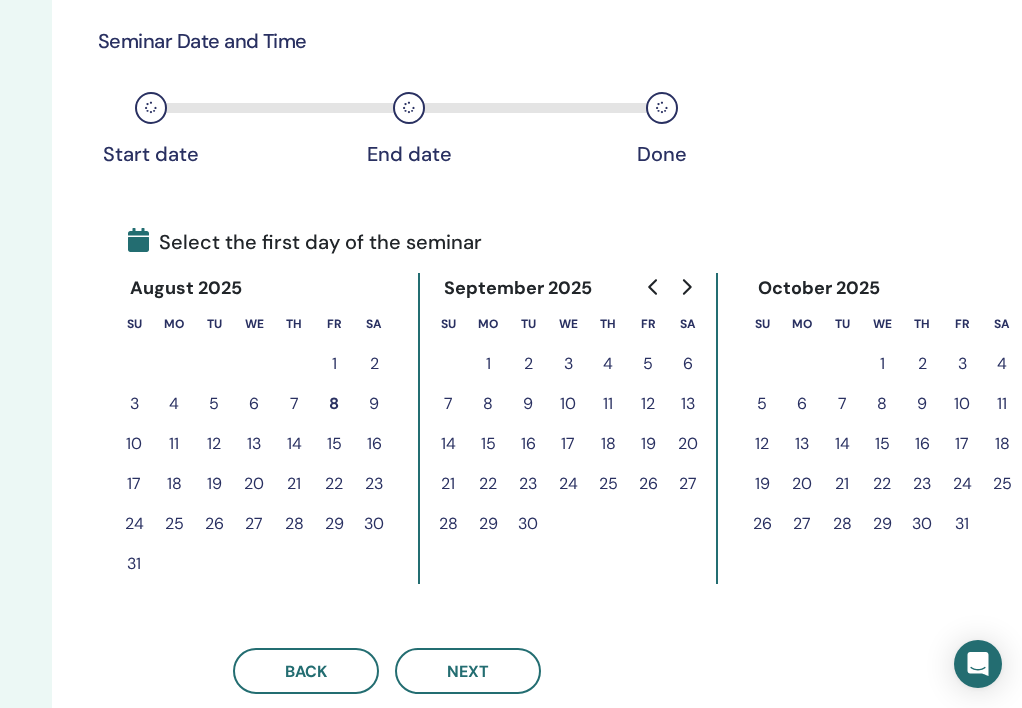 click on "10" at bounding box center (568, 404) 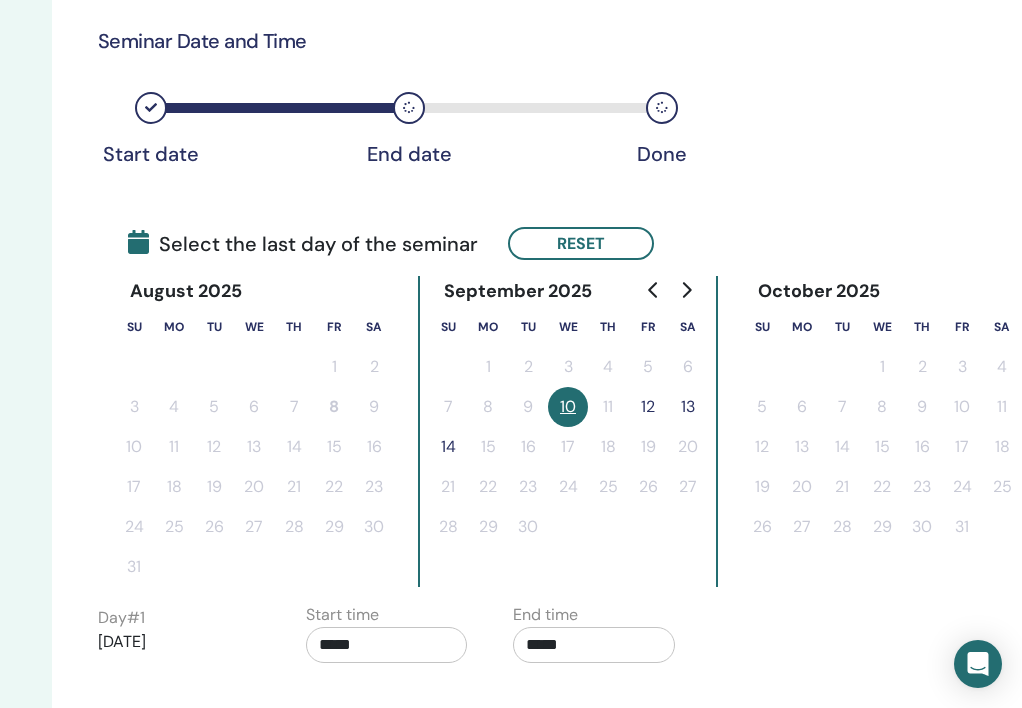 click on "12" at bounding box center (648, 407) 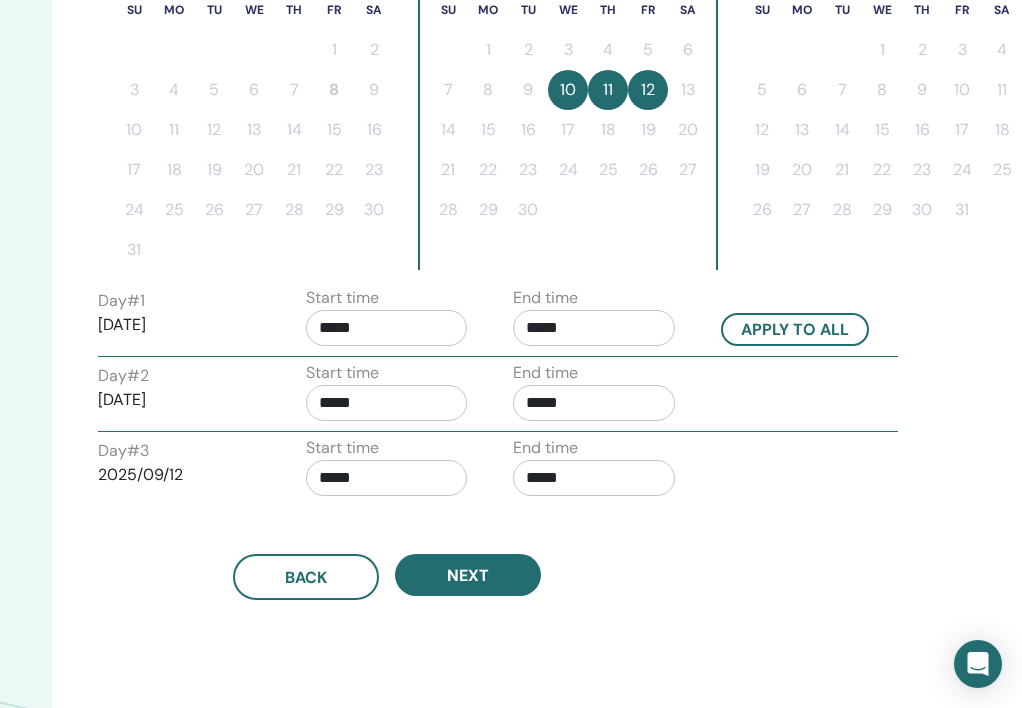 scroll, scrollTop: 586, scrollLeft: 348, axis: both 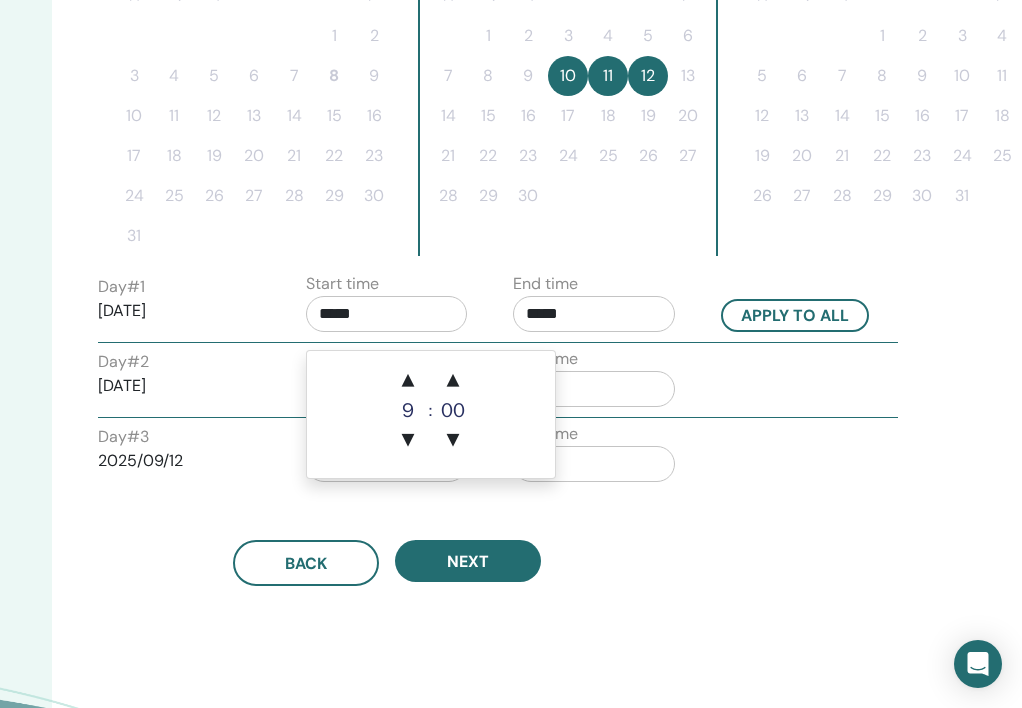 click on "*****" at bounding box center (387, 314) 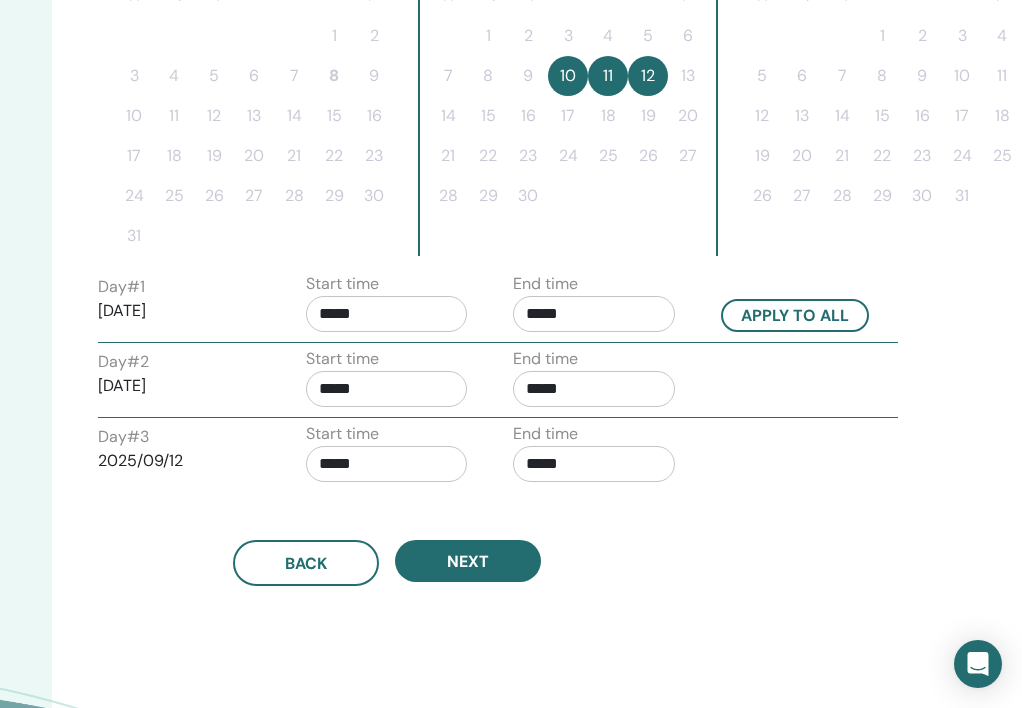 click on "*****" at bounding box center [387, 314] 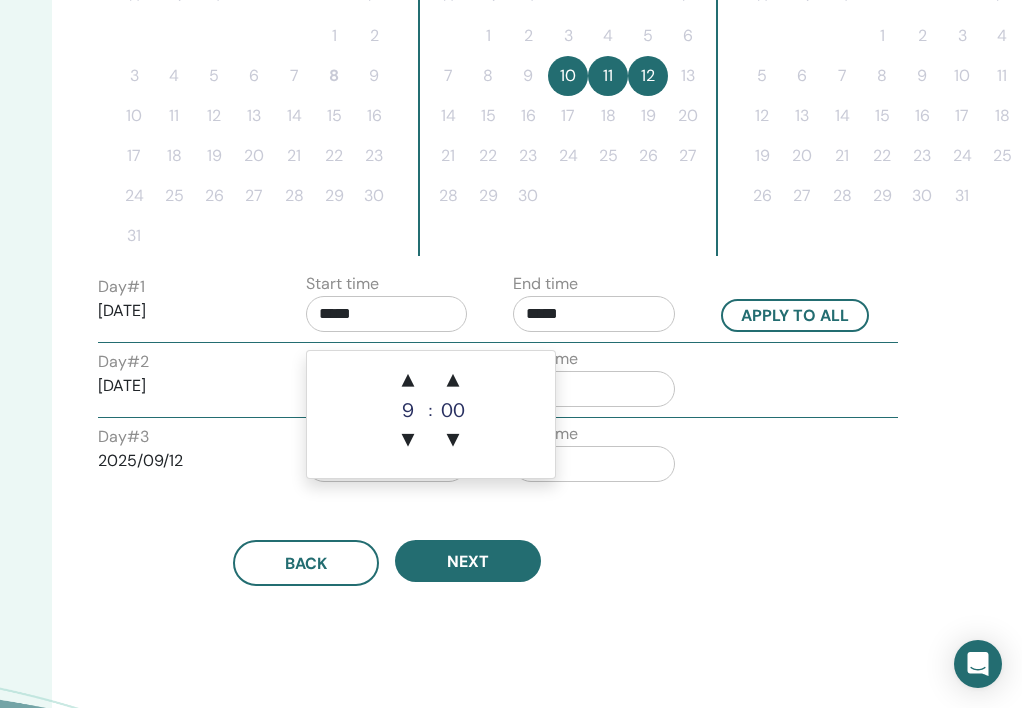 click on "*****" at bounding box center (387, 314) 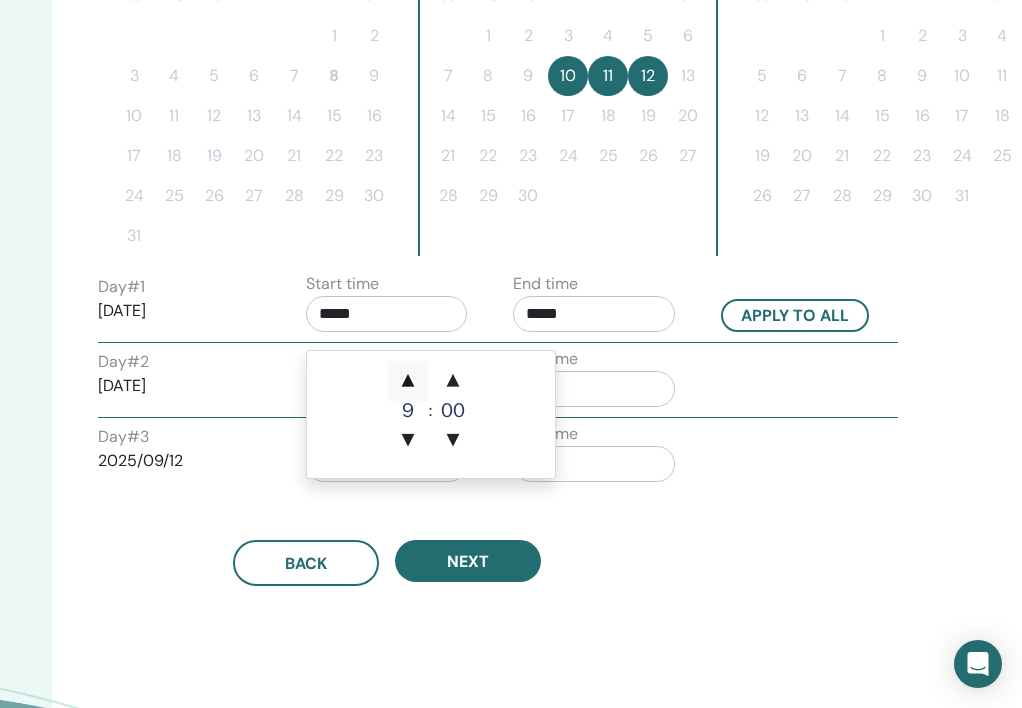 click on "▲" at bounding box center (408, 381) 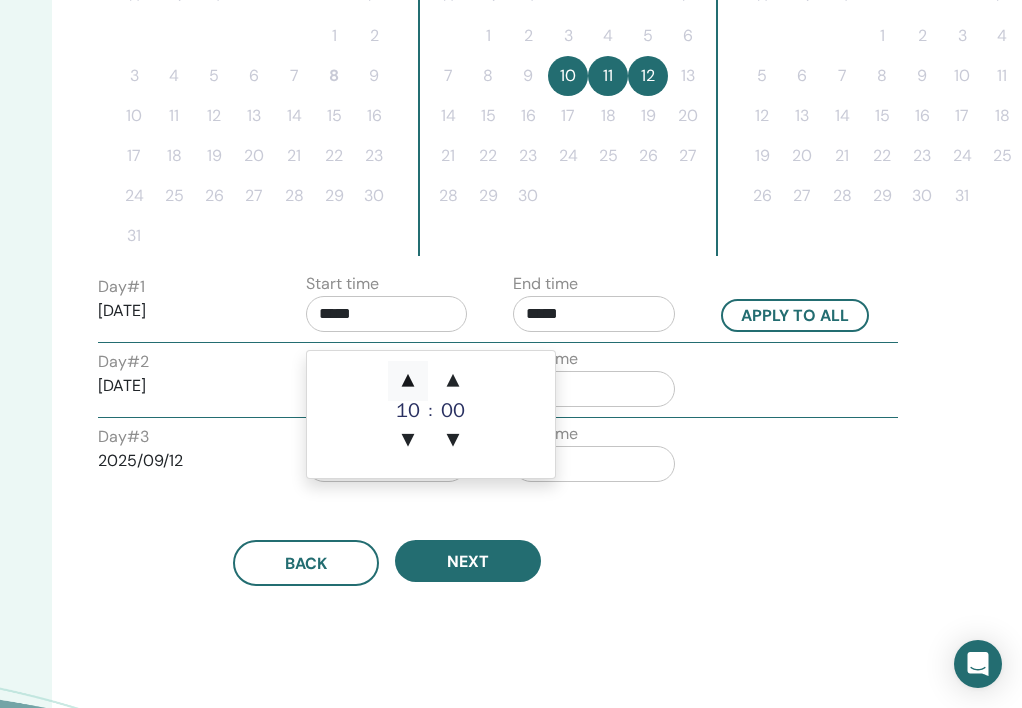 click on "▲" at bounding box center [408, 381] 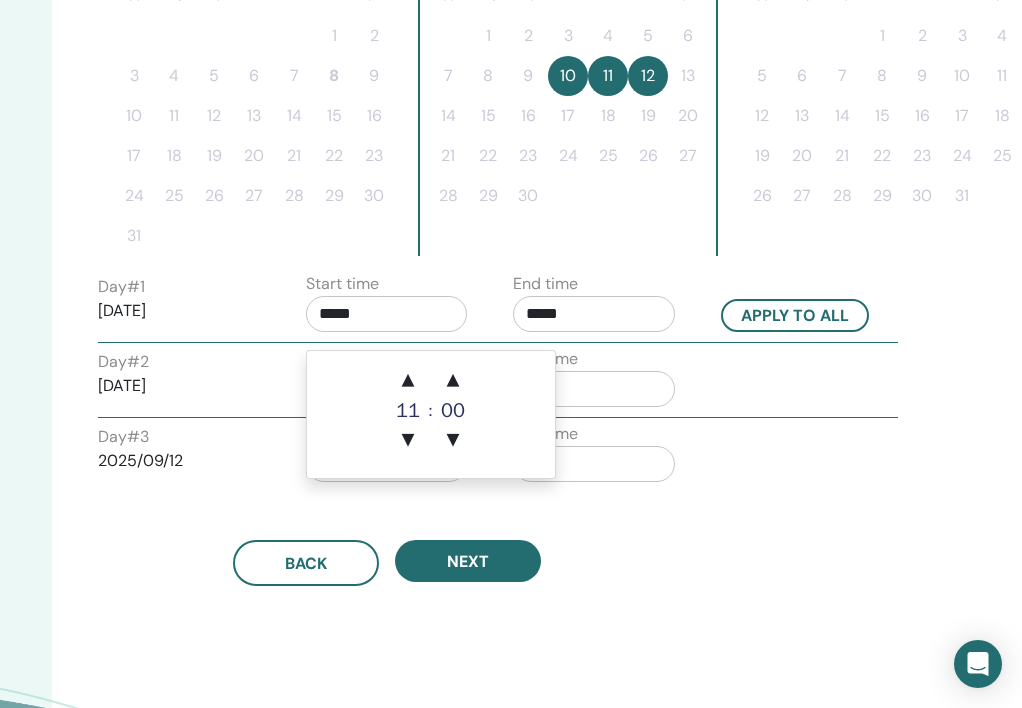 click on "*****" at bounding box center [594, 314] 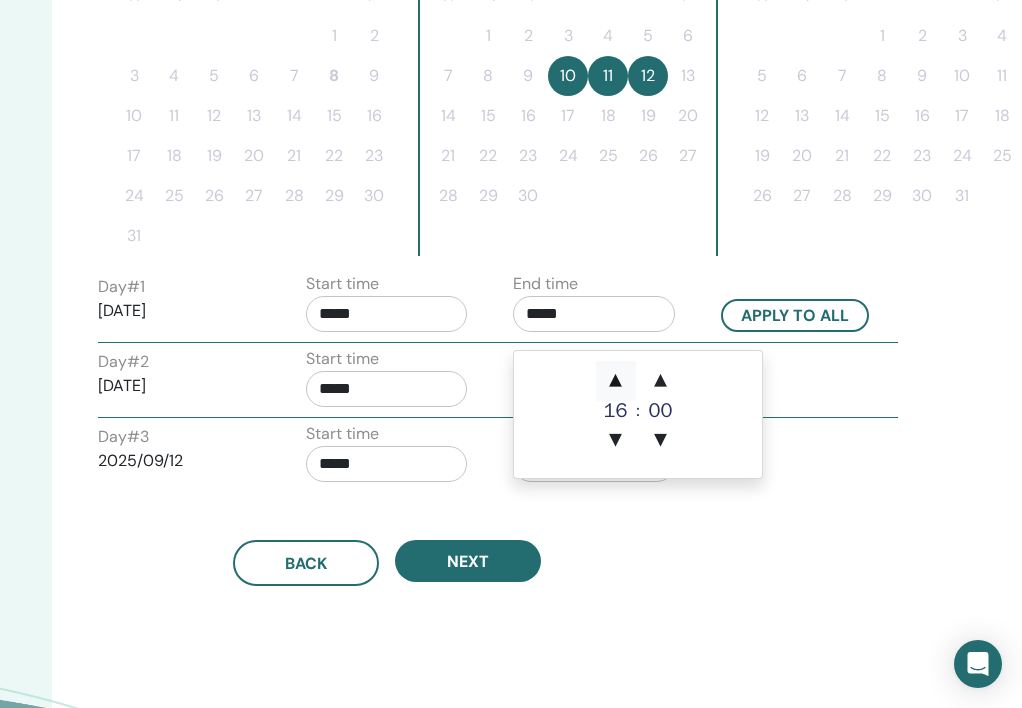 click on "▲" at bounding box center [616, 381] 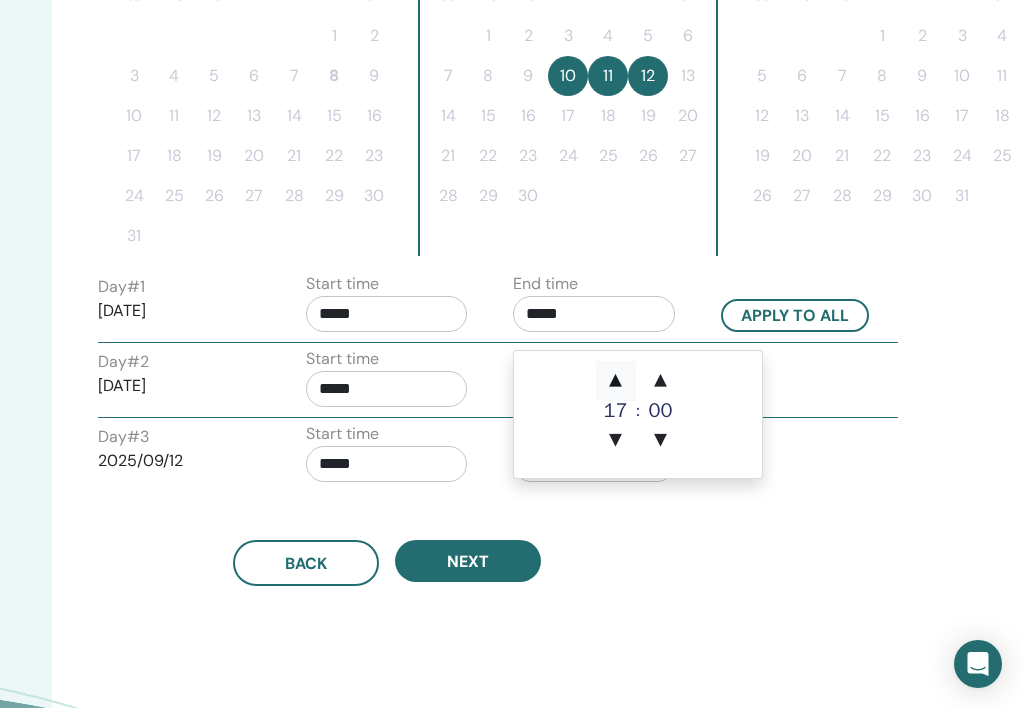 click on "▲" at bounding box center (616, 381) 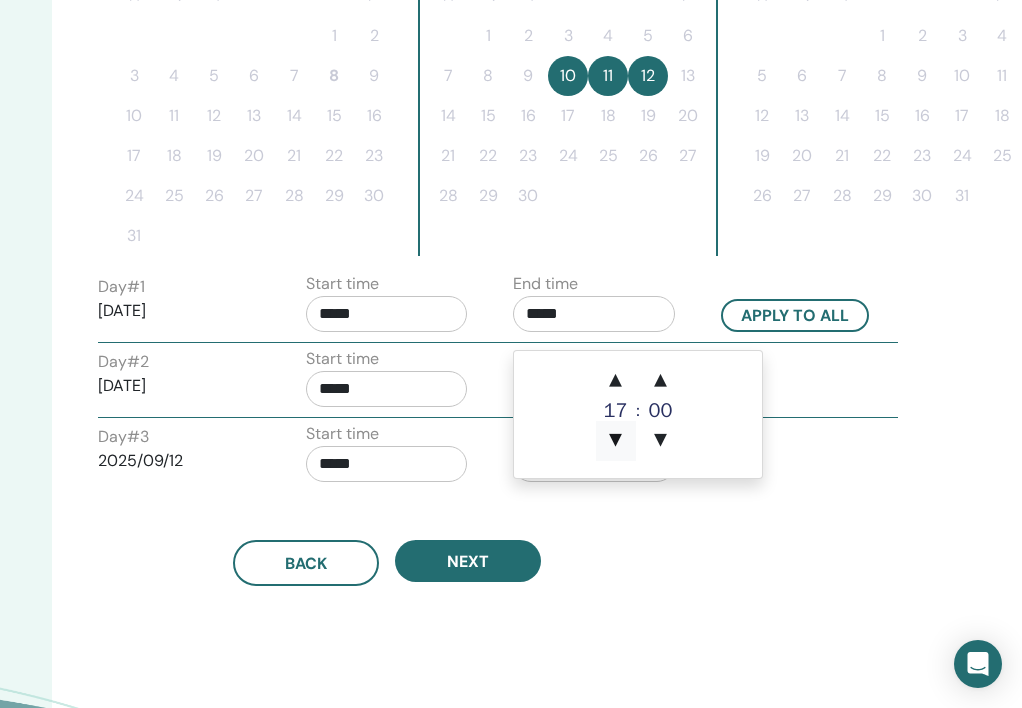 click on "▼" at bounding box center (616, 441) 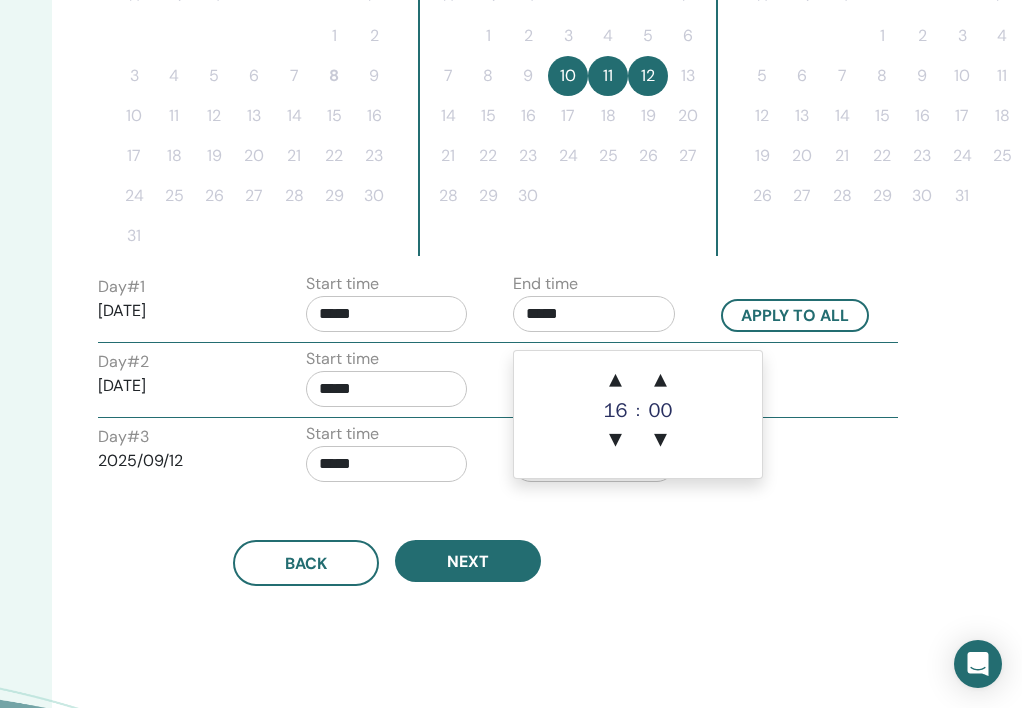 click on "*****" at bounding box center [387, 389] 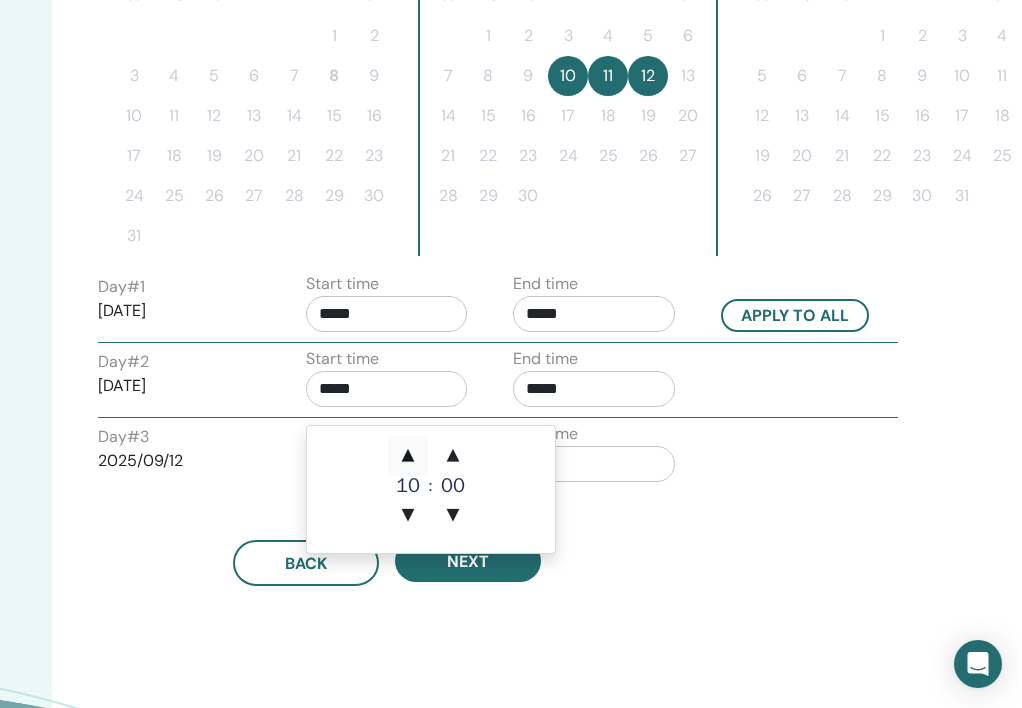 click on "▲" at bounding box center [408, 456] 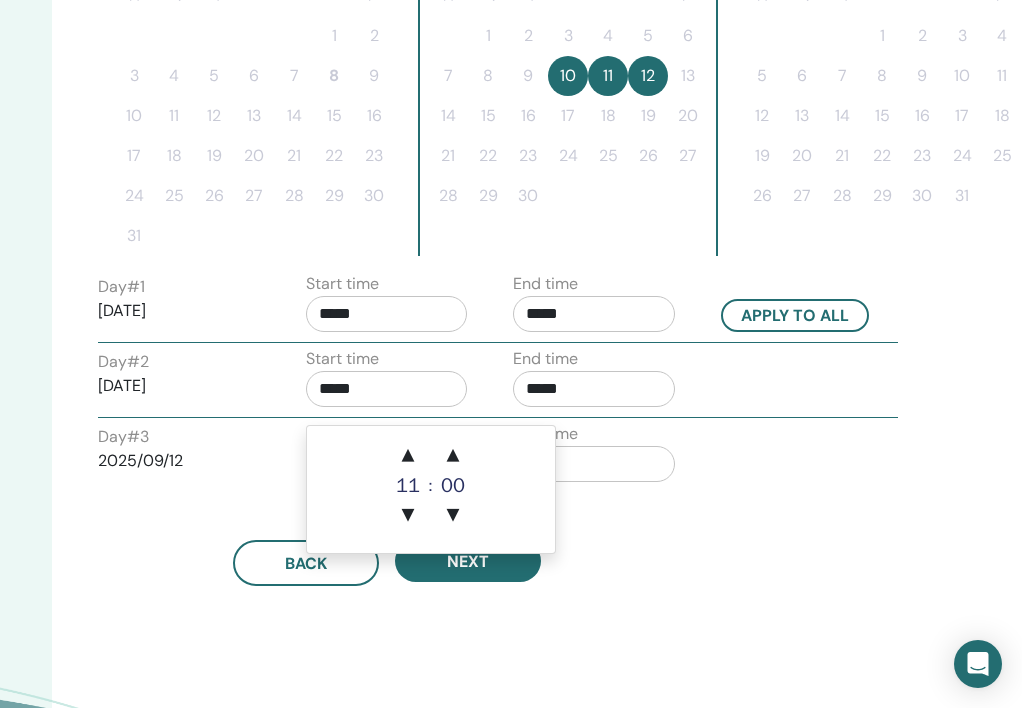 click on "*****" at bounding box center [594, 389] 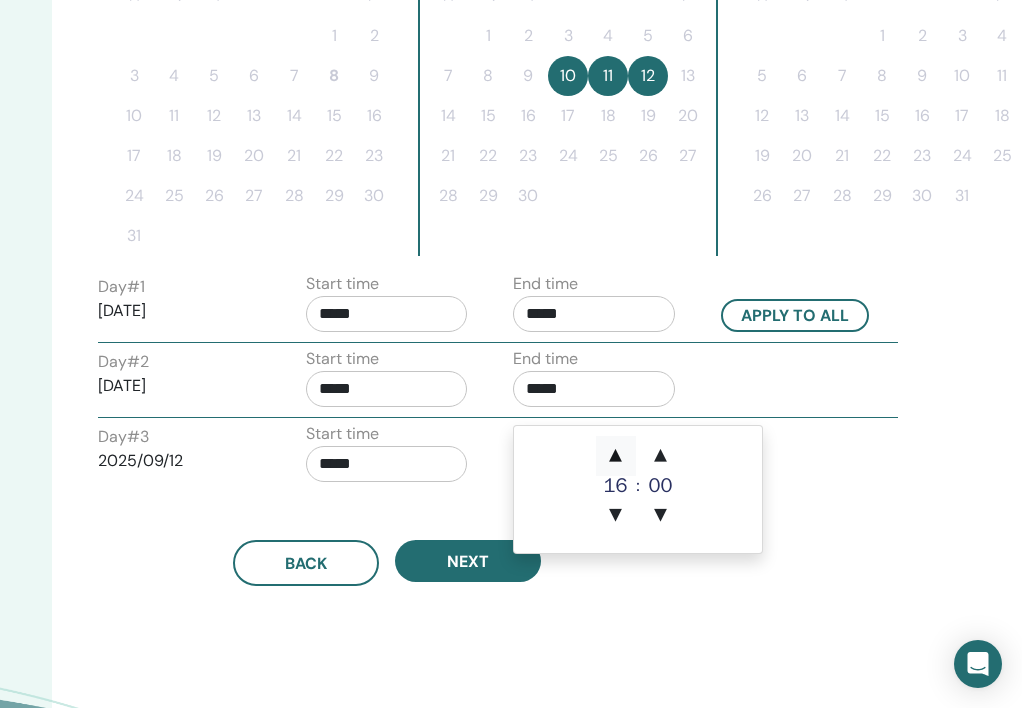 click on "▲" at bounding box center (616, 456) 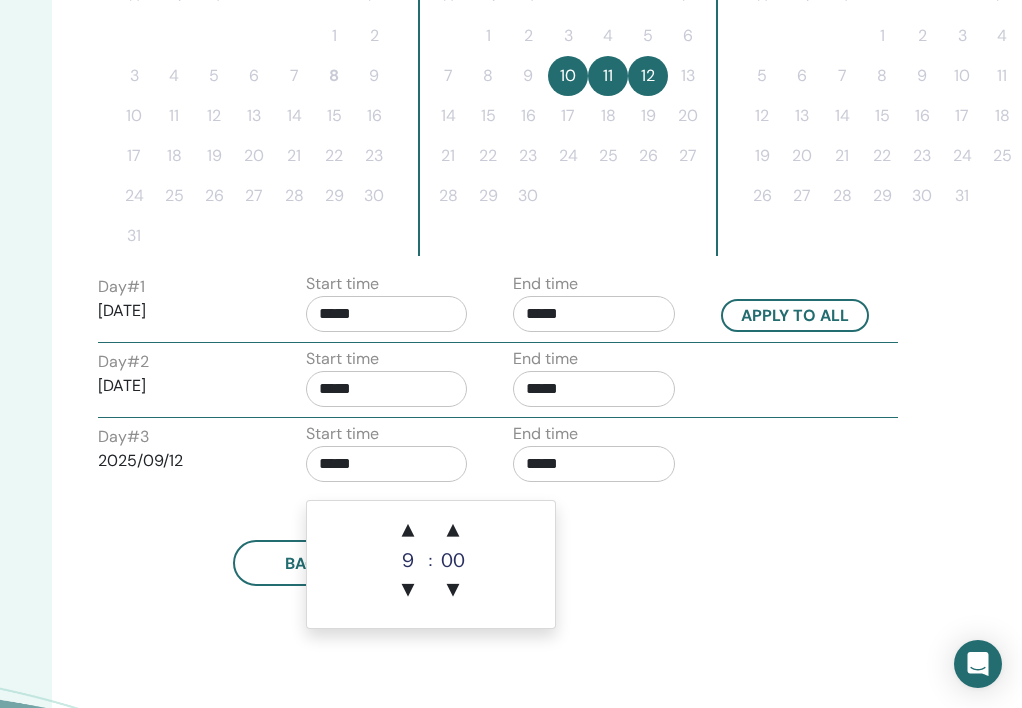 click on "*****" at bounding box center [387, 464] 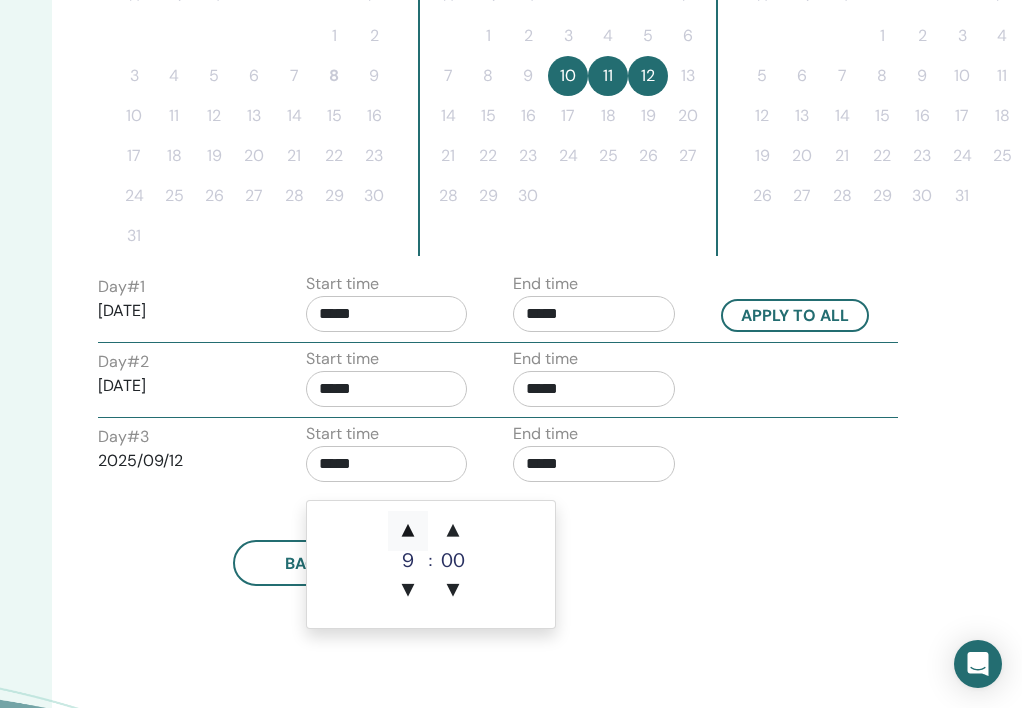 click on "▲" at bounding box center (408, 531) 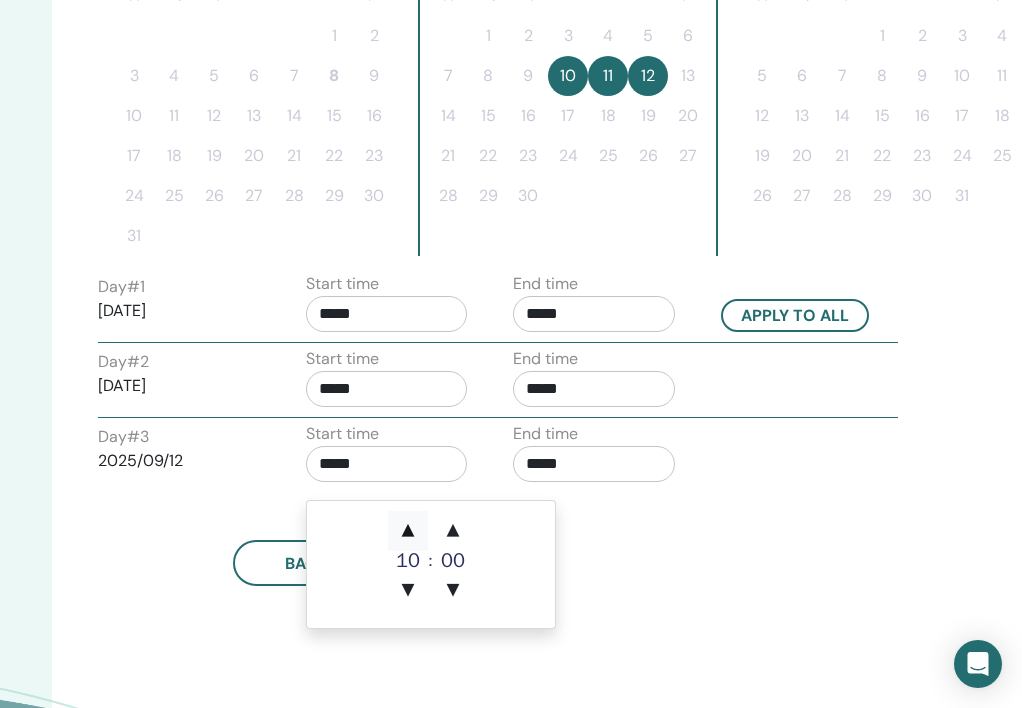 click on "▲" at bounding box center (408, 531) 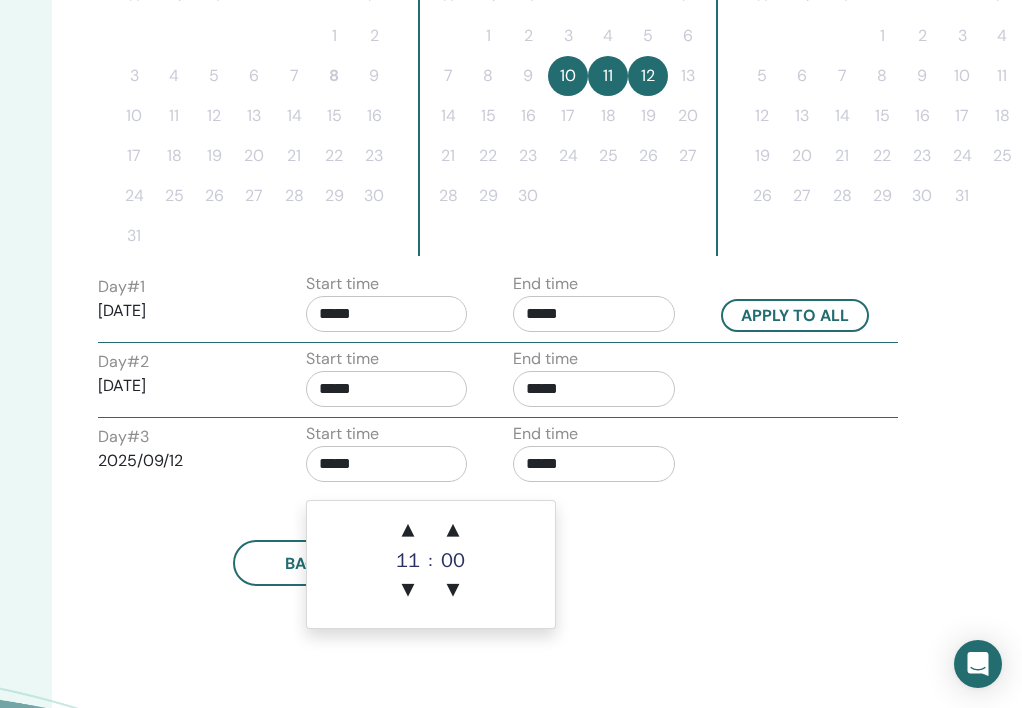 click on "*****" at bounding box center [594, 464] 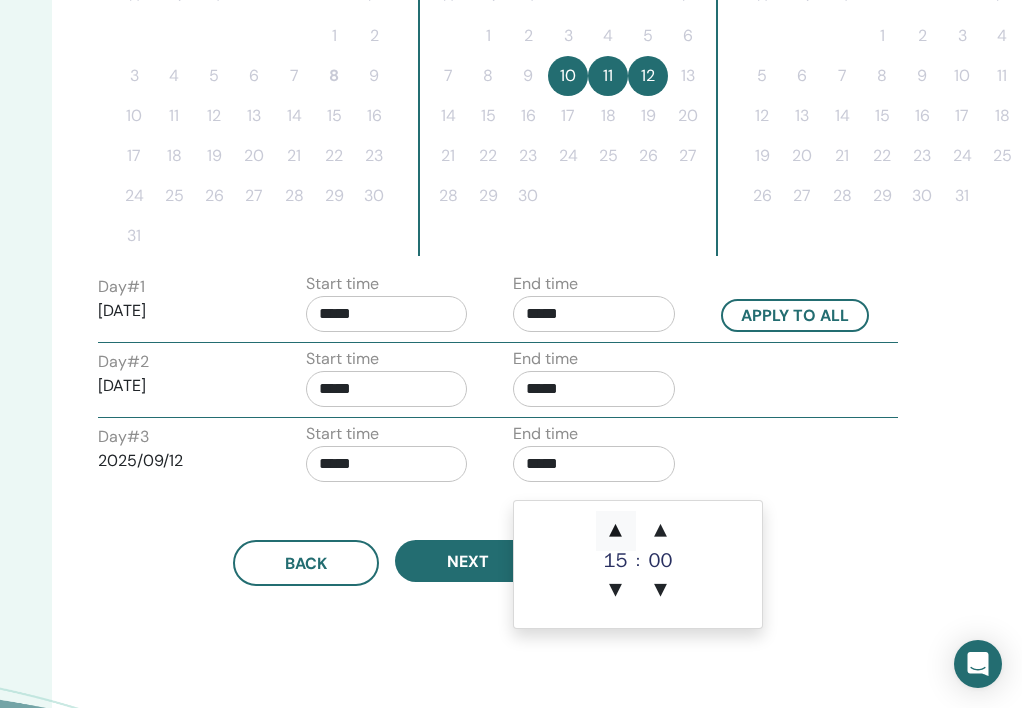 click on "▲" at bounding box center [616, 531] 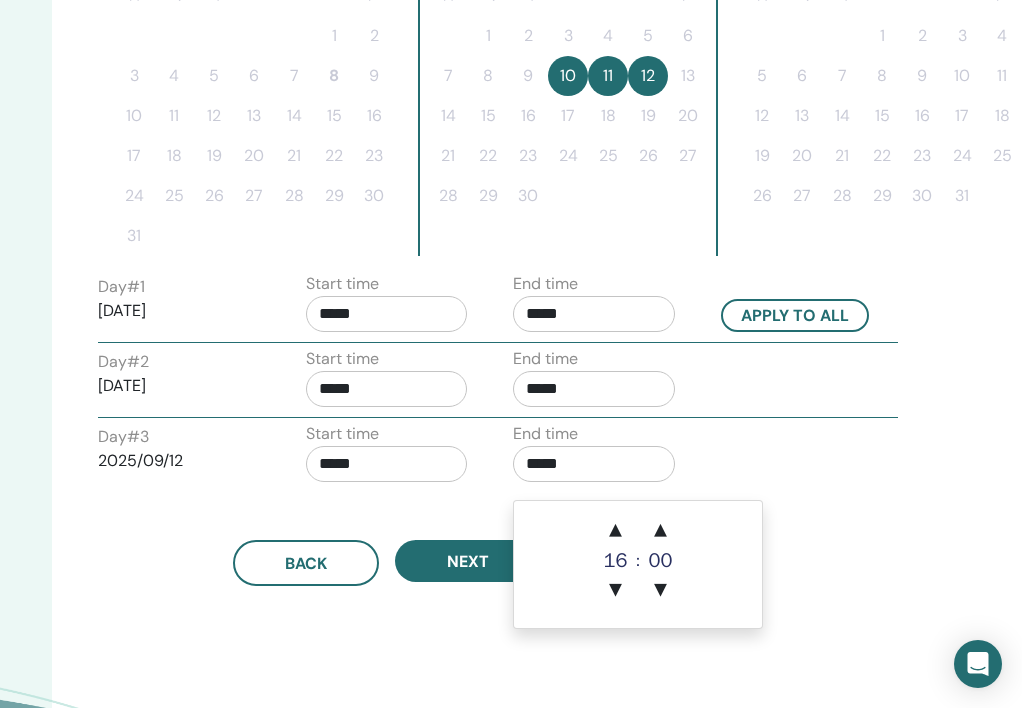 click on "Time Zone Time Zone (GMT+8) Asia/Taipei Seminar Date and Time Start date End date Done Schedule setup complete Reset August 2025 Su Mo Tu We Th Fr Sa 1 2 3 4 5 6 7 8 9 10 11 12 13 14 15 16 17 18 19 20 21 22 23 24 25 26 27 28 29 30 31 September 2025 Su Mo Tu We Th Fr Sa 1 2 3 4 5 6 7 8 9 10 11 12 13 14 15 16 17 18 19 20 21 22 23 24 25 26 27 28 29 30 October 2025 Su Mo Tu We Th Fr Sa 1 2 3 4 5 6 7 8 9 10 11 12 13 14 15 16 17 18 19 20 21 22 23 24 25 26 27 28 29 30 31 Day  # 1 2025/09/10 Start time ***** End time ***** Apply to all Day  # 2 2025/09/11 Start time ***** End time ***** Day  # 3 2025/09/12 Start time ***** End time ***** Back Next" at bounding box center [452, 172] 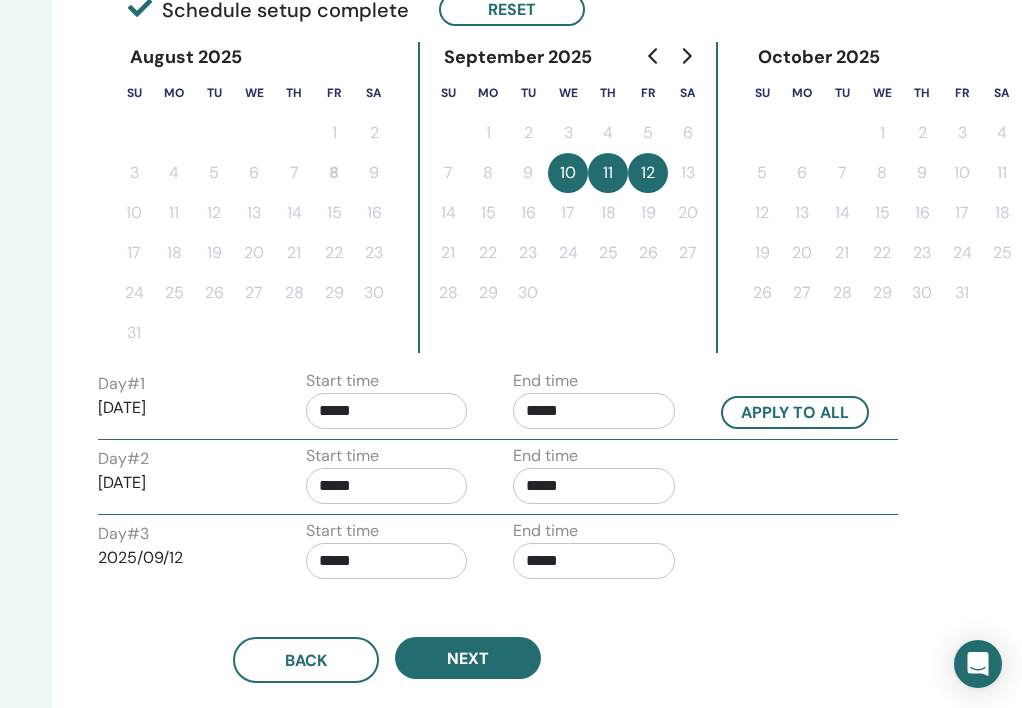 scroll, scrollTop: 403, scrollLeft: 348, axis: both 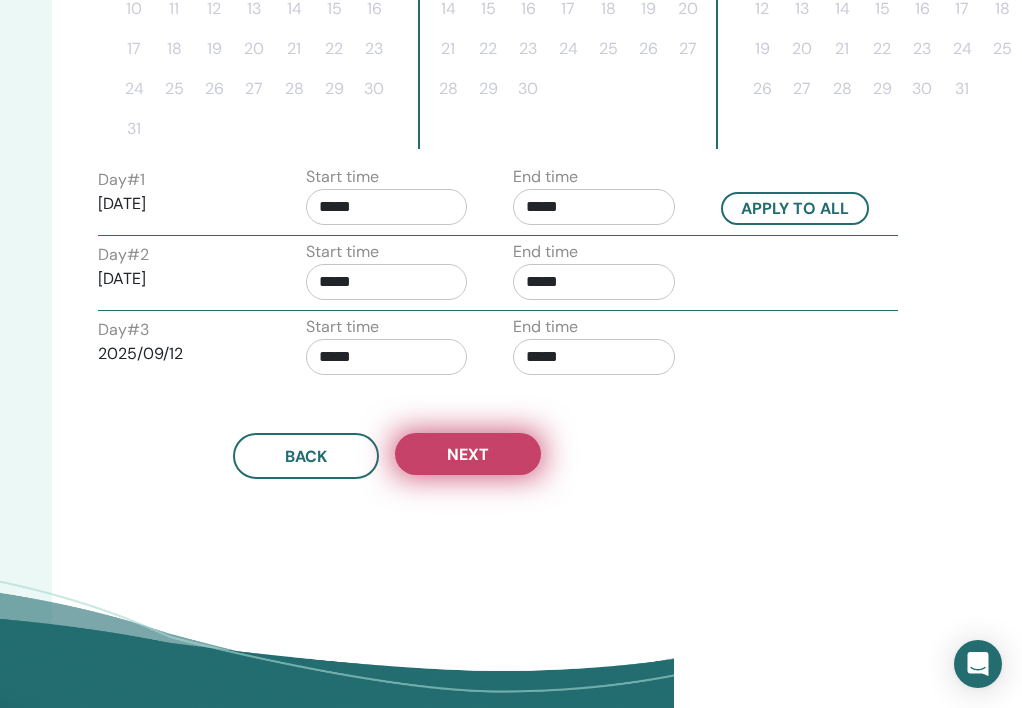 click on "Next" at bounding box center [468, 454] 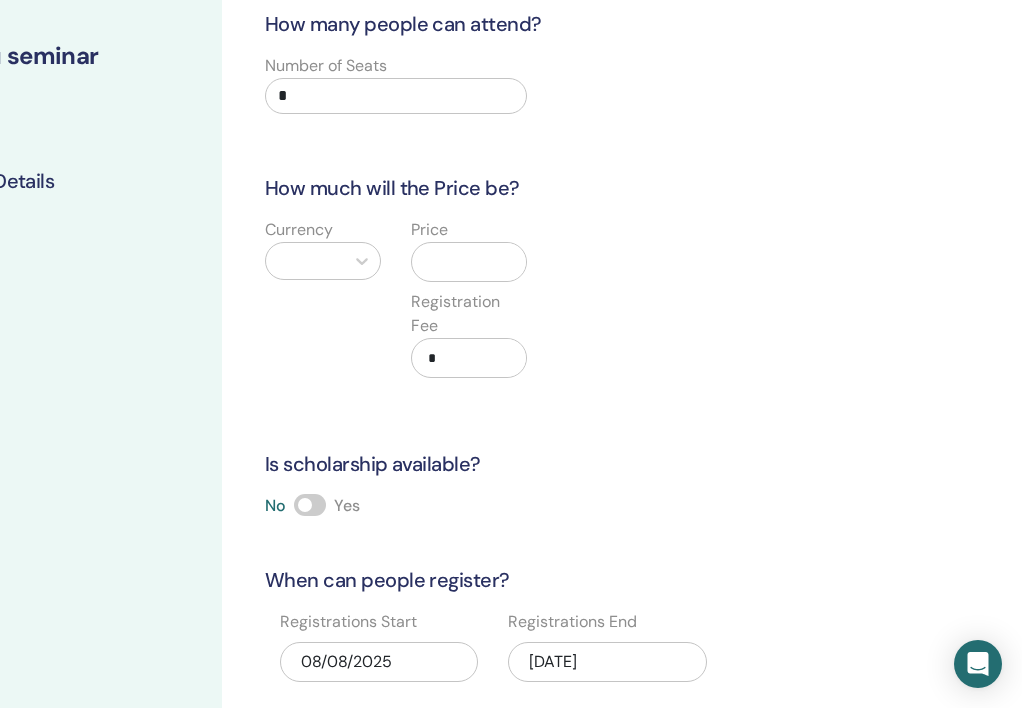 scroll, scrollTop: 0, scrollLeft: 178, axis: horizontal 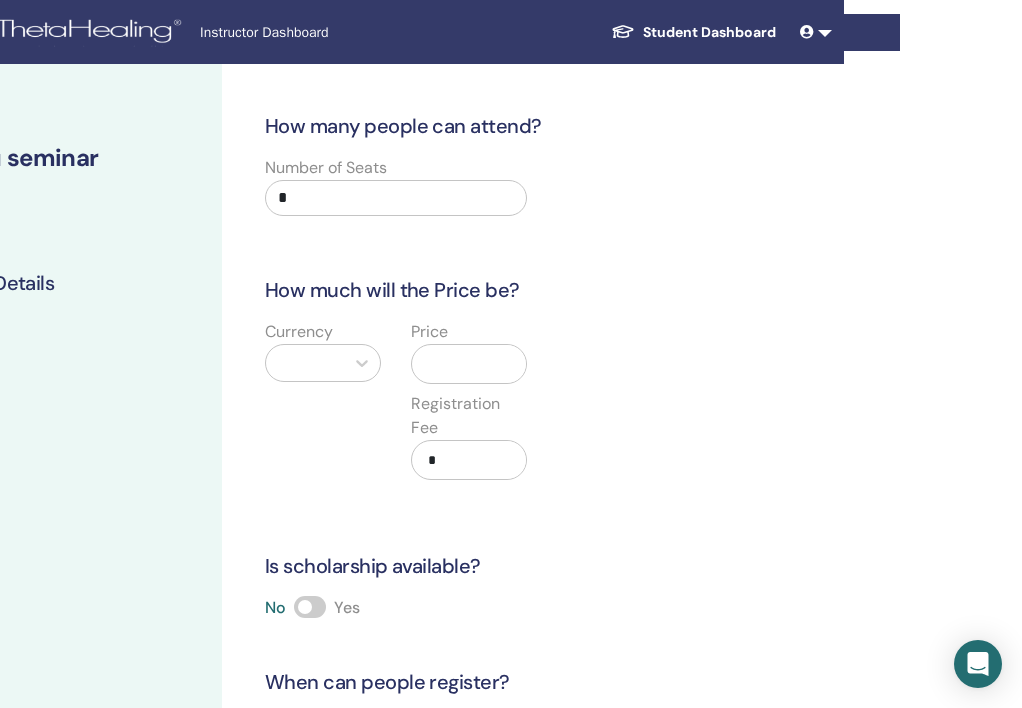 click on "*" at bounding box center [396, 198] 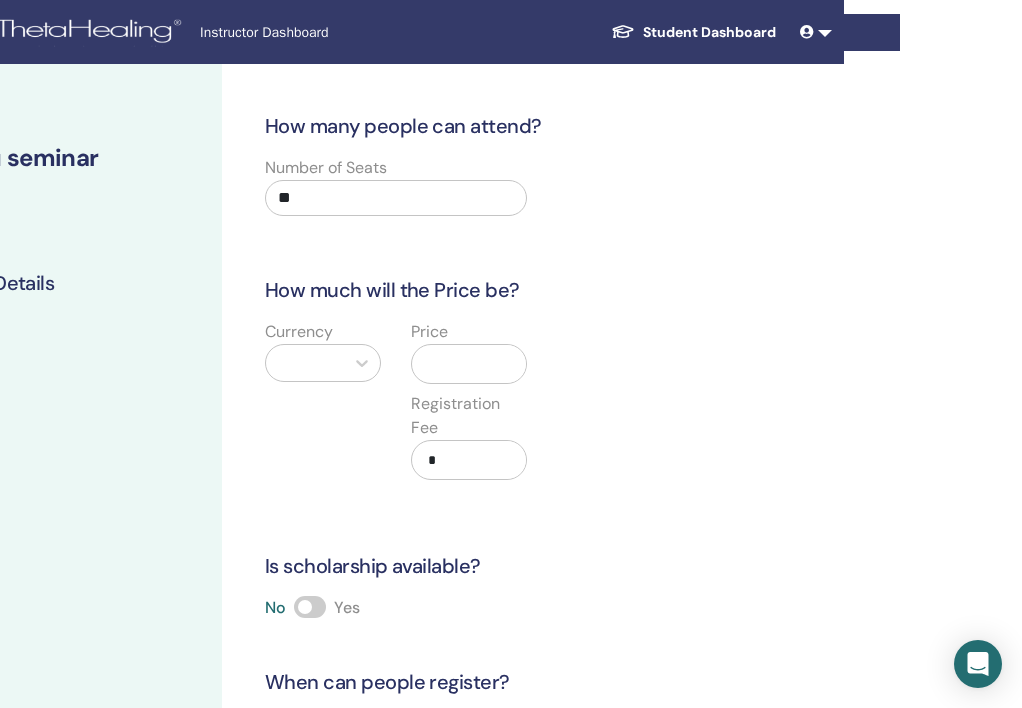 type on "**" 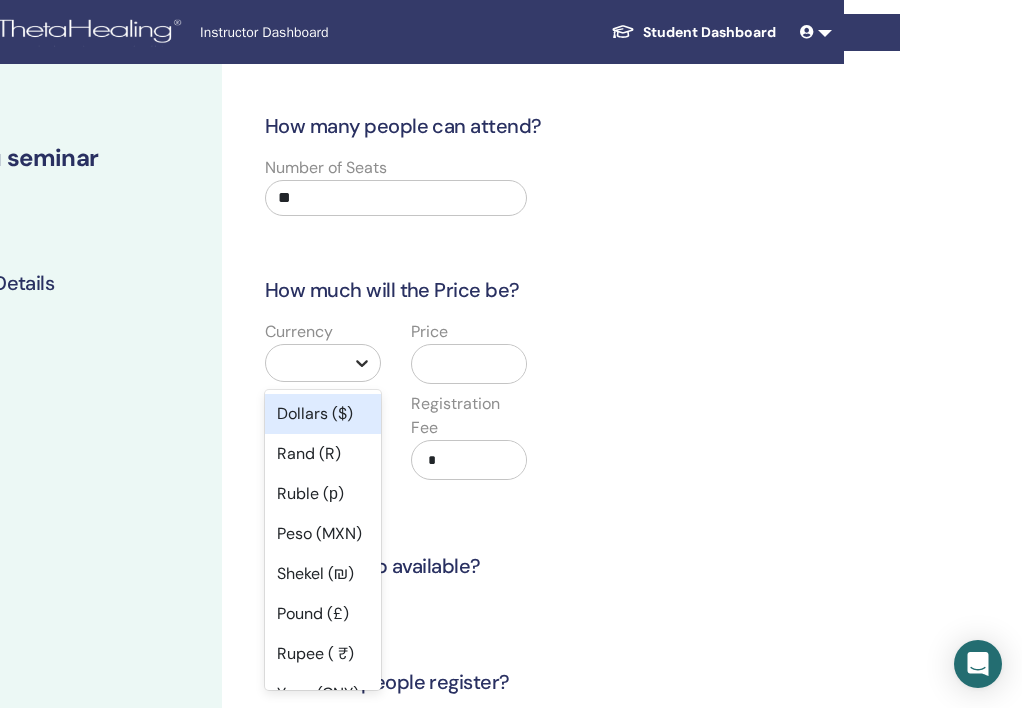 click 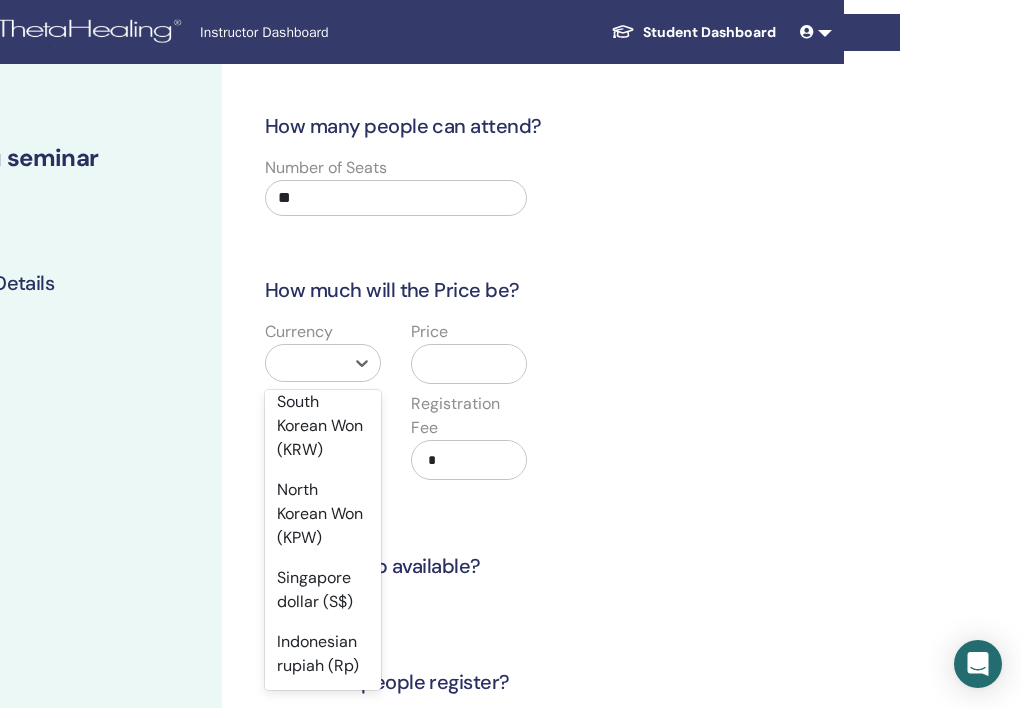 scroll, scrollTop: 2851, scrollLeft: 0, axis: vertical 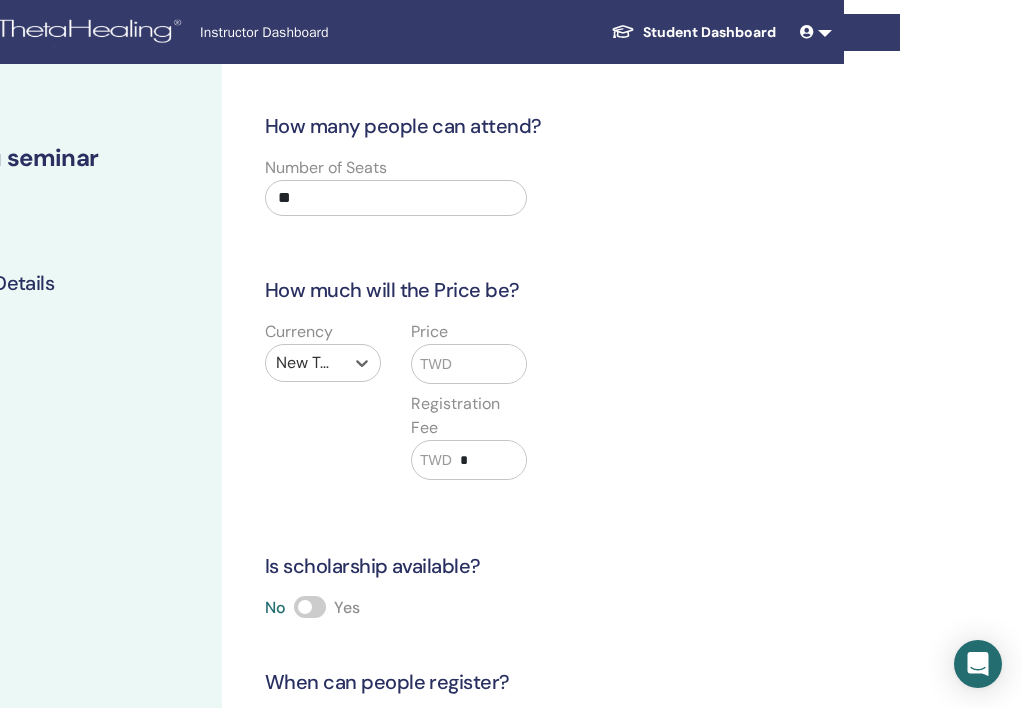 click at bounding box center (489, 364) 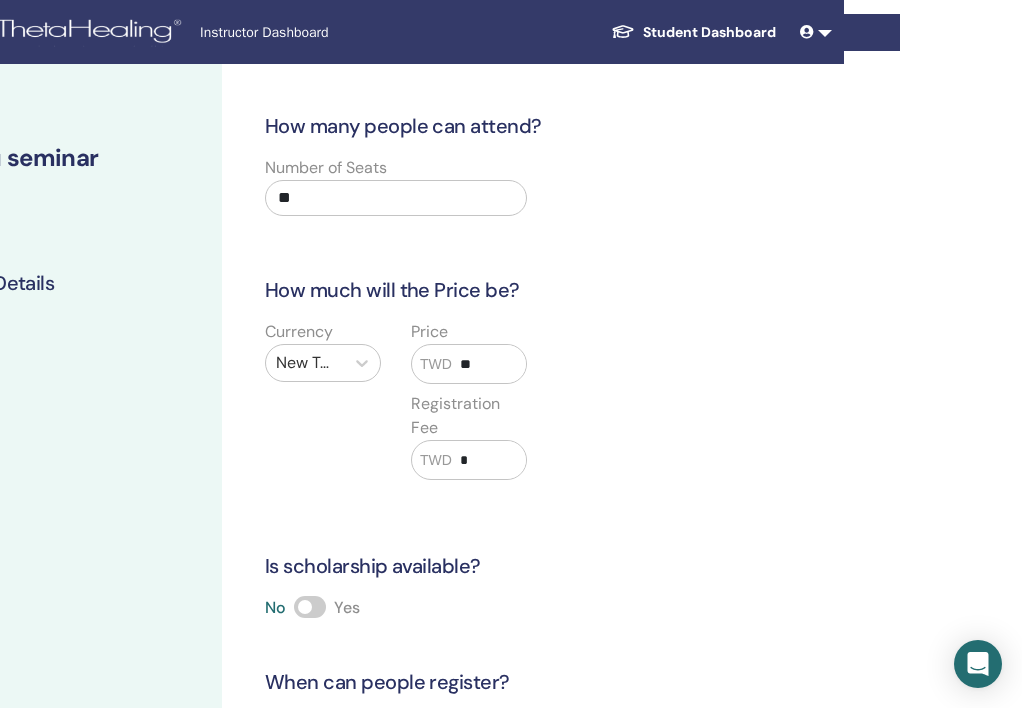 type on "*" 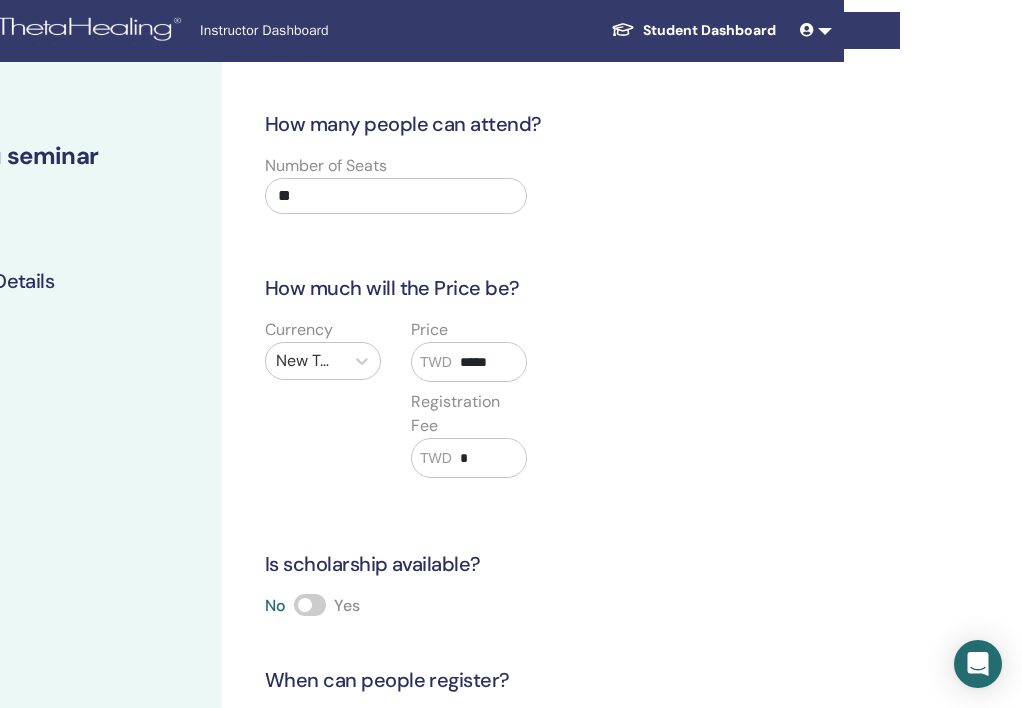 type on "*****" 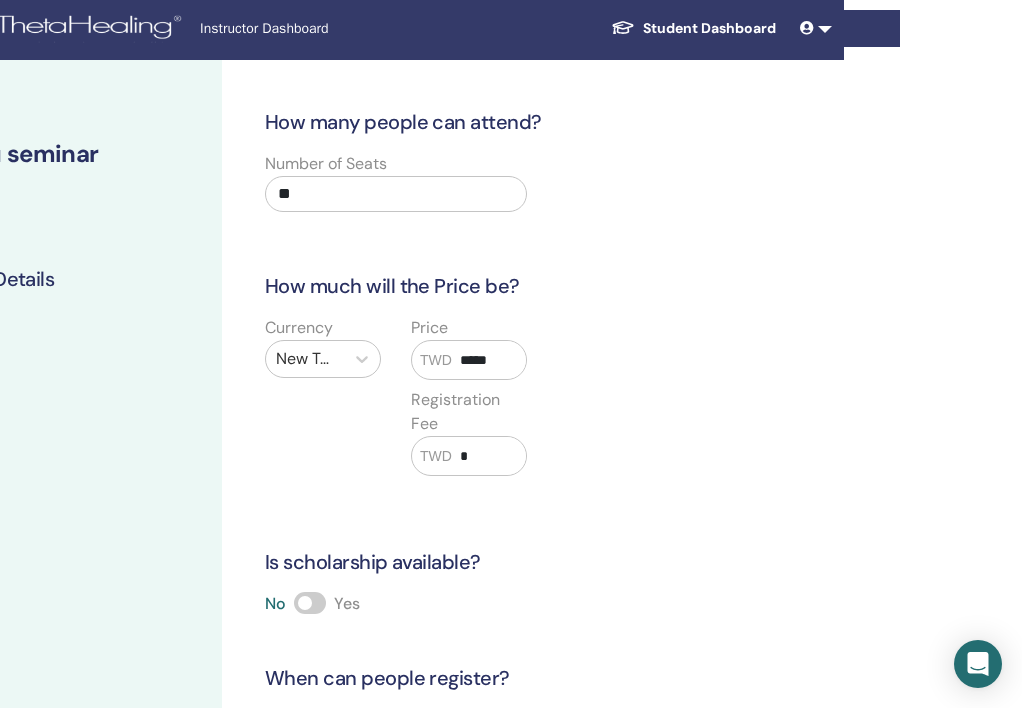 click on "Currency New Taiwan Dollar (TWD) Price TWD ***** Registration Fee TWD *" at bounding box center (542, 408) 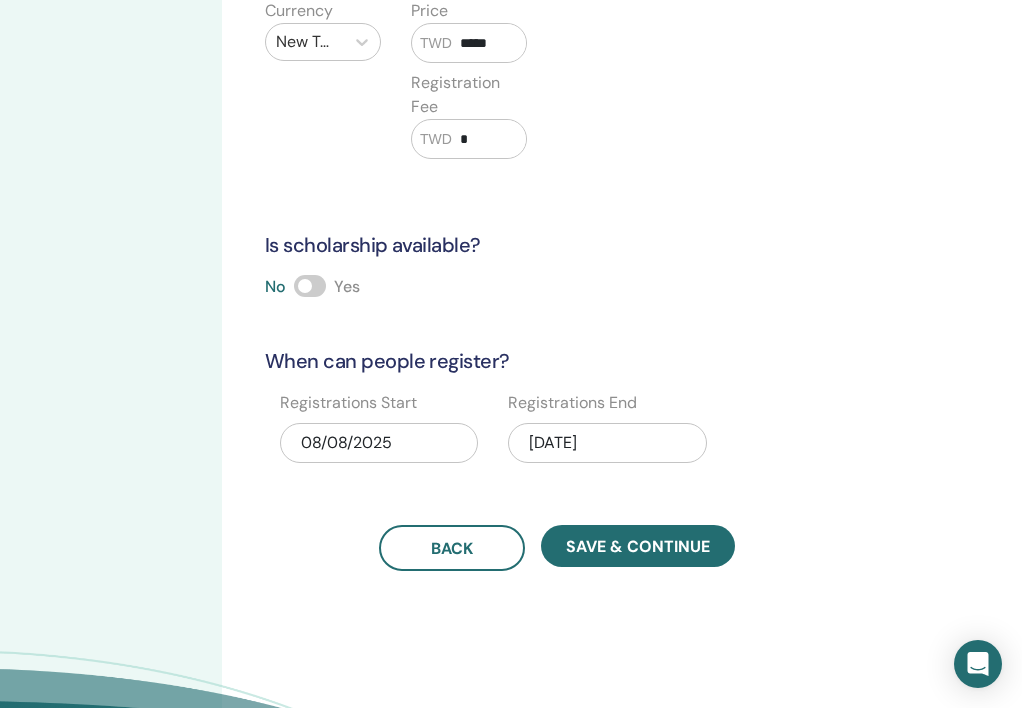 scroll, scrollTop: 333, scrollLeft: 178, axis: both 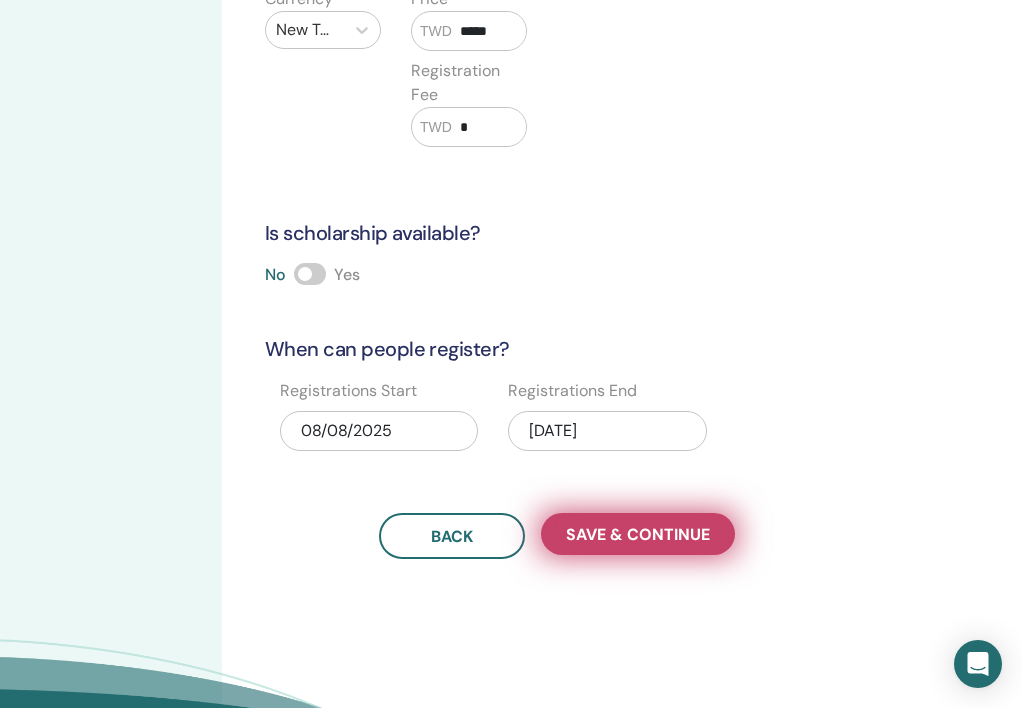 click on "Save & Continue" at bounding box center [638, 534] 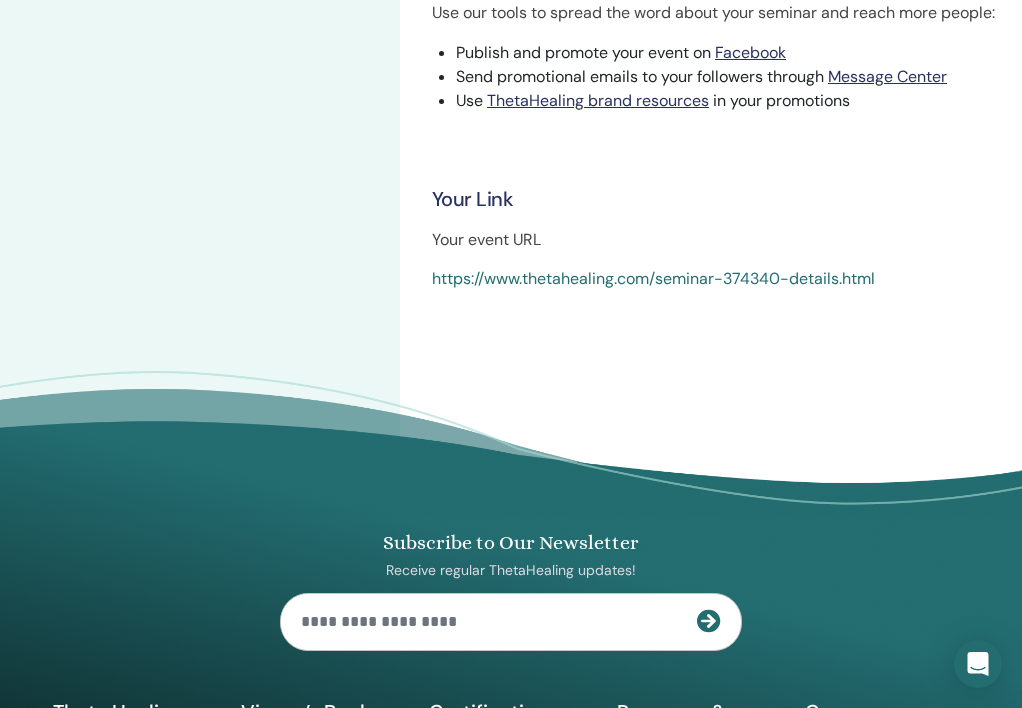 scroll, scrollTop: 635, scrollLeft: 0, axis: vertical 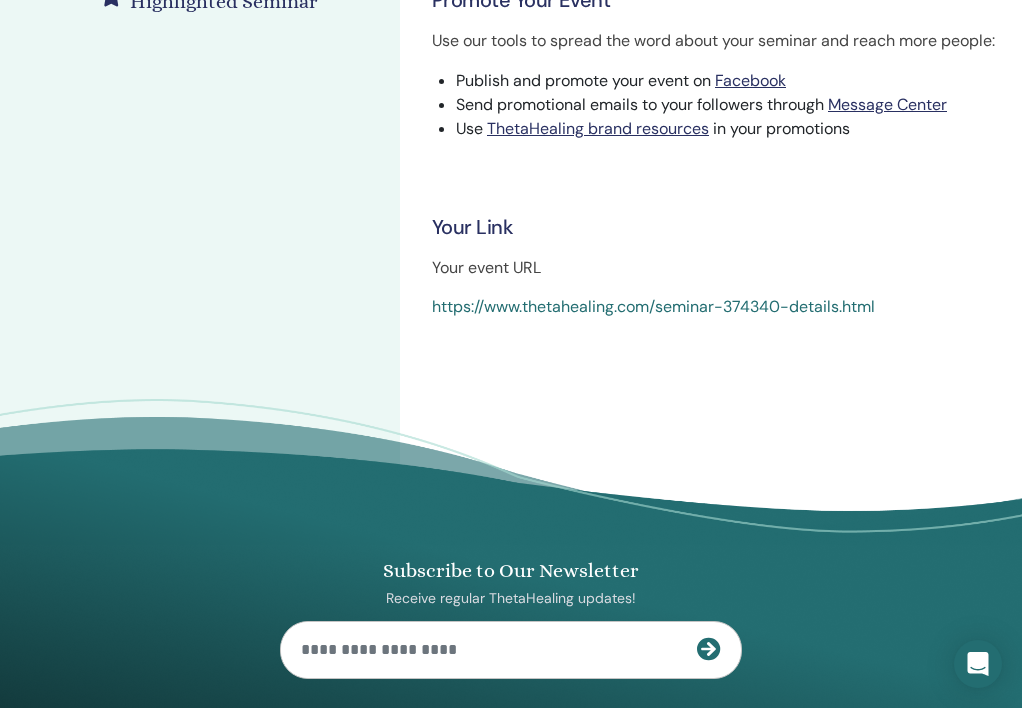 click on "https://www.thetahealing.com/seminar-374340-details.html" at bounding box center (653, 306) 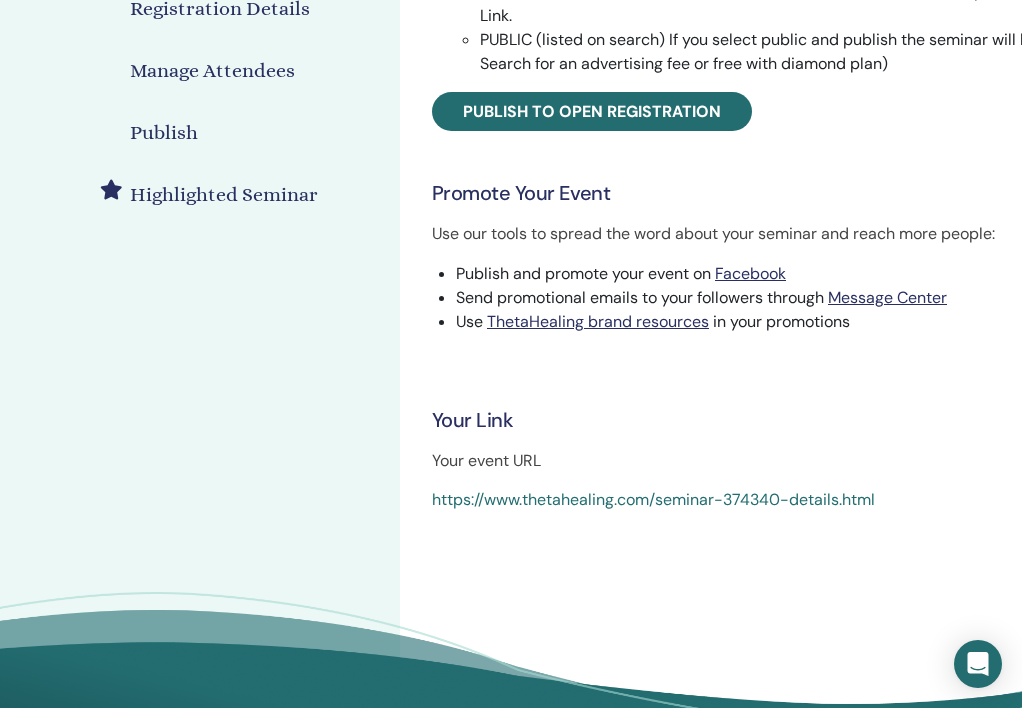 scroll, scrollTop: 444, scrollLeft: 0, axis: vertical 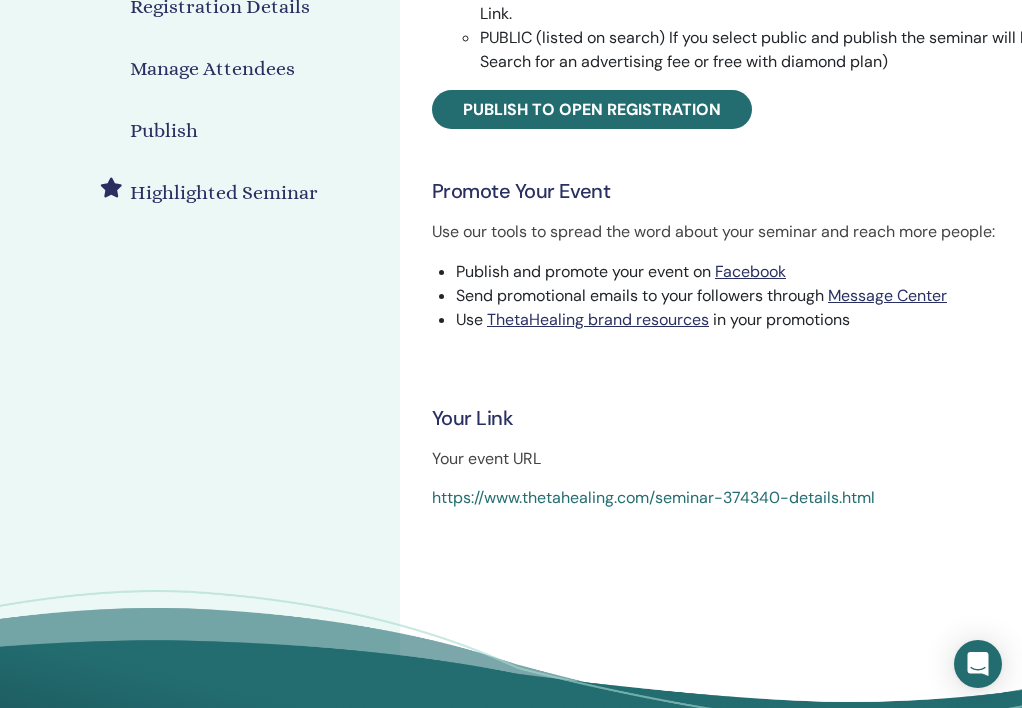 click on "Your Link" at bounding box center [800, 418] 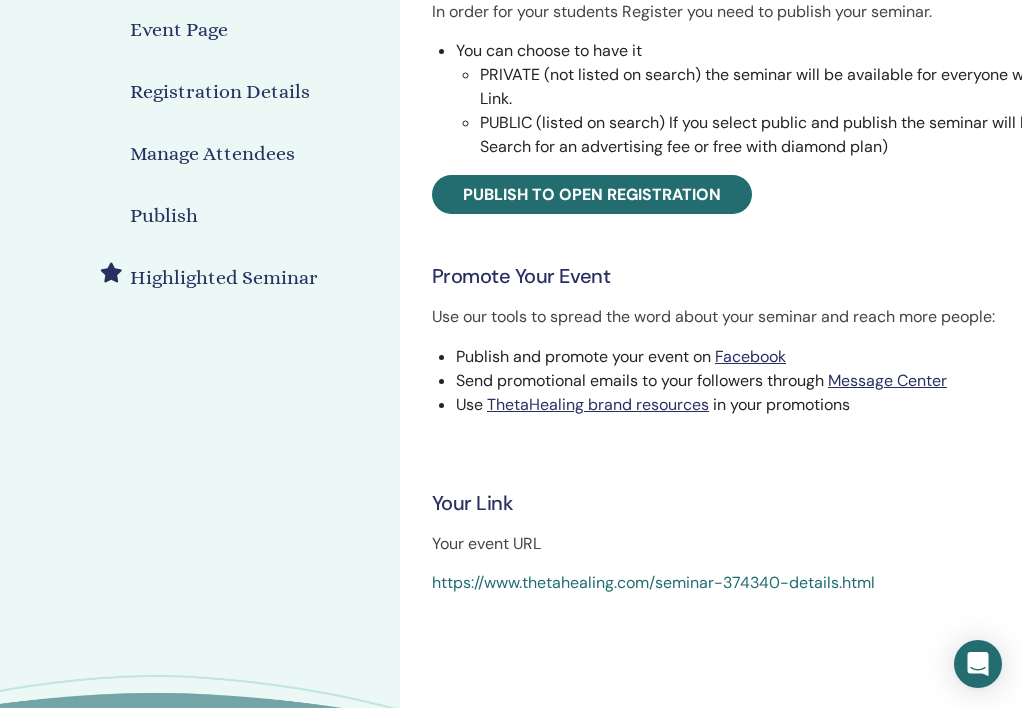 scroll, scrollTop: 354, scrollLeft: 0, axis: vertical 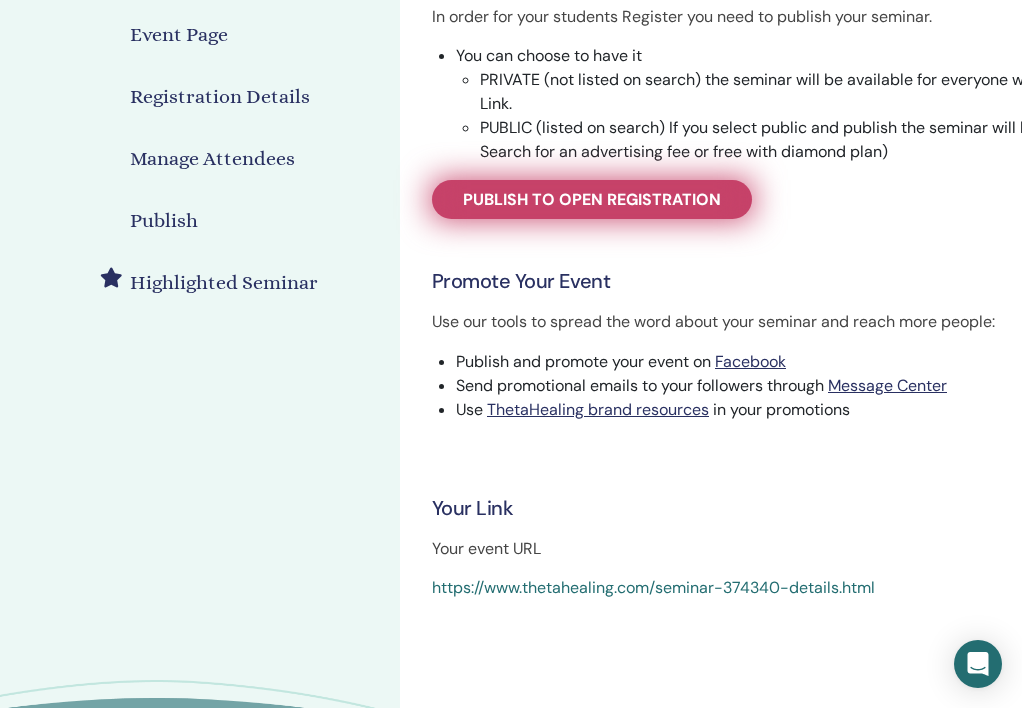 click on "Publish to open registration" at bounding box center [592, 199] 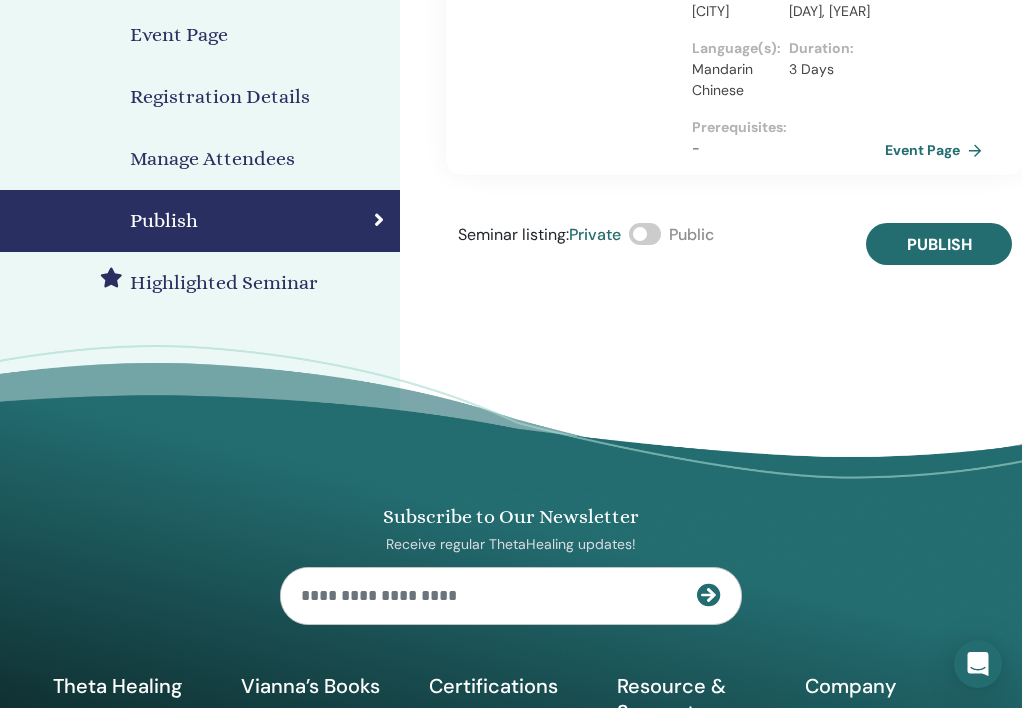 click at bounding box center (645, 234) 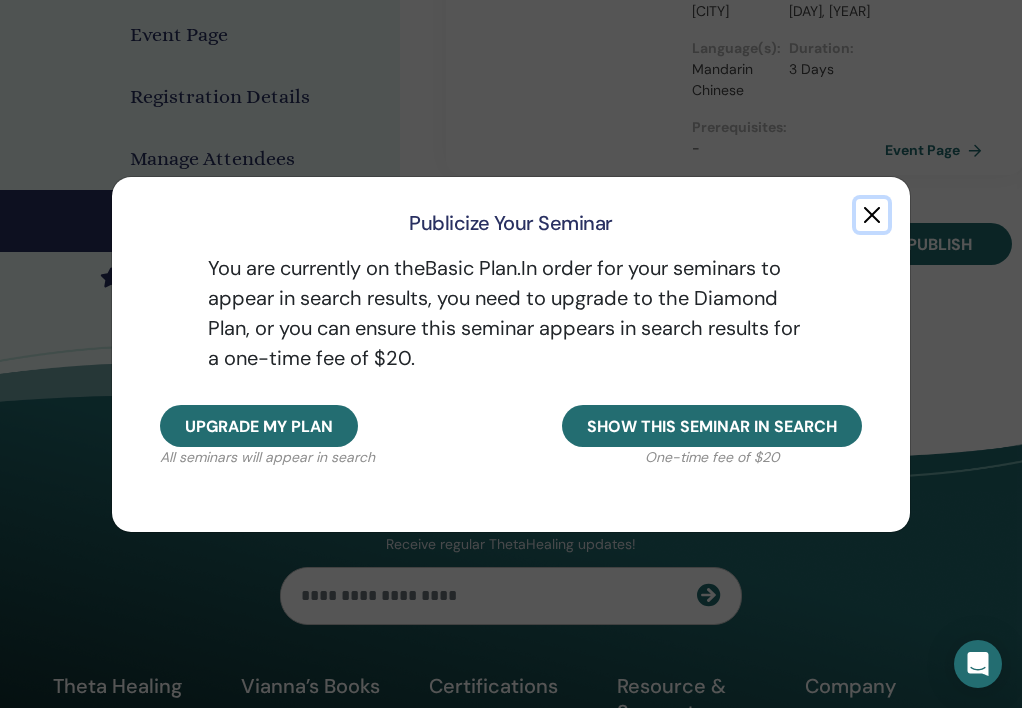 click at bounding box center [872, 215] 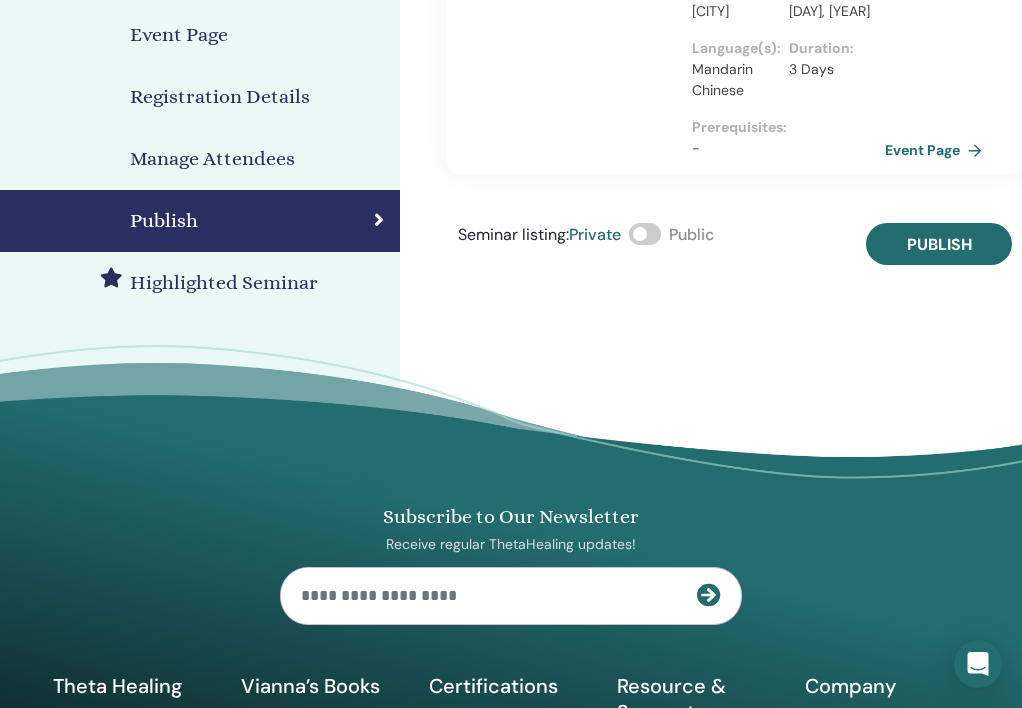 click at bounding box center [645, 234] 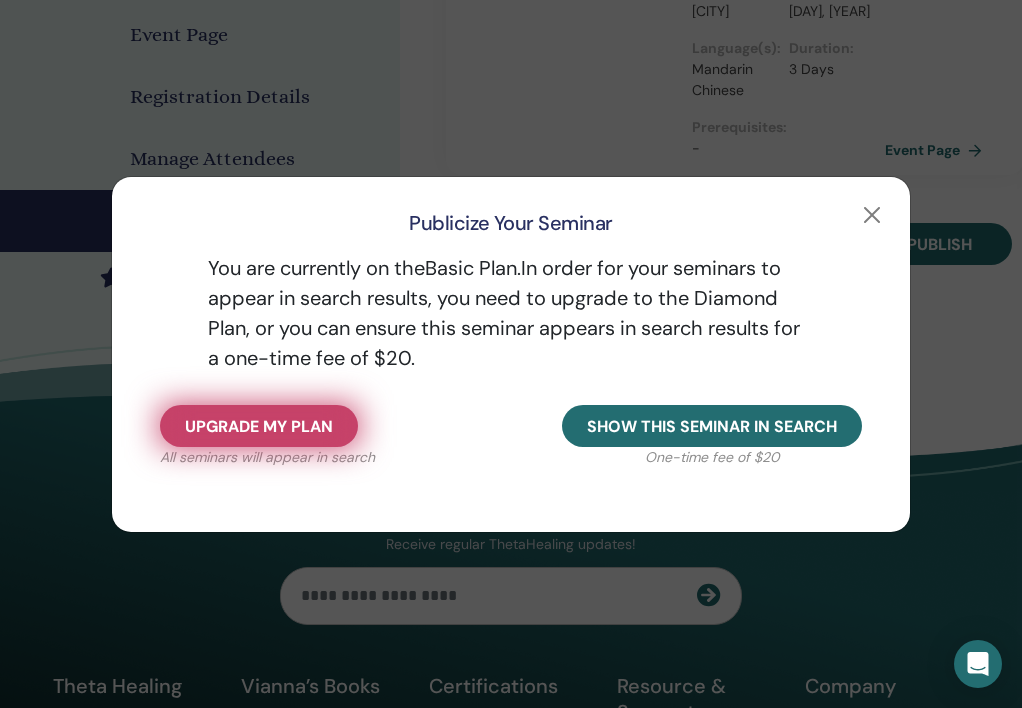 click on "Upgrade my plan" at bounding box center [259, 426] 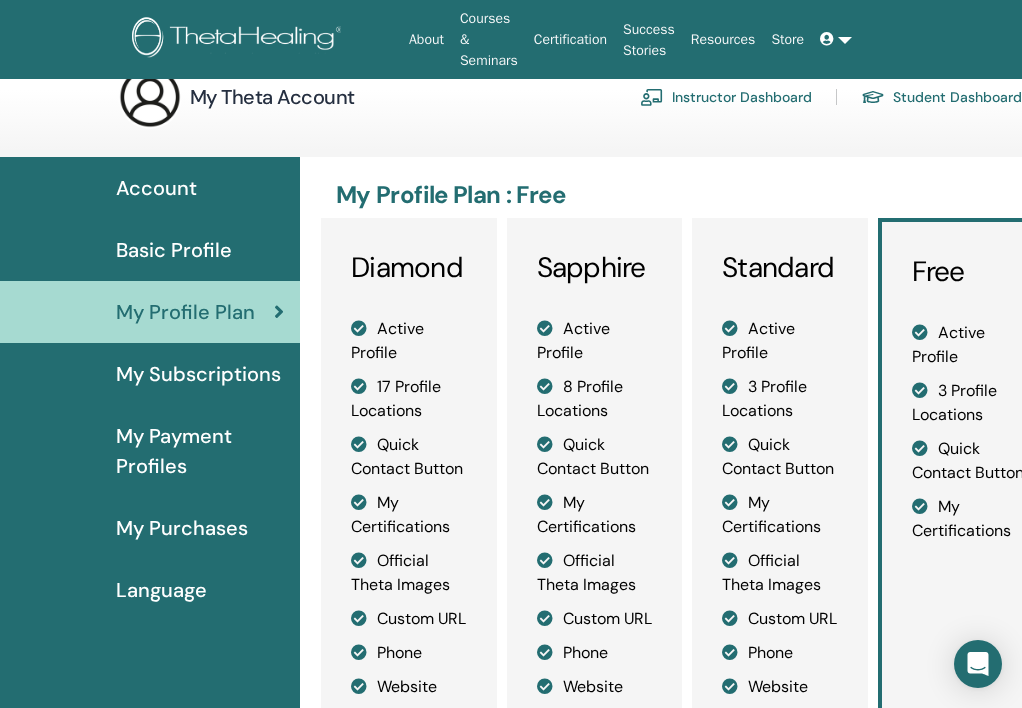 scroll, scrollTop: 0, scrollLeft: 0, axis: both 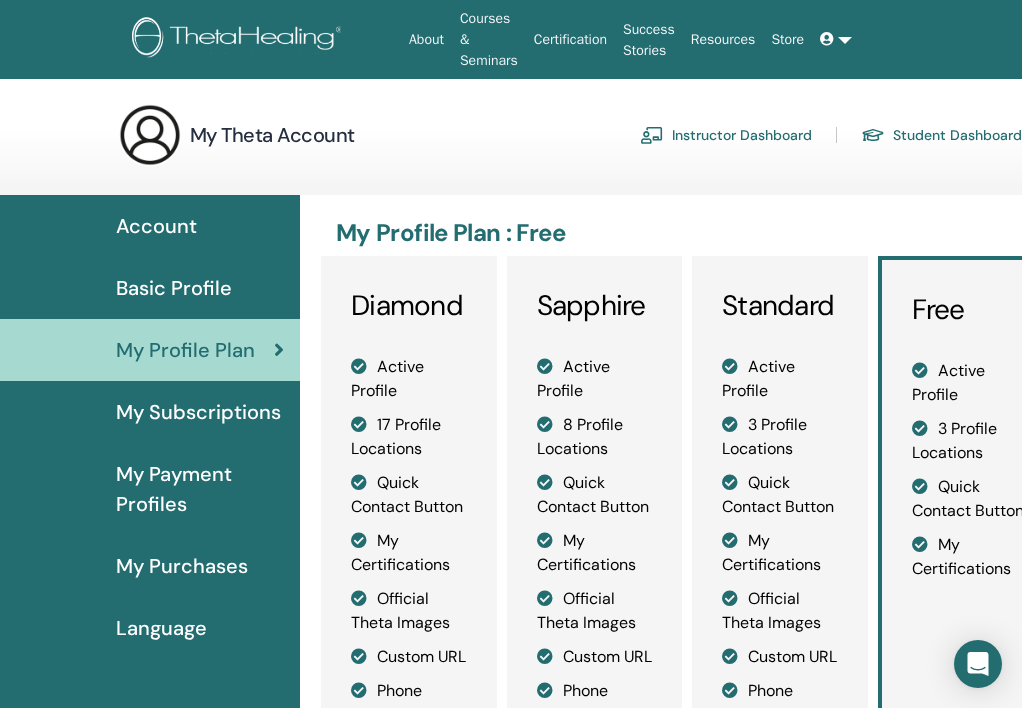 click on "Account" at bounding box center [150, 226] 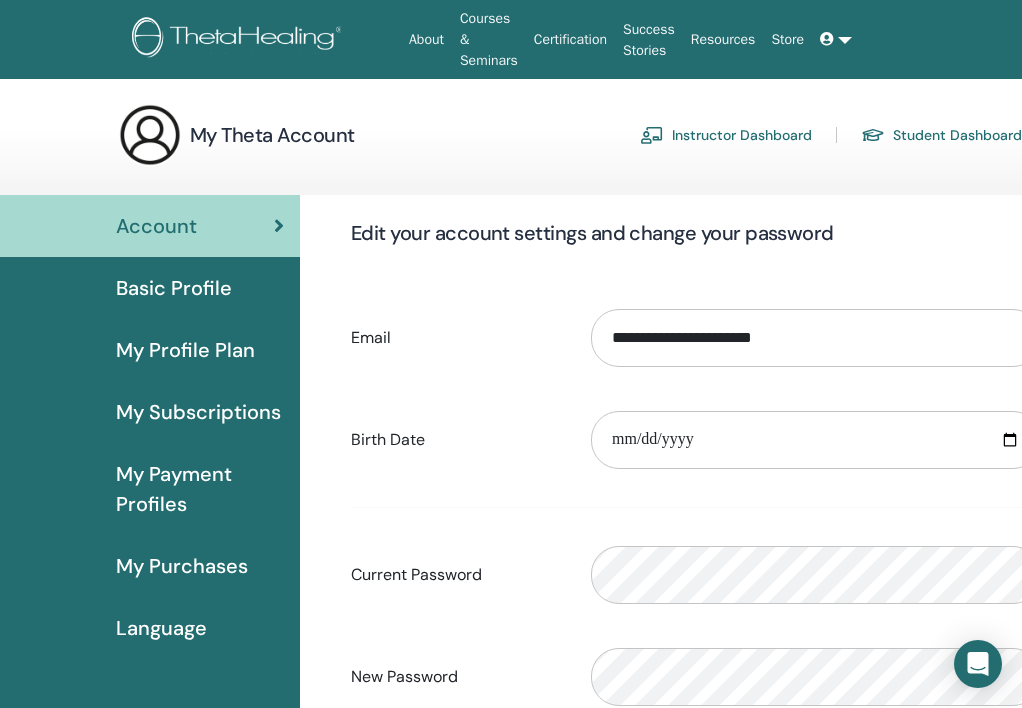 scroll, scrollTop: 0, scrollLeft: 0, axis: both 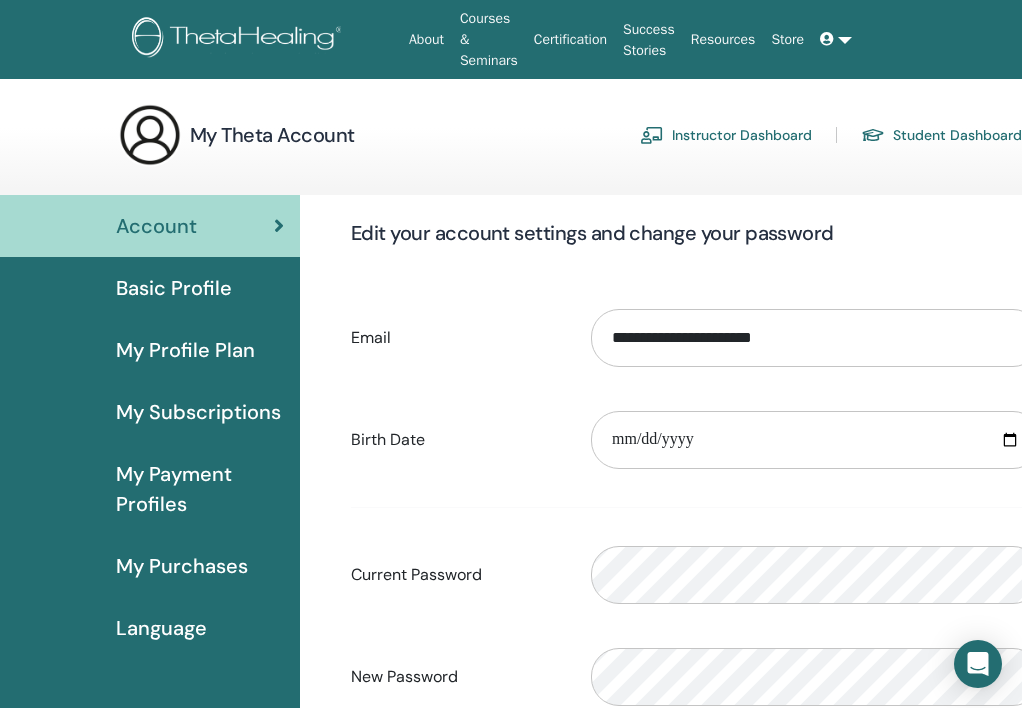 click on "My Profile Plan" at bounding box center (185, 350) 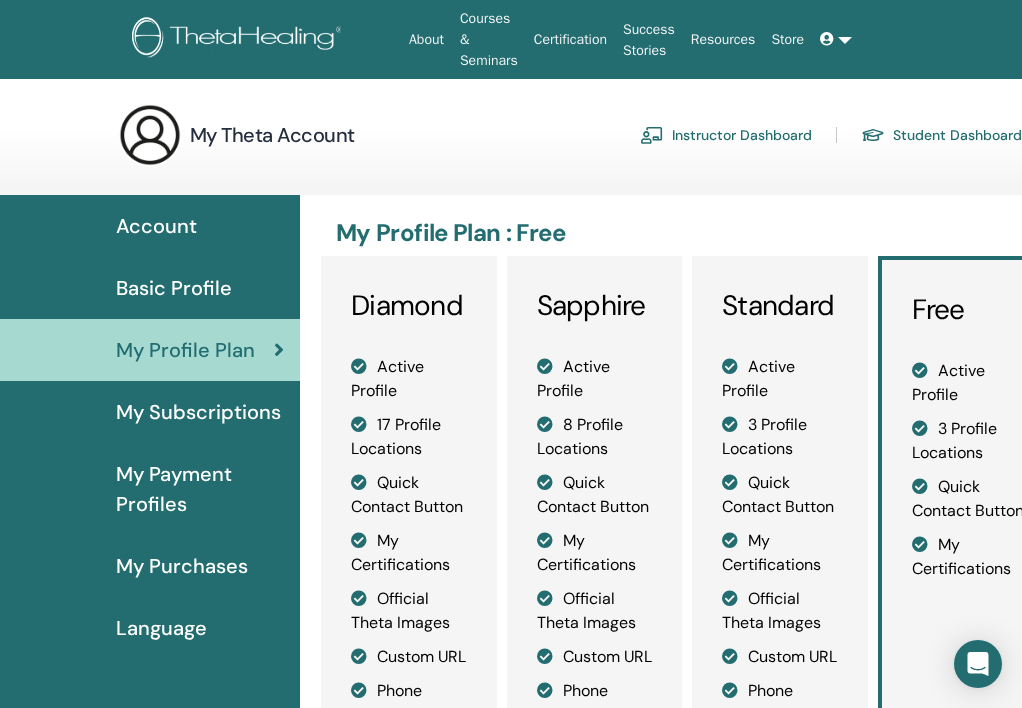scroll, scrollTop: 0, scrollLeft: 0, axis: both 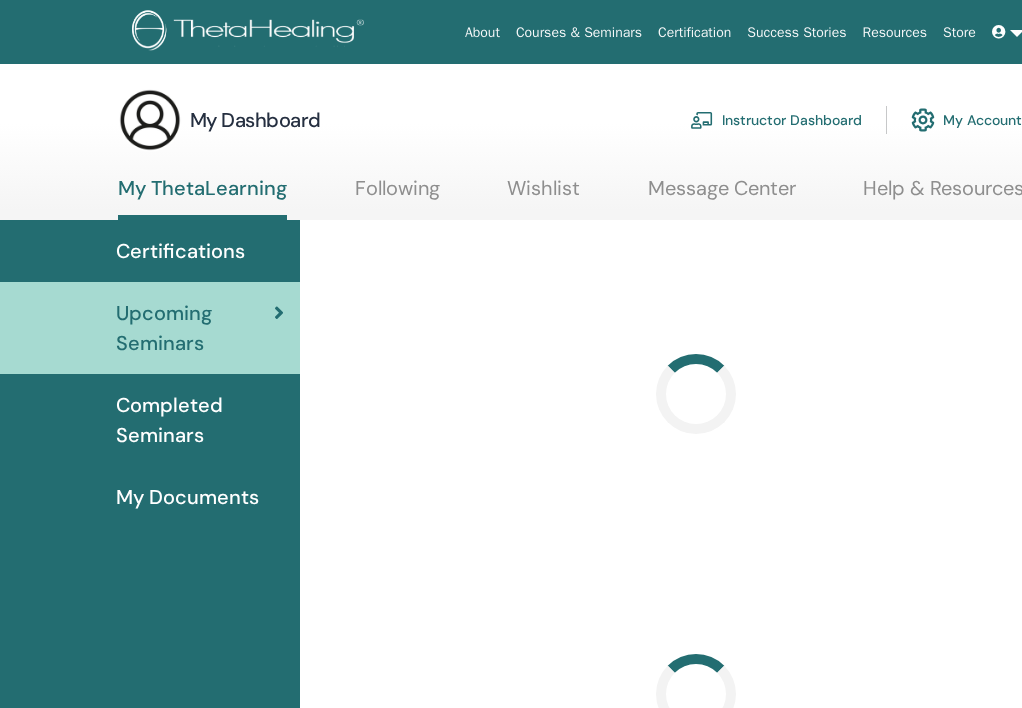 click on "Instructor Dashboard" at bounding box center [776, 120] 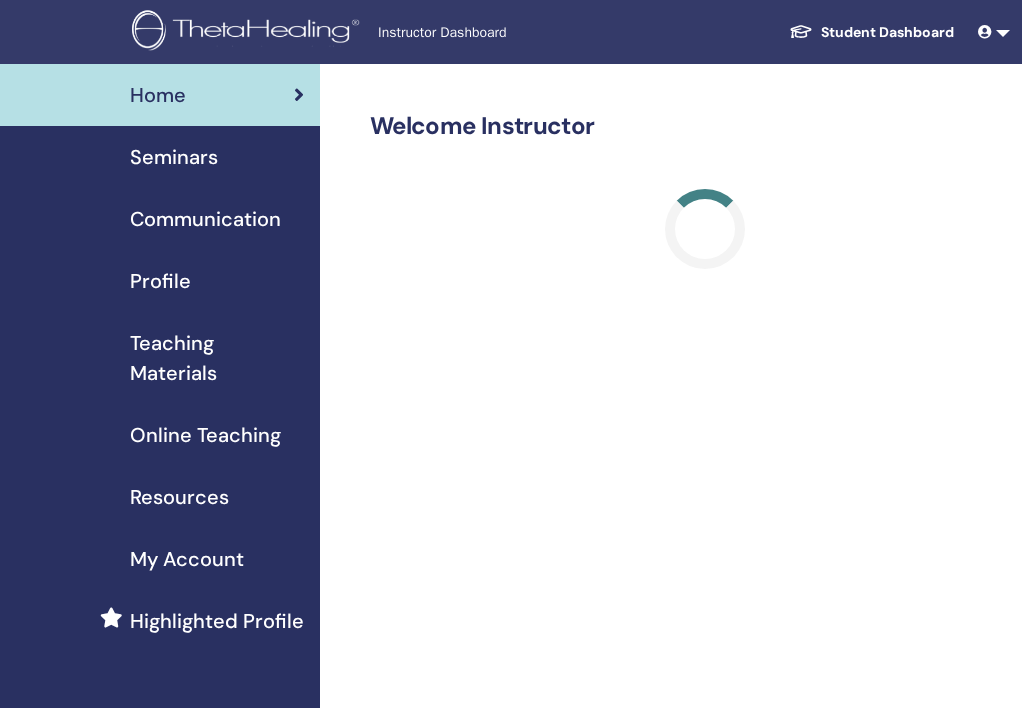 scroll, scrollTop: 0, scrollLeft: 0, axis: both 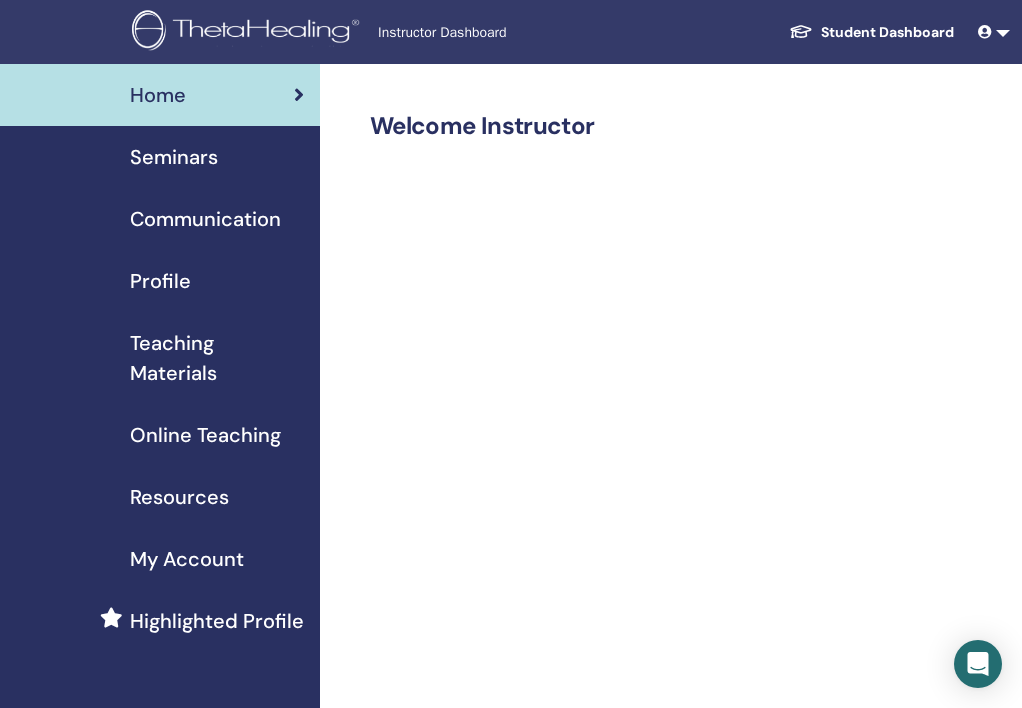 click on "Seminars" at bounding box center [160, 157] 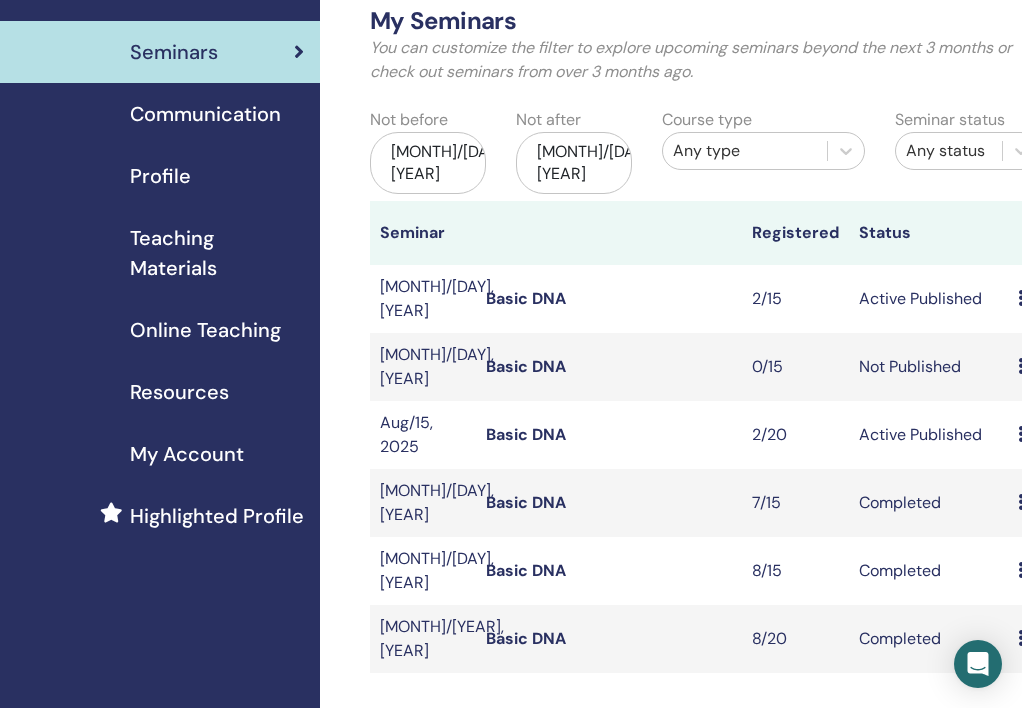 scroll, scrollTop: 110, scrollLeft: 0, axis: vertical 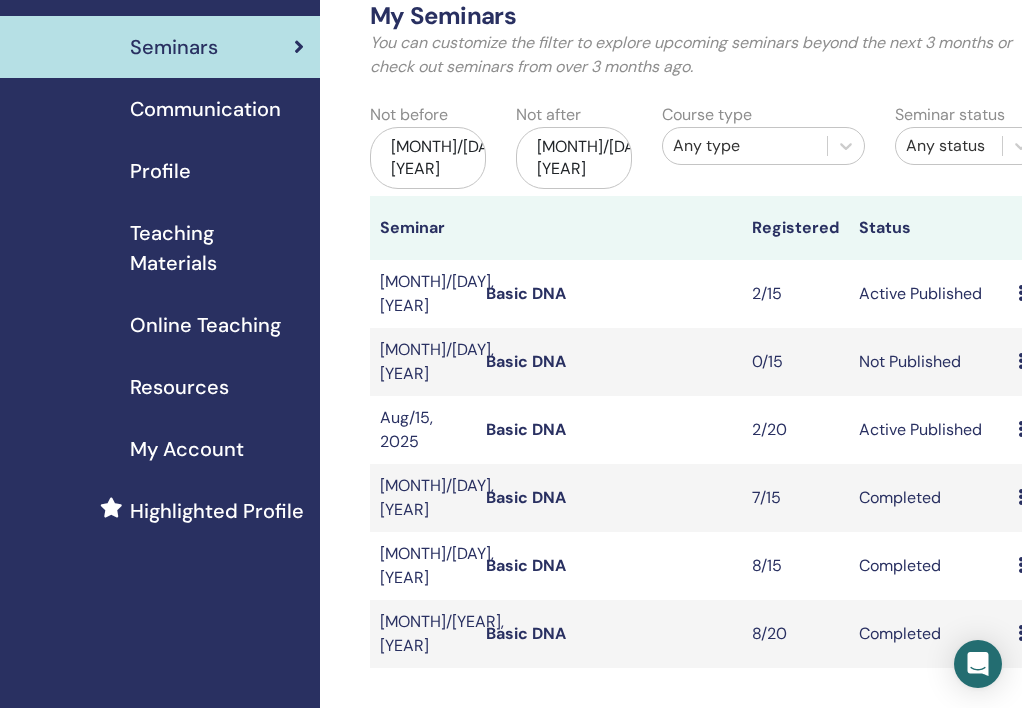 click on "Preview Edit Attendees Cancel" at bounding box center [1024, 362] 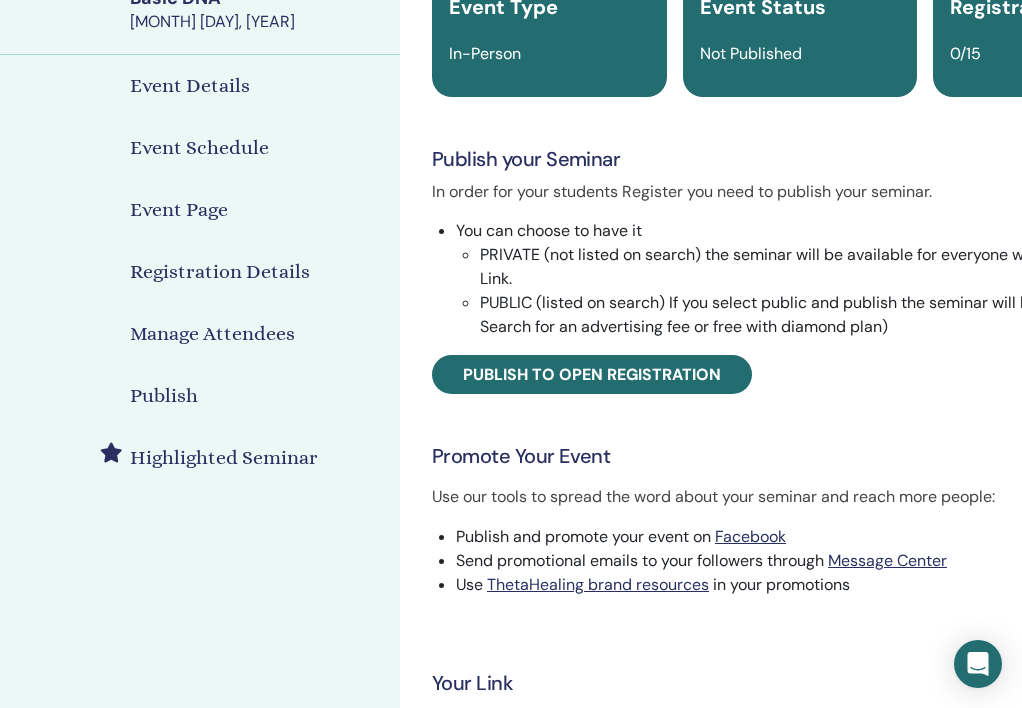 scroll, scrollTop: 180, scrollLeft: 0, axis: vertical 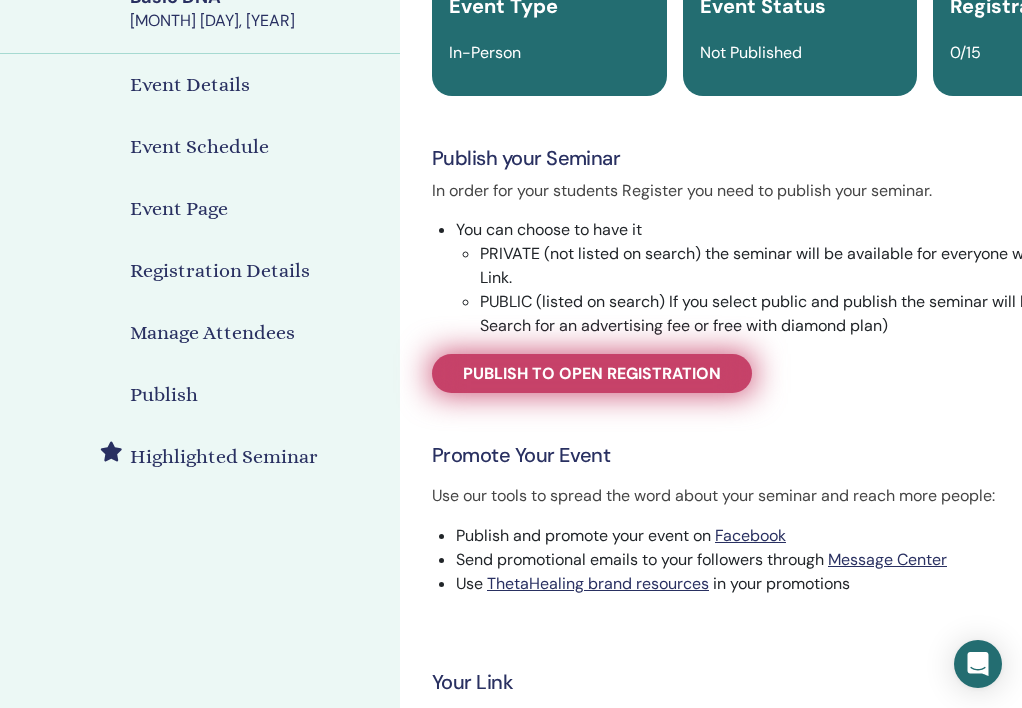 click on "Publish to open registration" at bounding box center [592, 373] 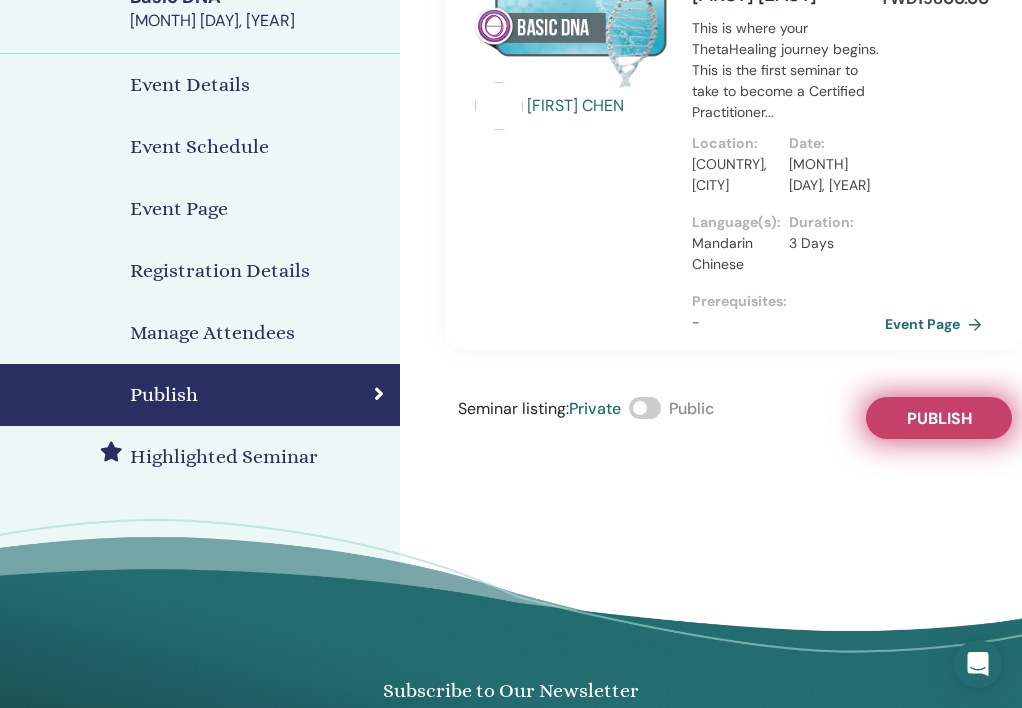 click on "Publish" at bounding box center [939, 418] 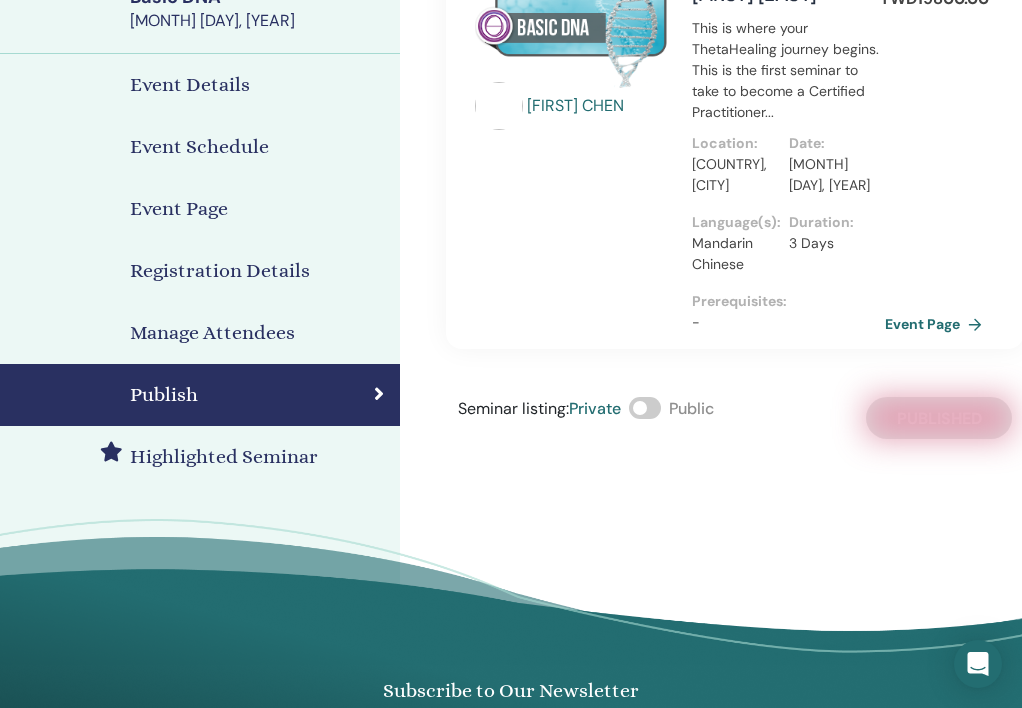 scroll, scrollTop: 0, scrollLeft: 0, axis: both 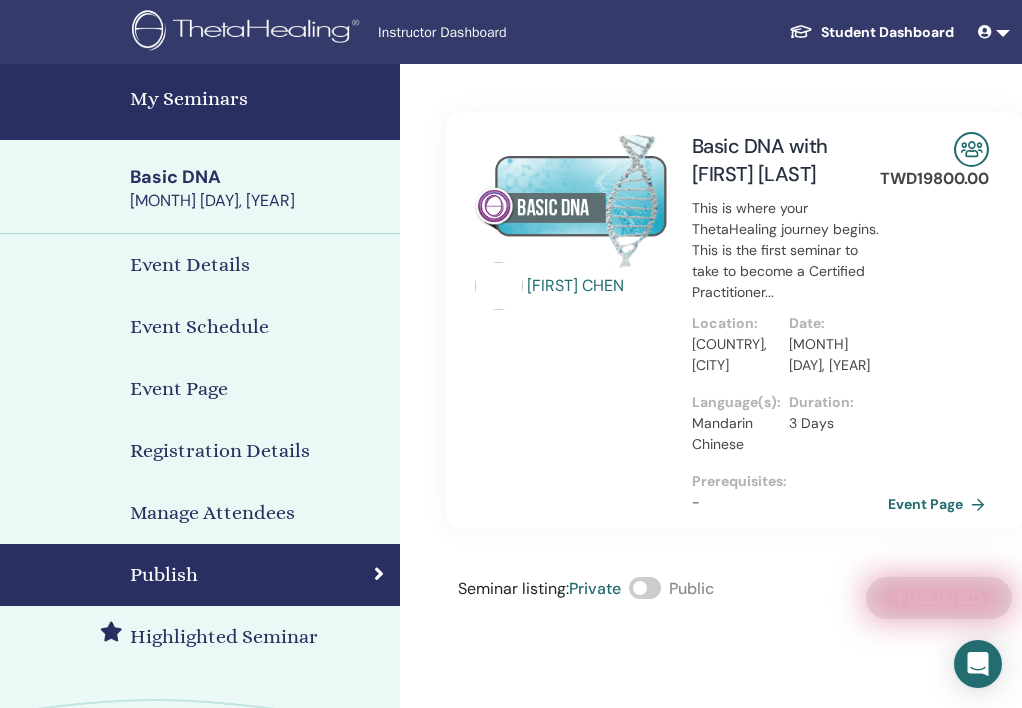 click on "Event Page" at bounding box center (940, 504) 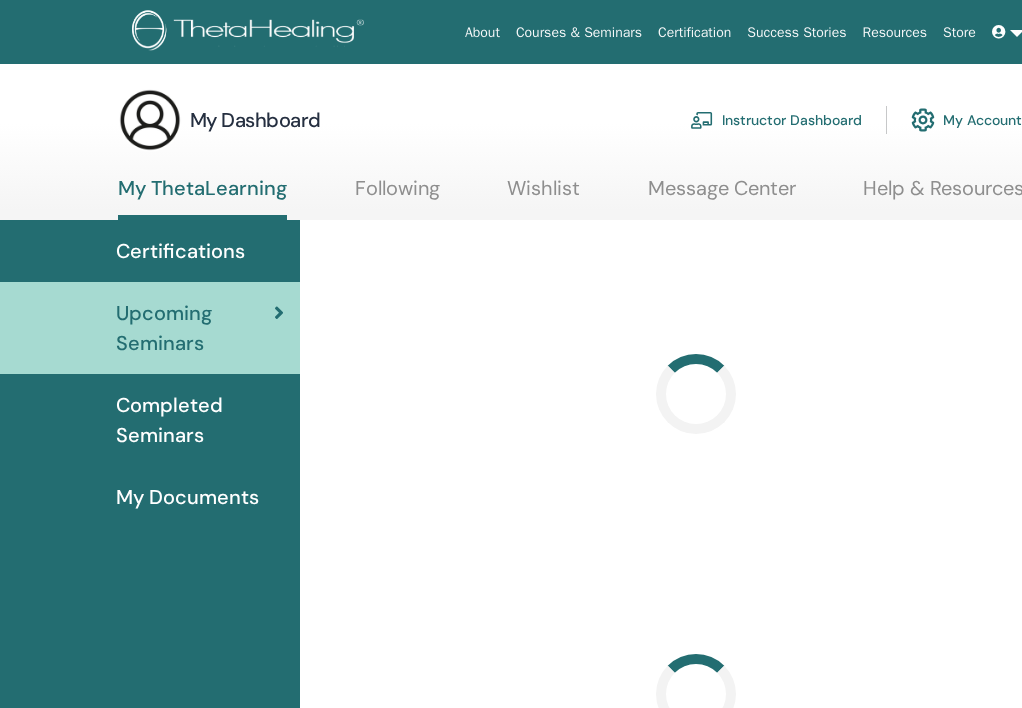 scroll, scrollTop: 0, scrollLeft: 0, axis: both 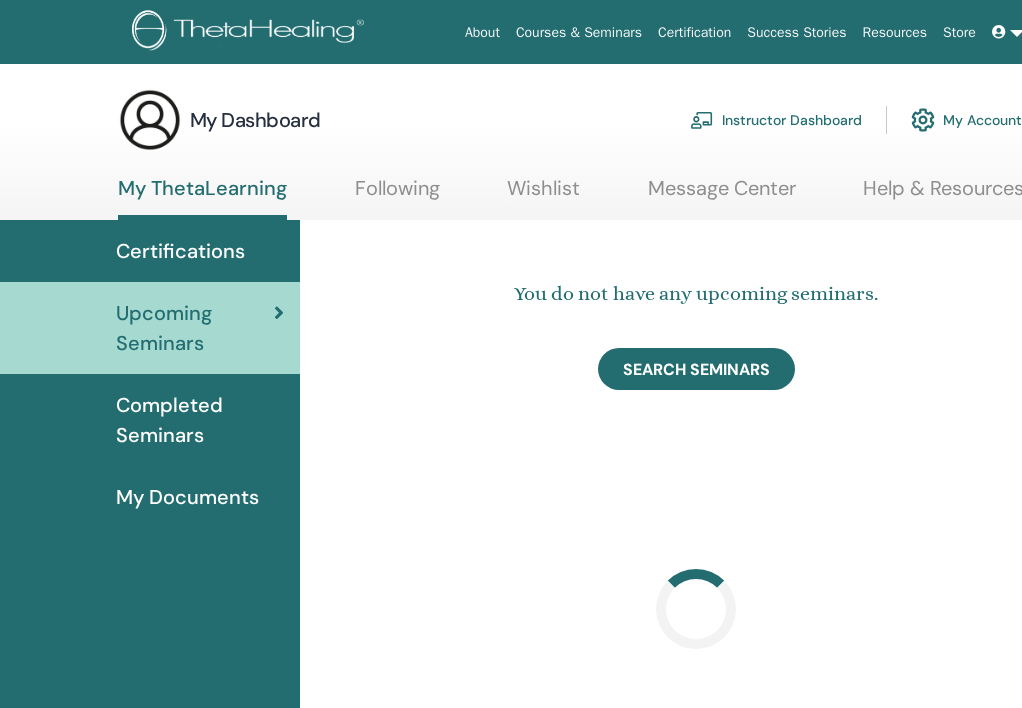 click on "Instructor Dashboard" at bounding box center (776, 120) 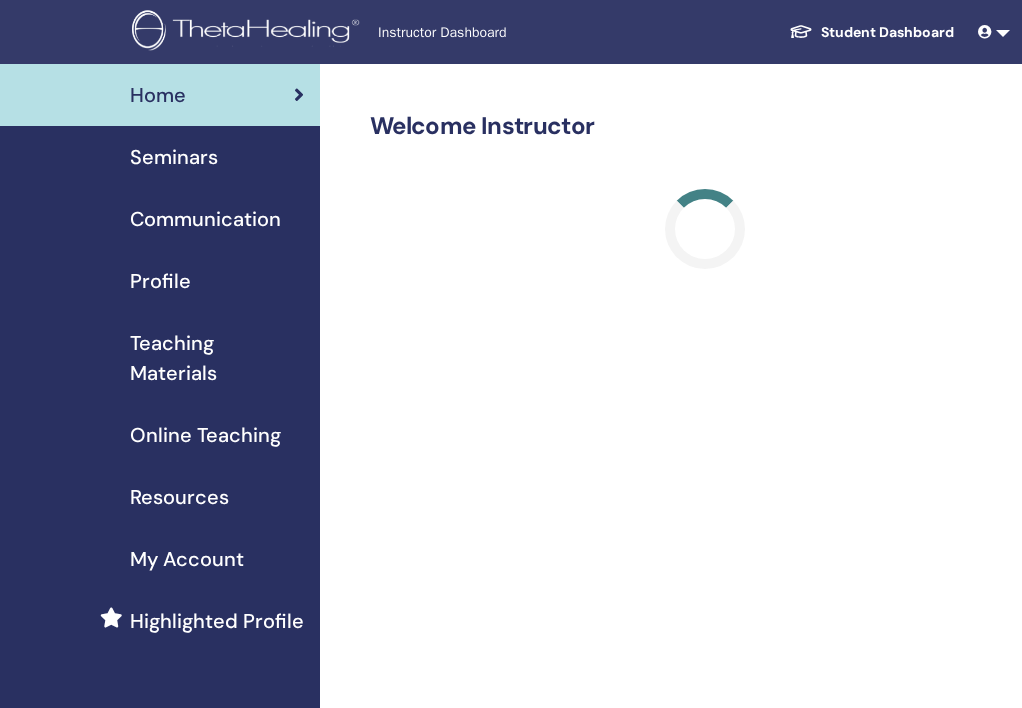 scroll, scrollTop: 0, scrollLeft: 0, axis: both 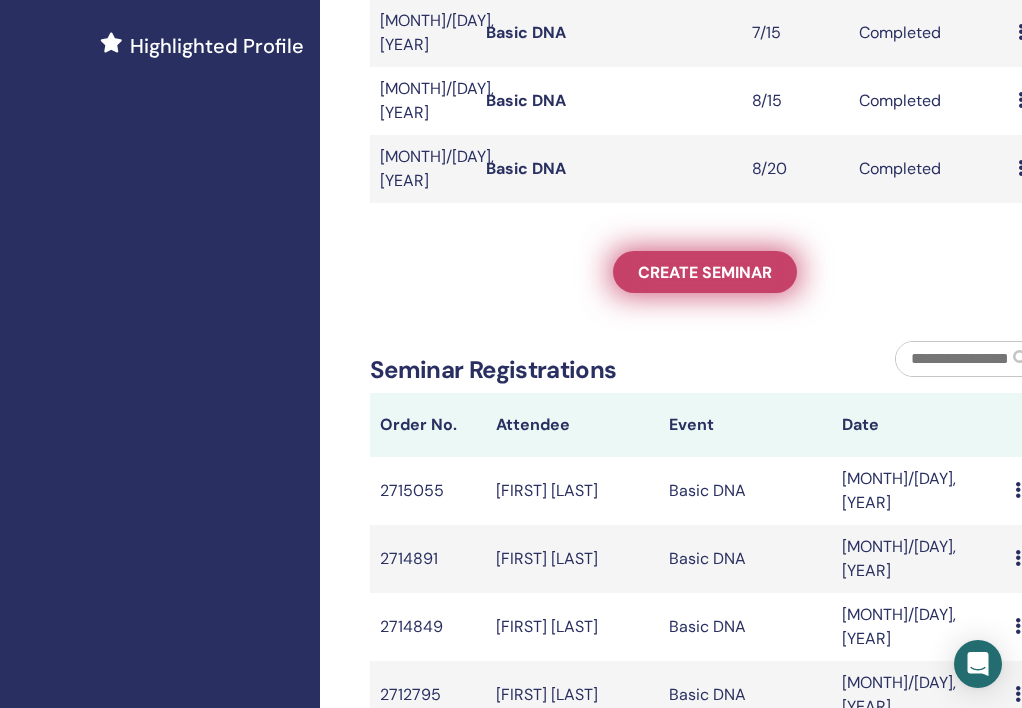 click on "Create seminar" at bounding box center [705, 272] 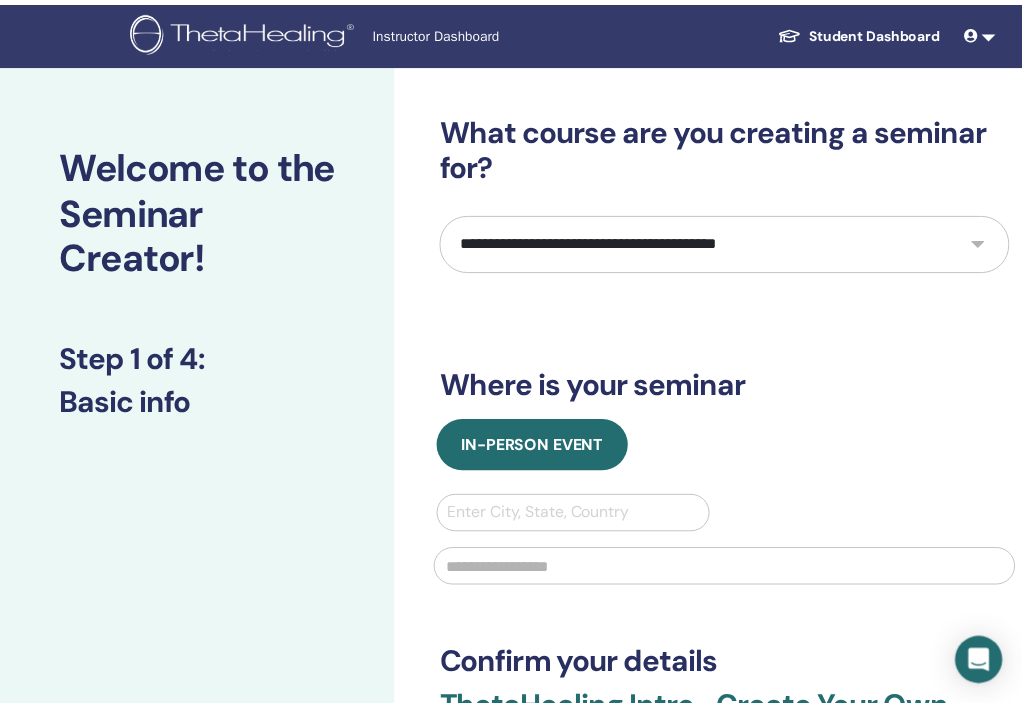 scroll, scrollTop: 0, scrollLeft: 0, axis: both 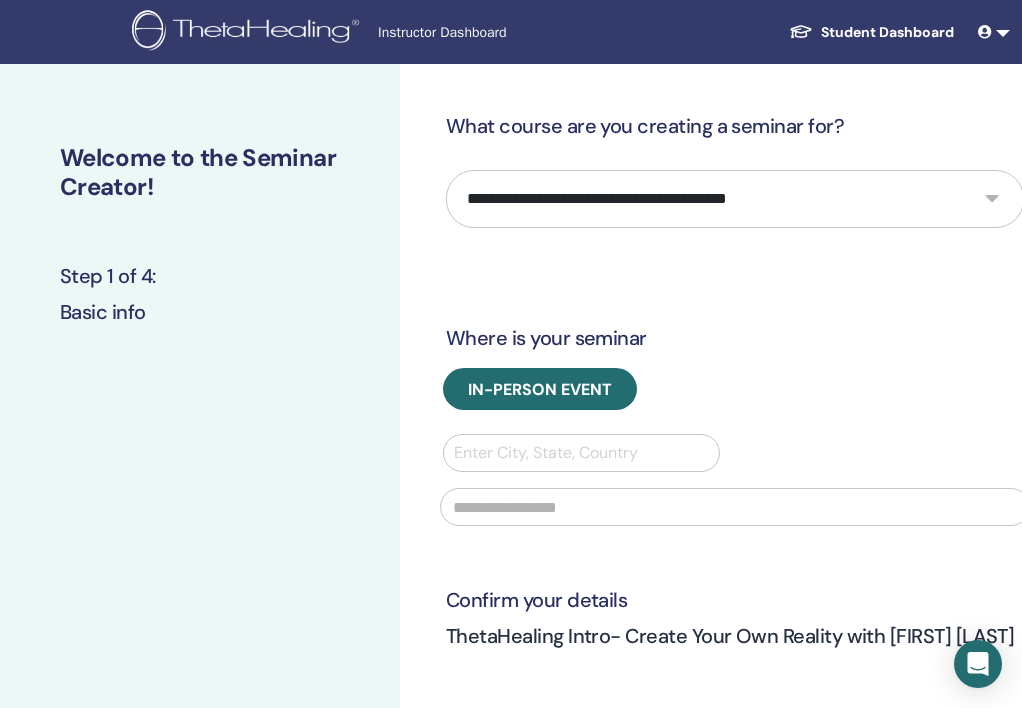 click on "**********" at bounding box center [735, 199] 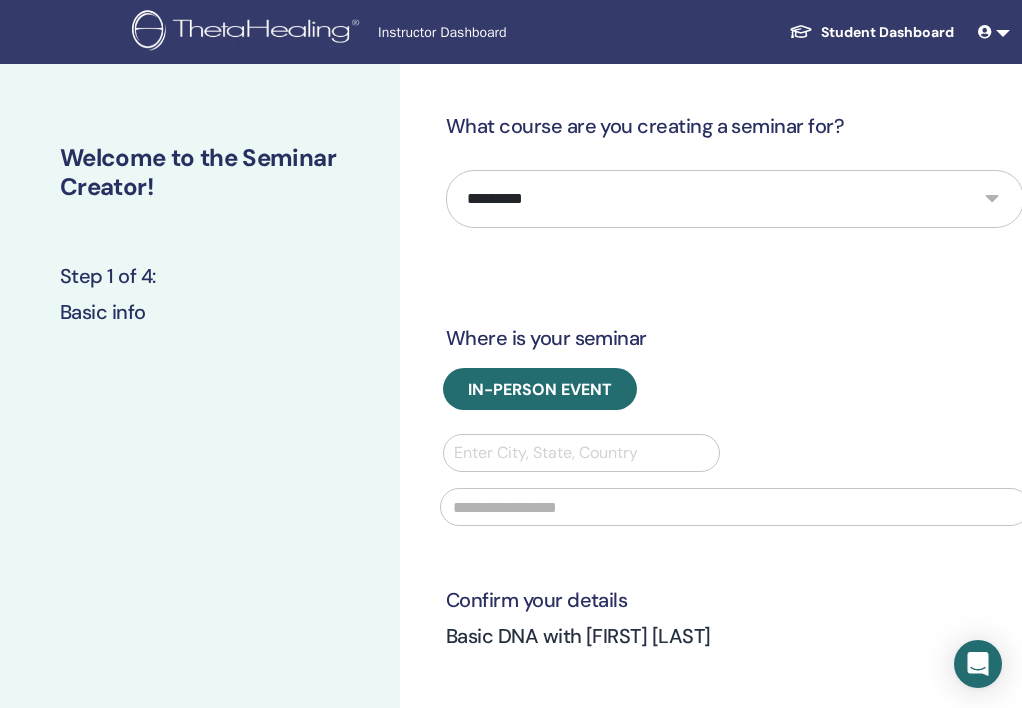 click at bounding box center [581, 453] 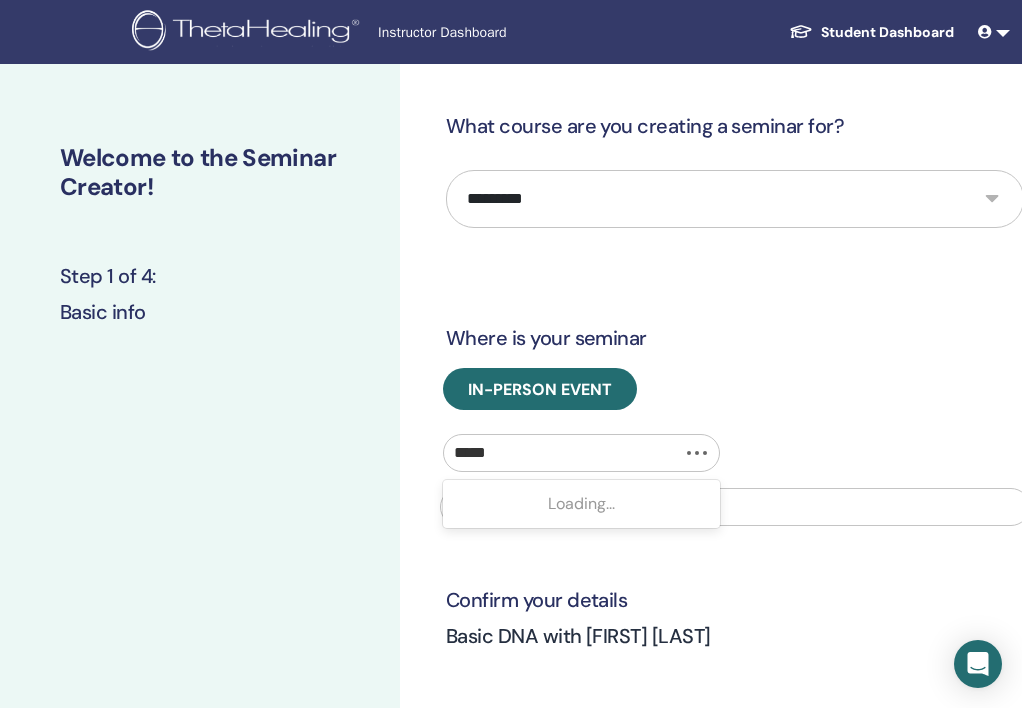 type on "******" 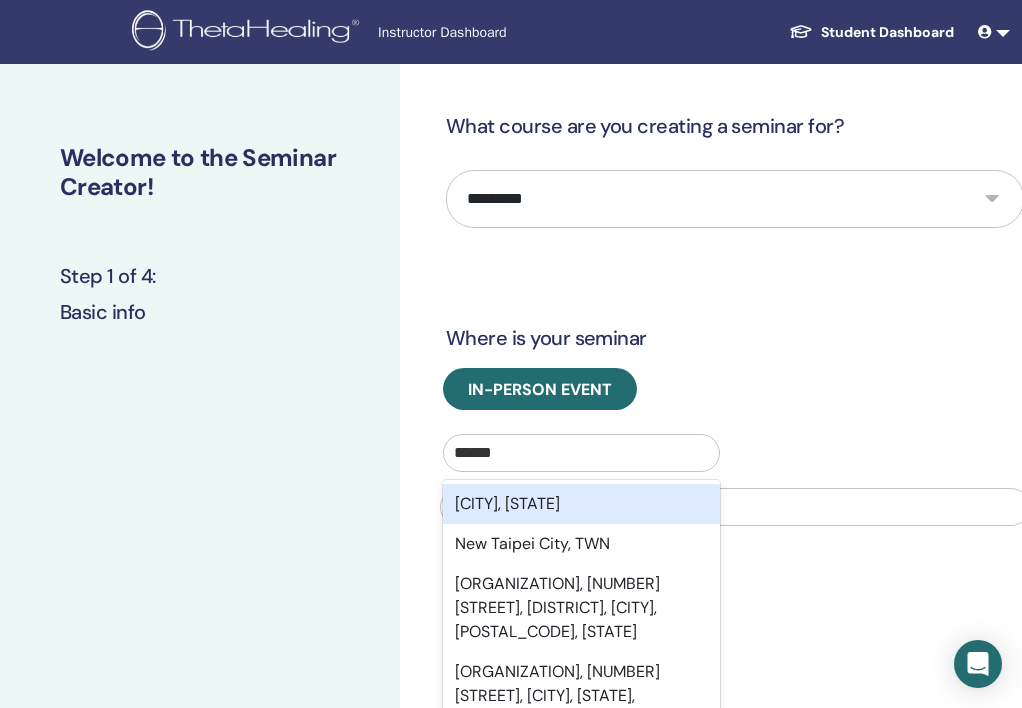 click on "Taipei City, TWN" at bounding box center [581, 504] 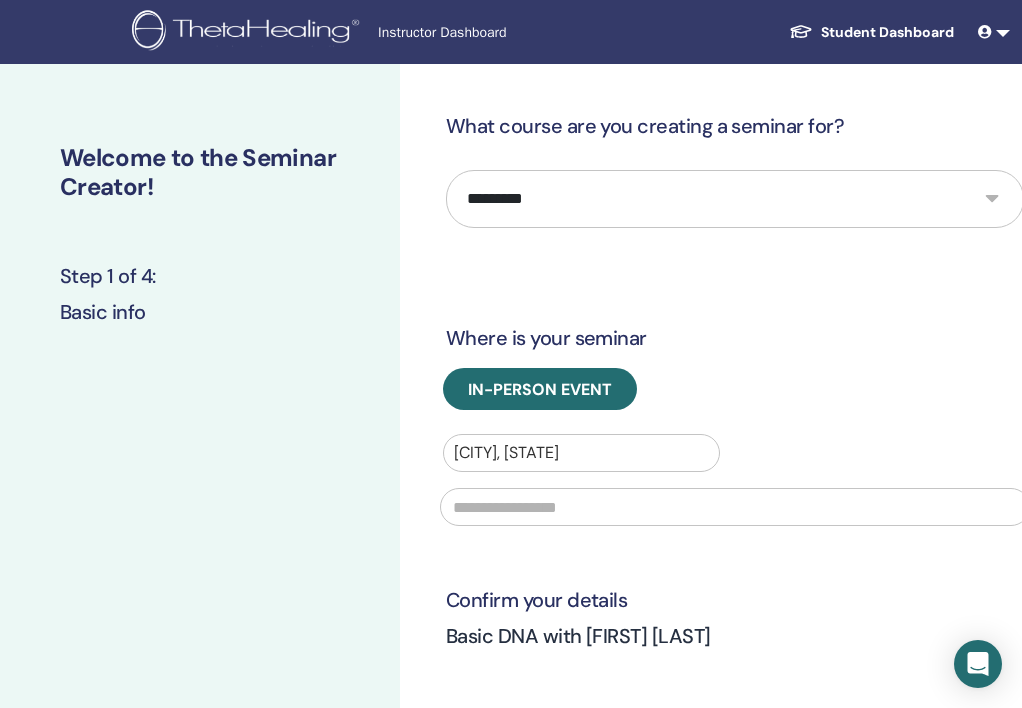 click at bounding box center (735, 507) 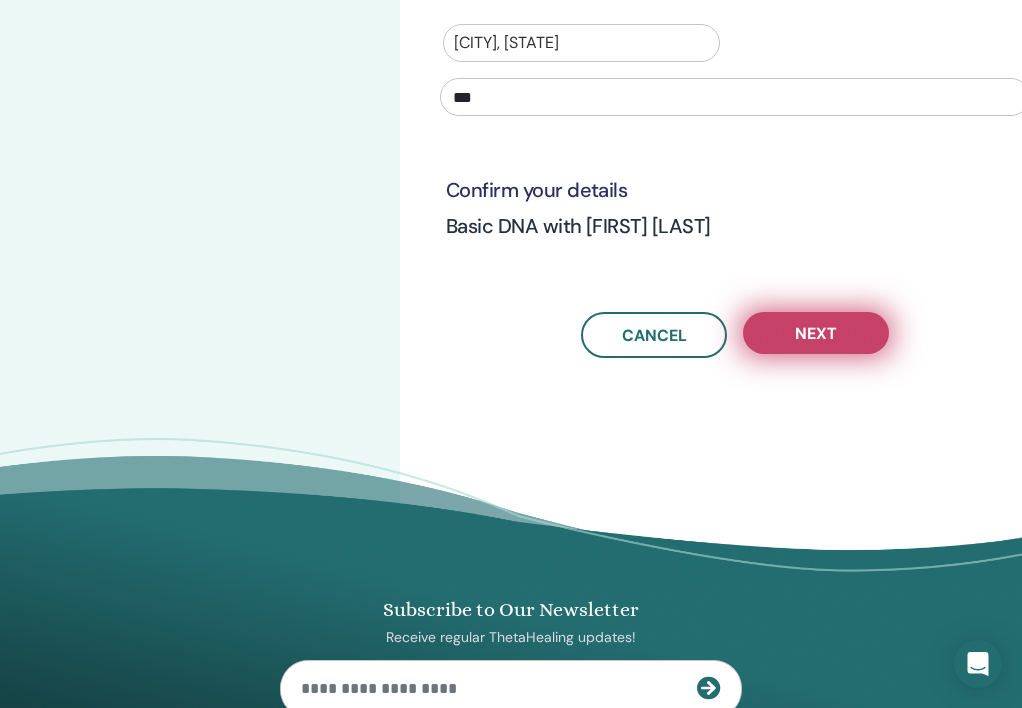 type on "***" 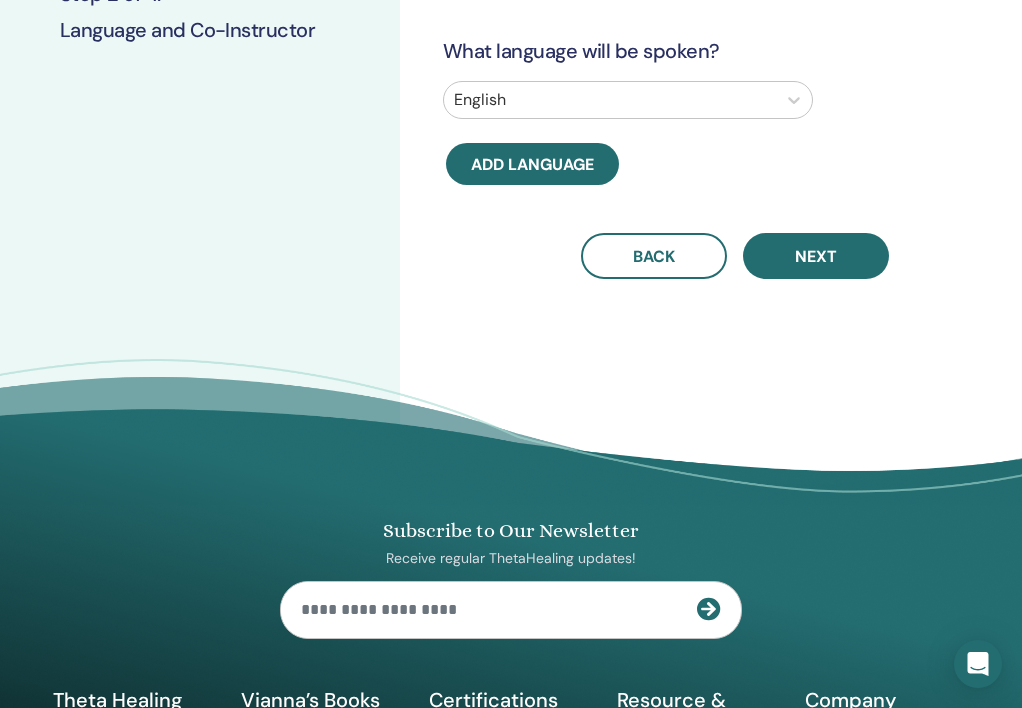 scroll, scrollTop: 0, scrollLeft: 0, axis: both 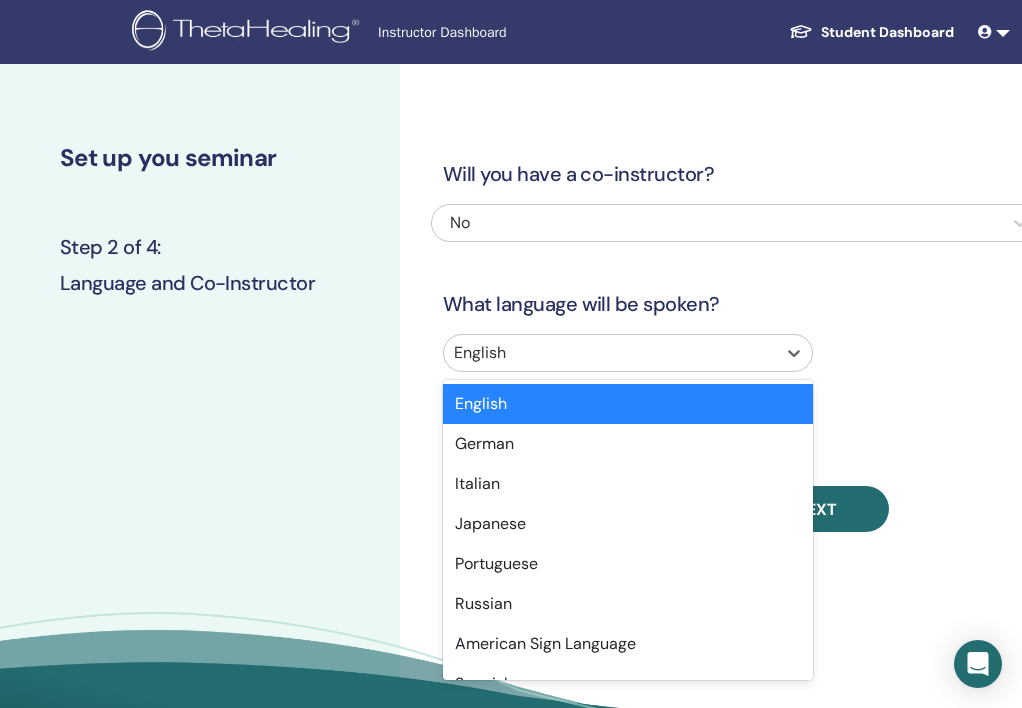 click at bounding box center (610, 353) 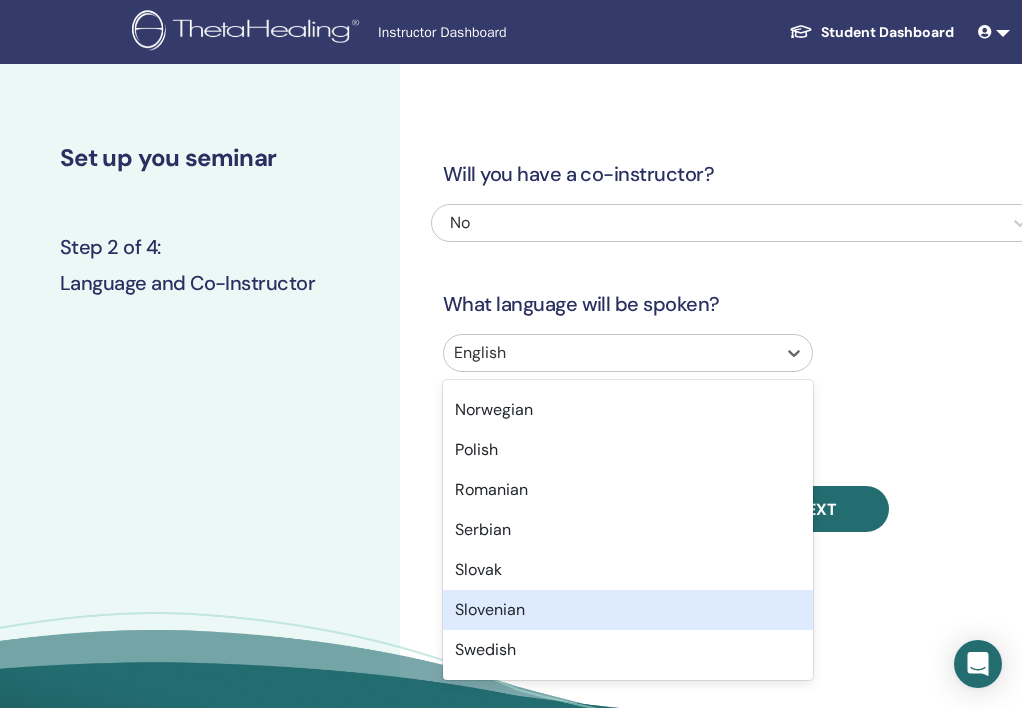 scroll, scrollTop: 1215, scrollLeft: 0, axis: vertical 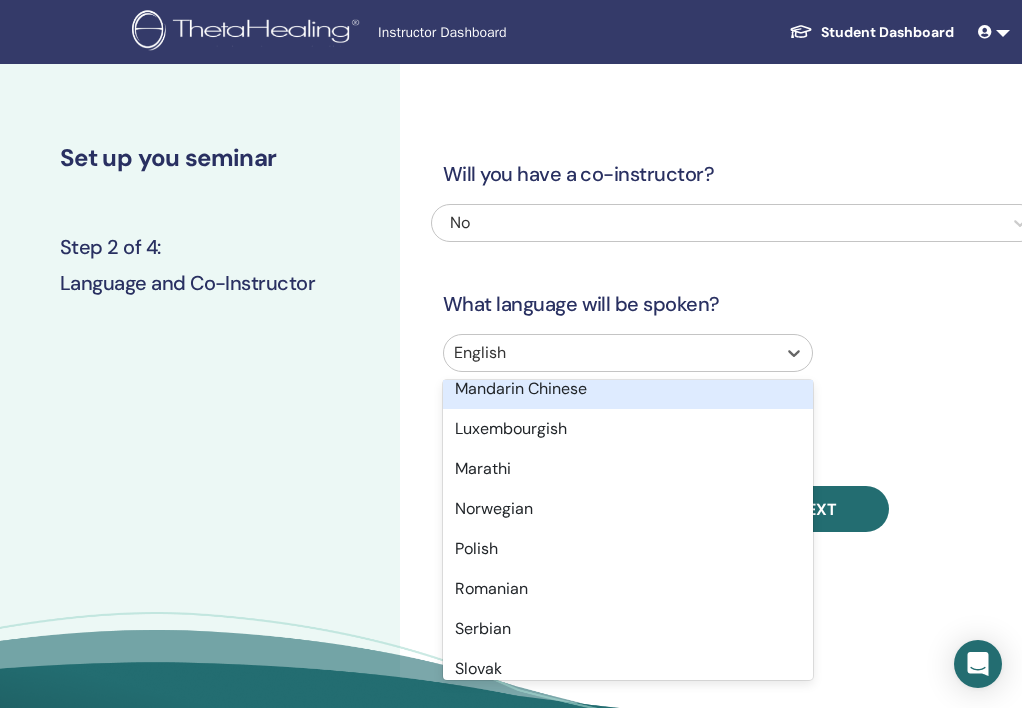 click on "Mandarin Chinese" at bounding box center [628, 389] 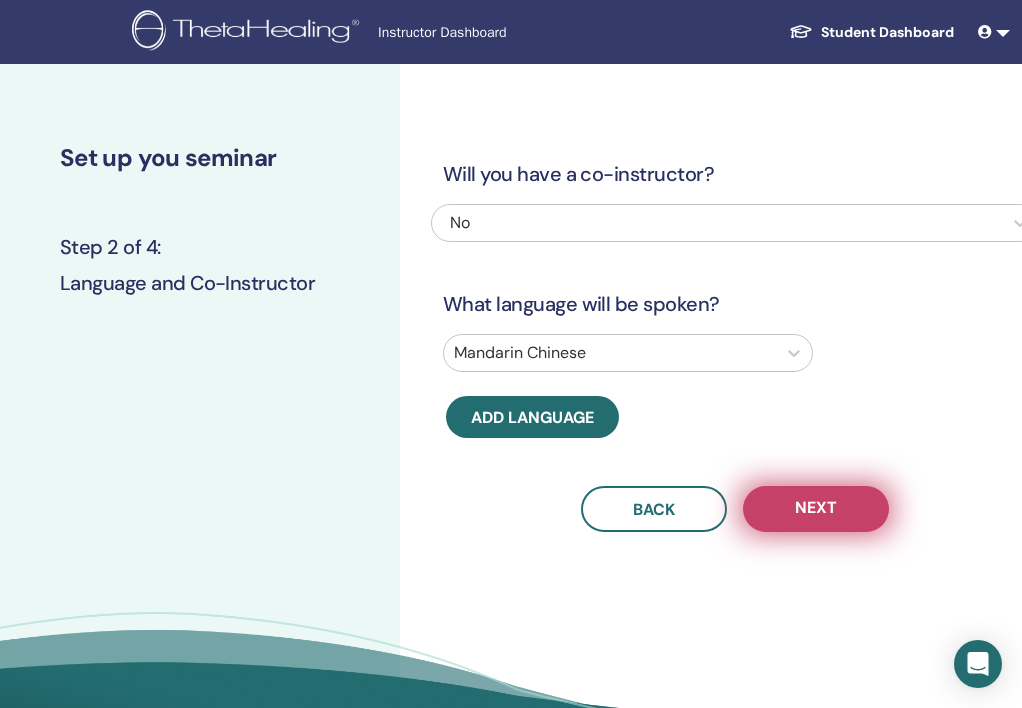 click on "Next" at bounding box center [816, 509] 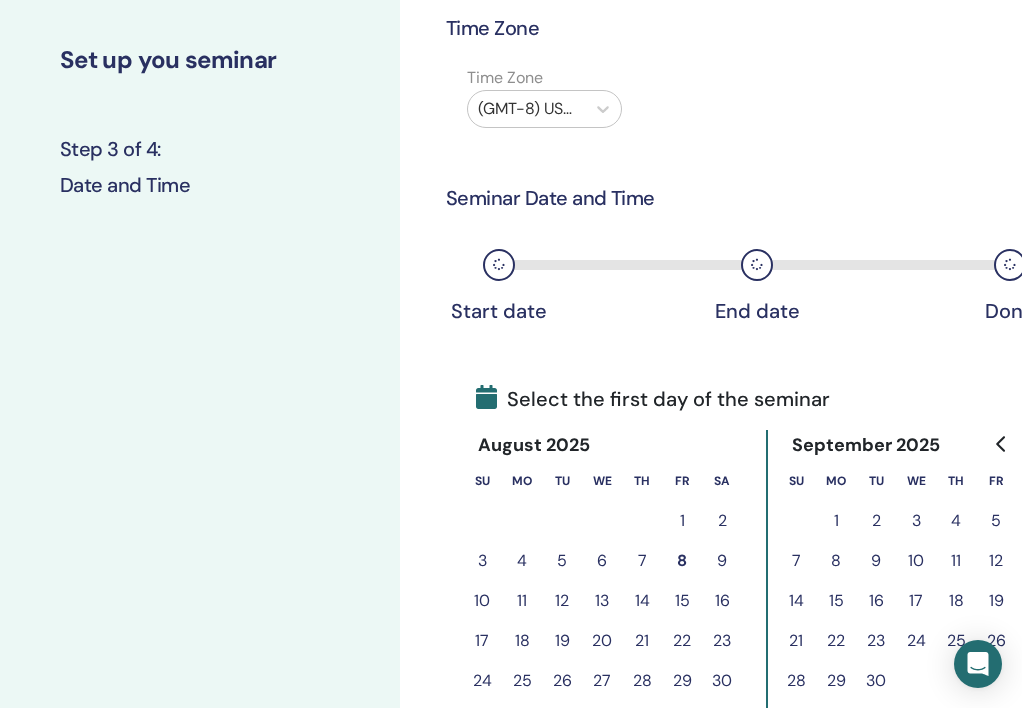 scroll, scrollTop: 210, scrollLeft: 0, axis: vertical 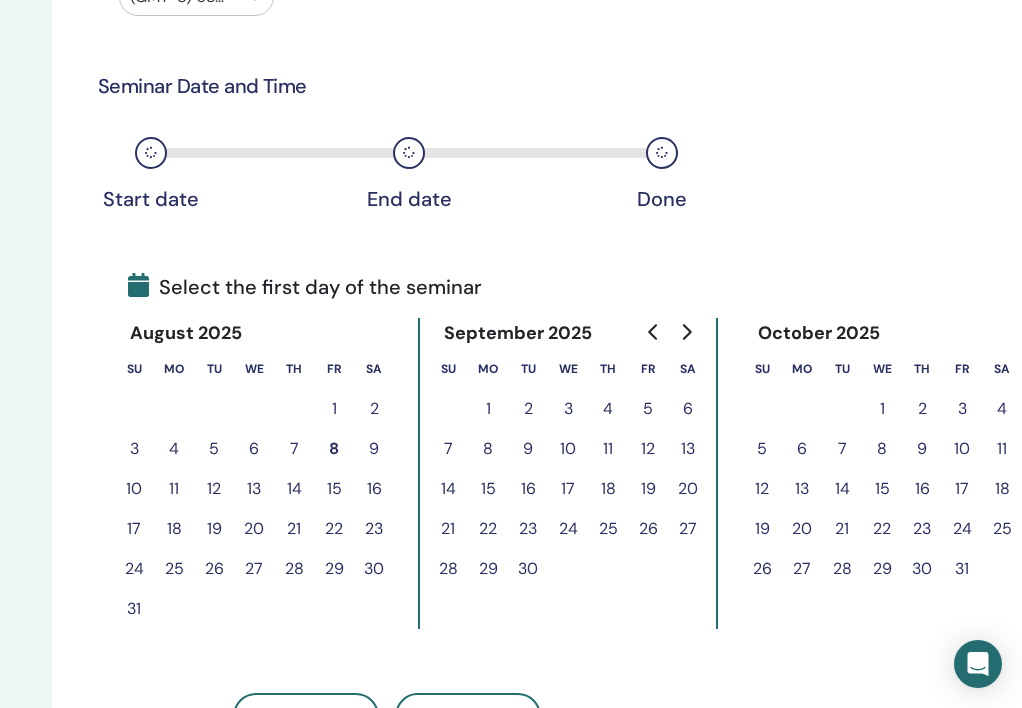 click on "17" at bounding box center (962, 489) 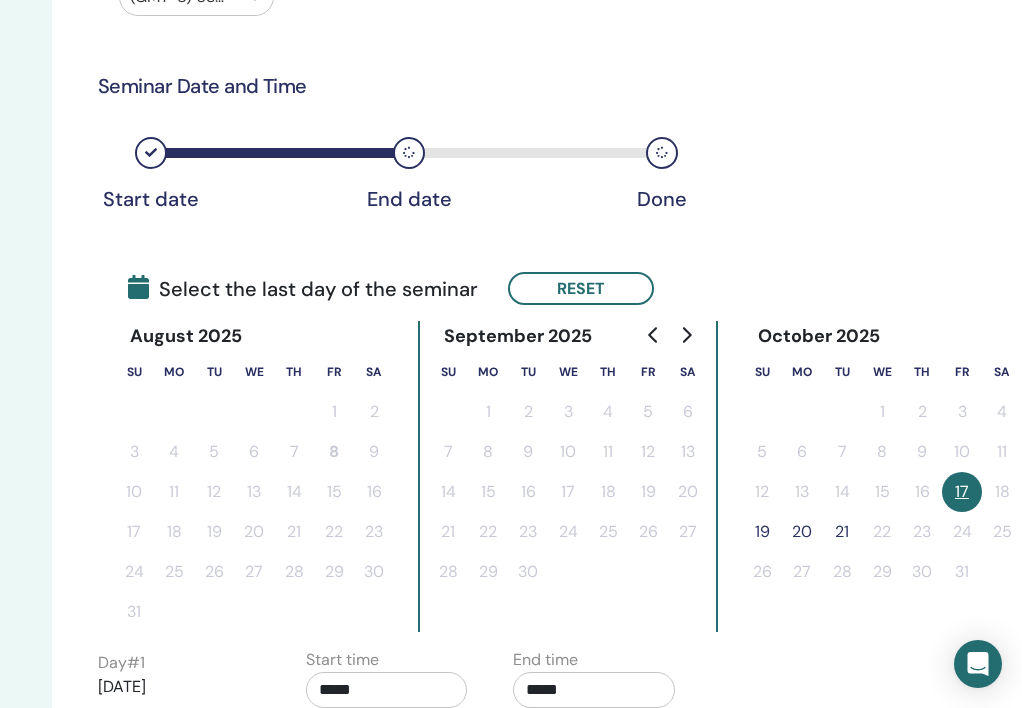 click on "19" at bounding box center [762, 532] 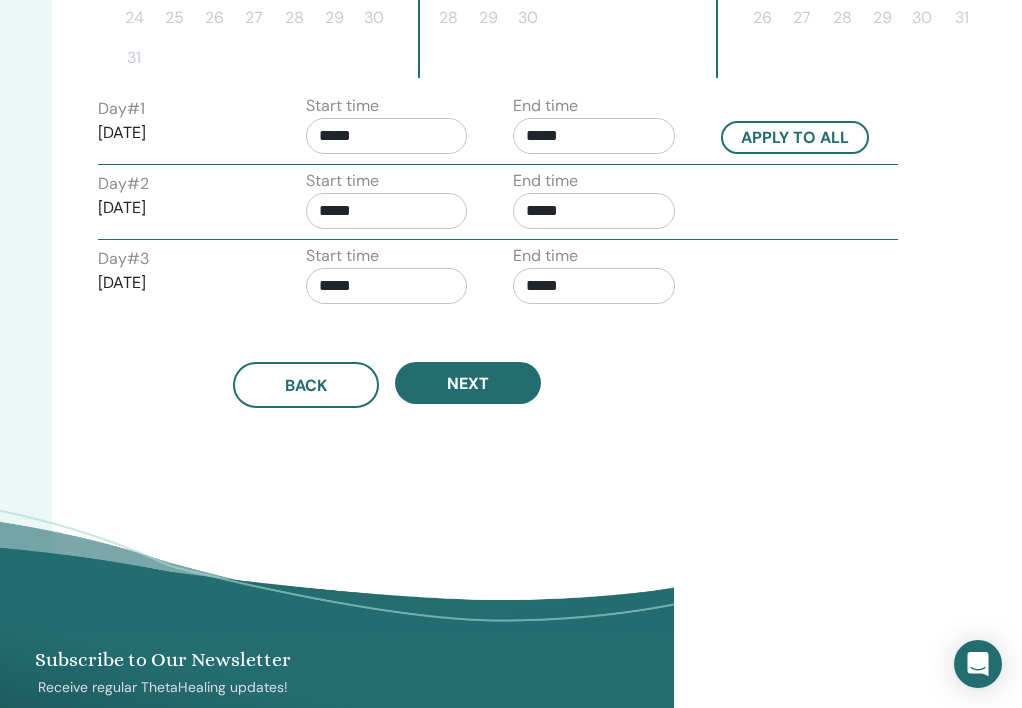 scroll, scrollTop: 763, scrollLeft: 348, axis: both 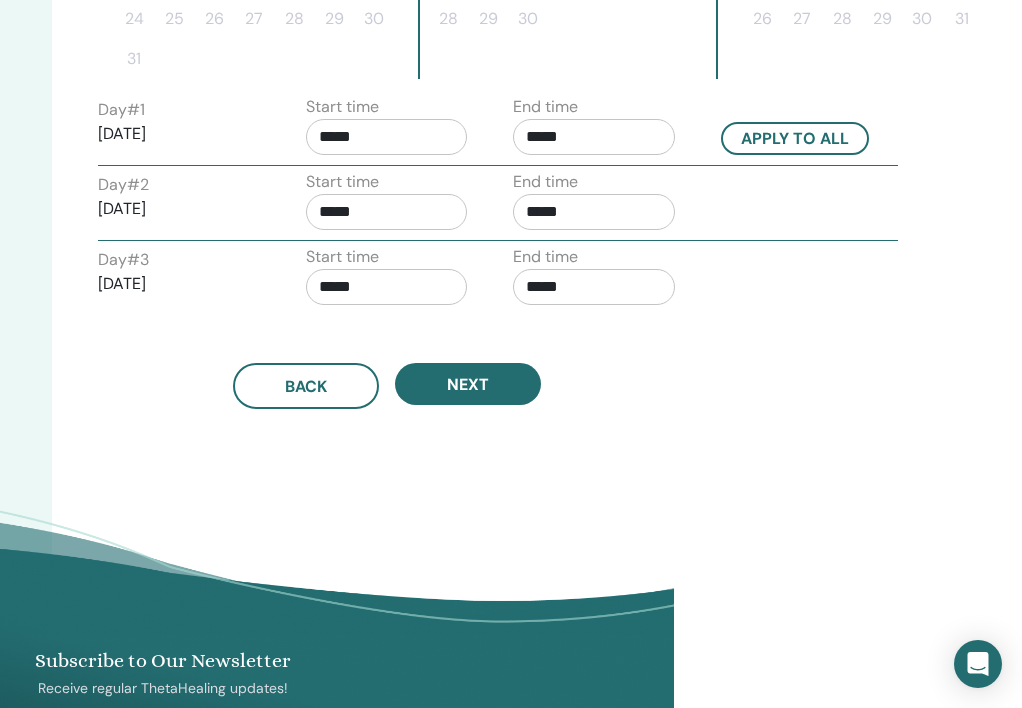 click on "*****" at bounding box center (387, 137) 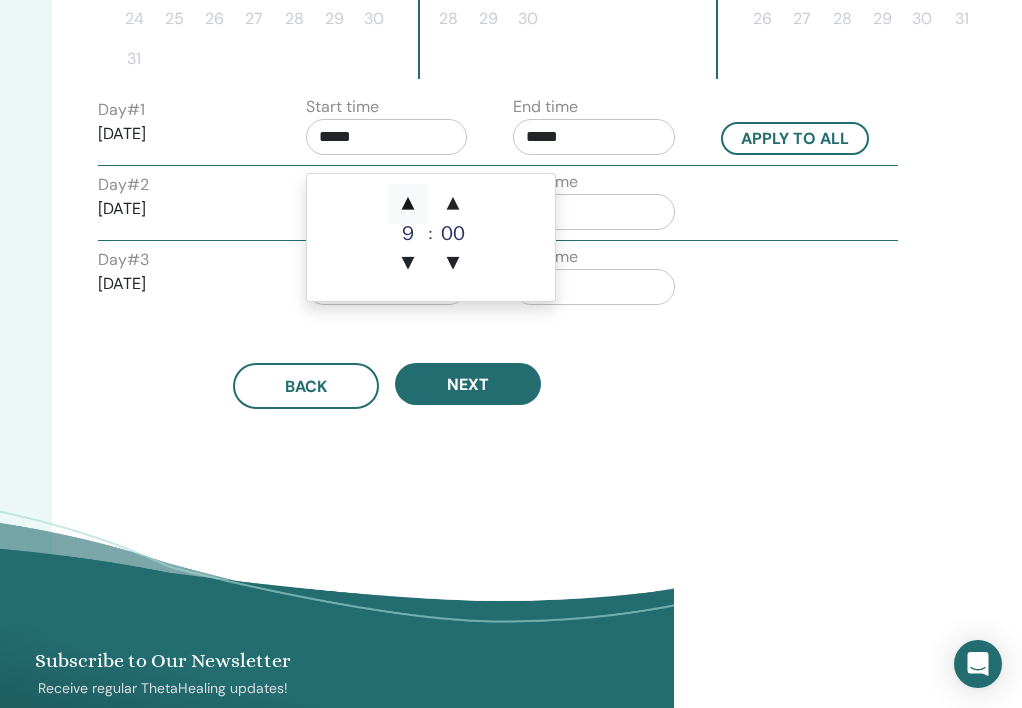 click on "▲" at bounding box center (408, 204) 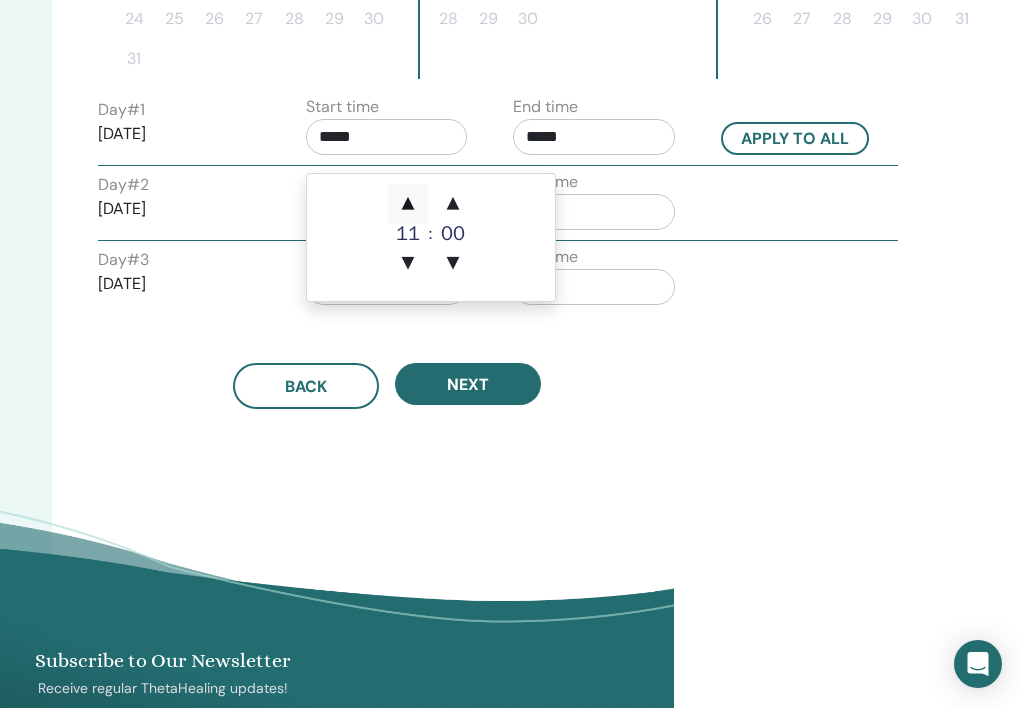 click on "▲" at bounding box center [408, 204] 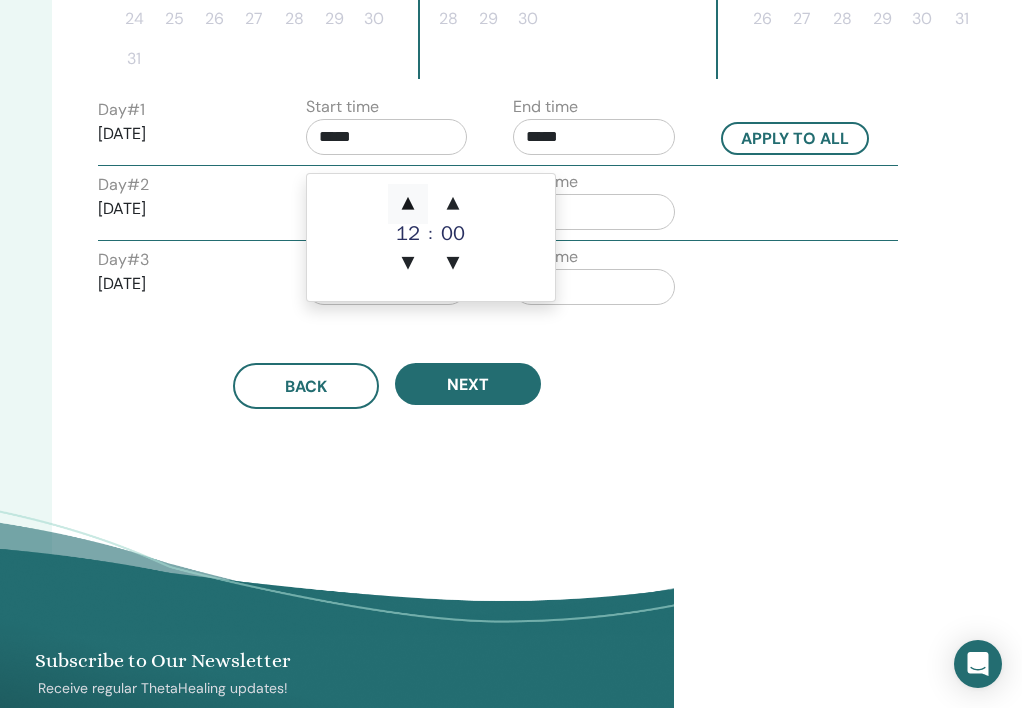 click on "▲" at bounding box center (408, 204) 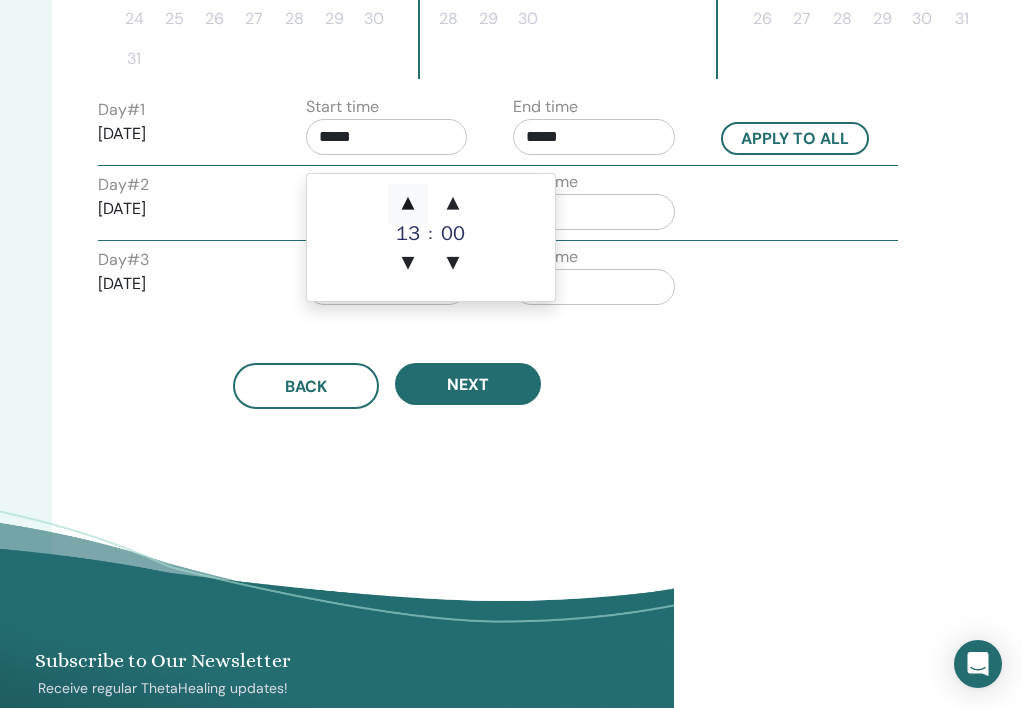 click on "▲" at bounding box center (408, 204) 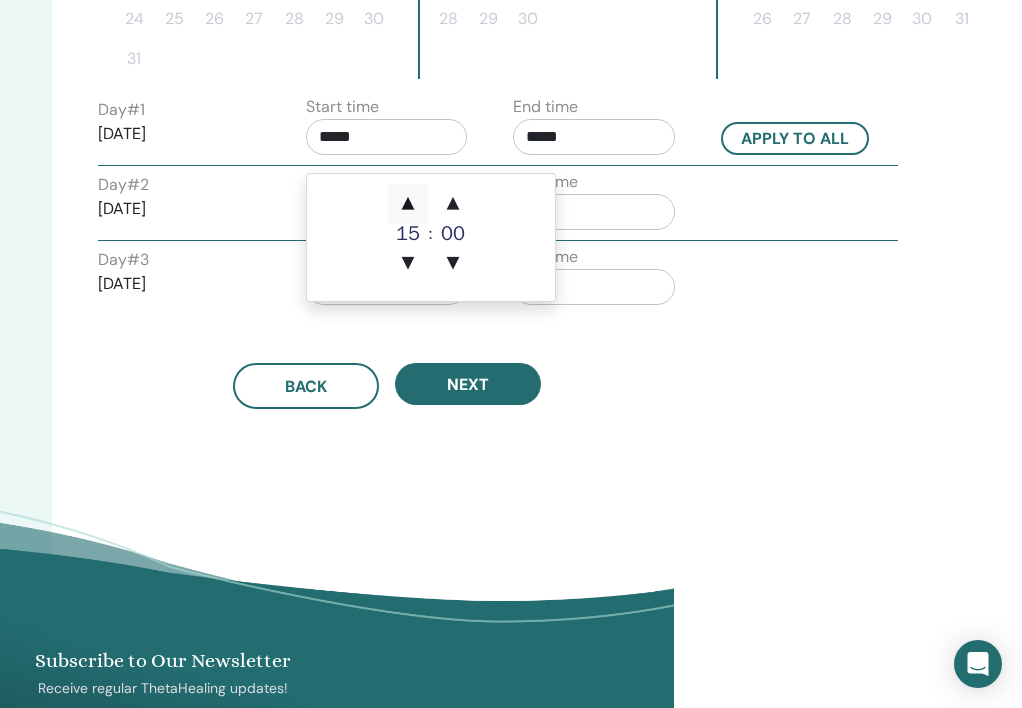 click on "▲" at bounding box center (408, 204) 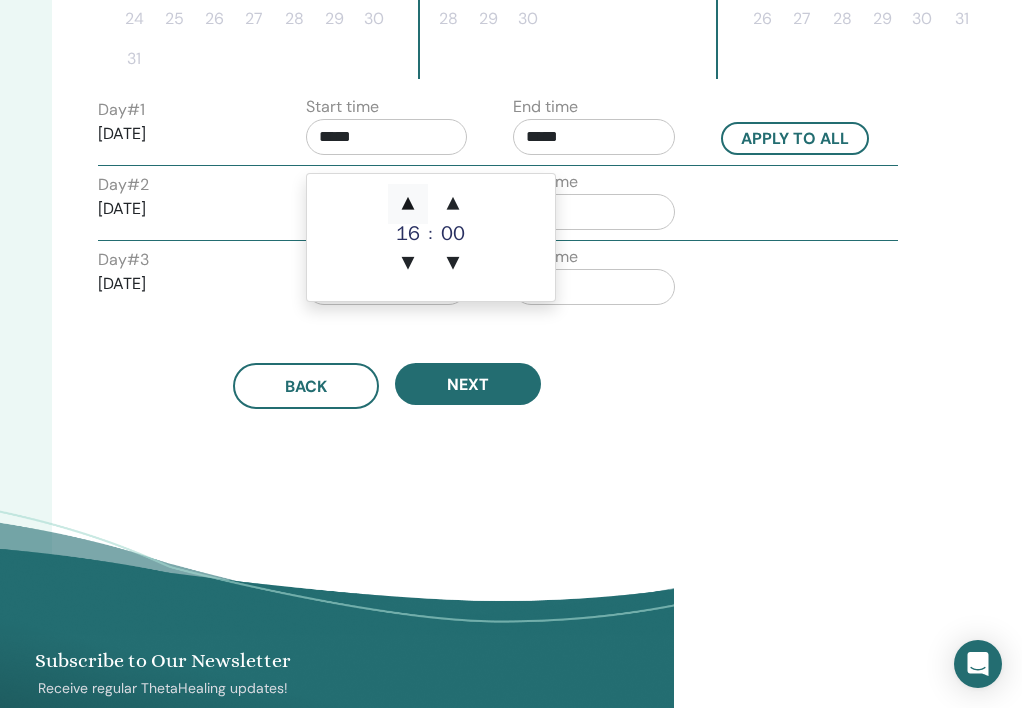 click on "▲" at bounding box center [408, 204] 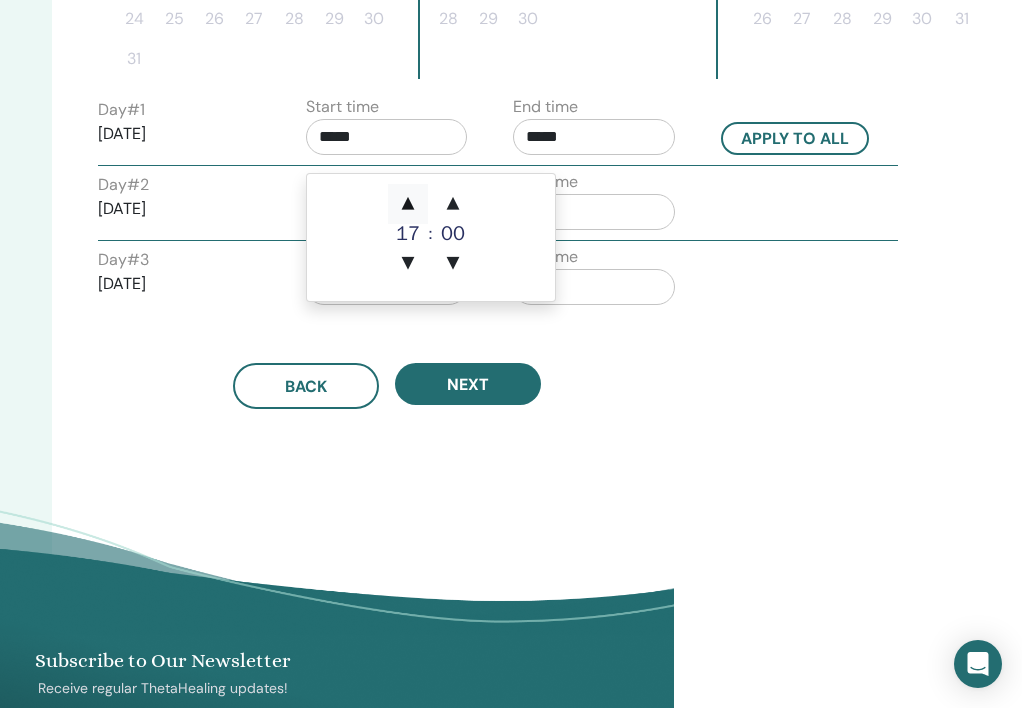 click on "▲" at bounding box center [408, 204] 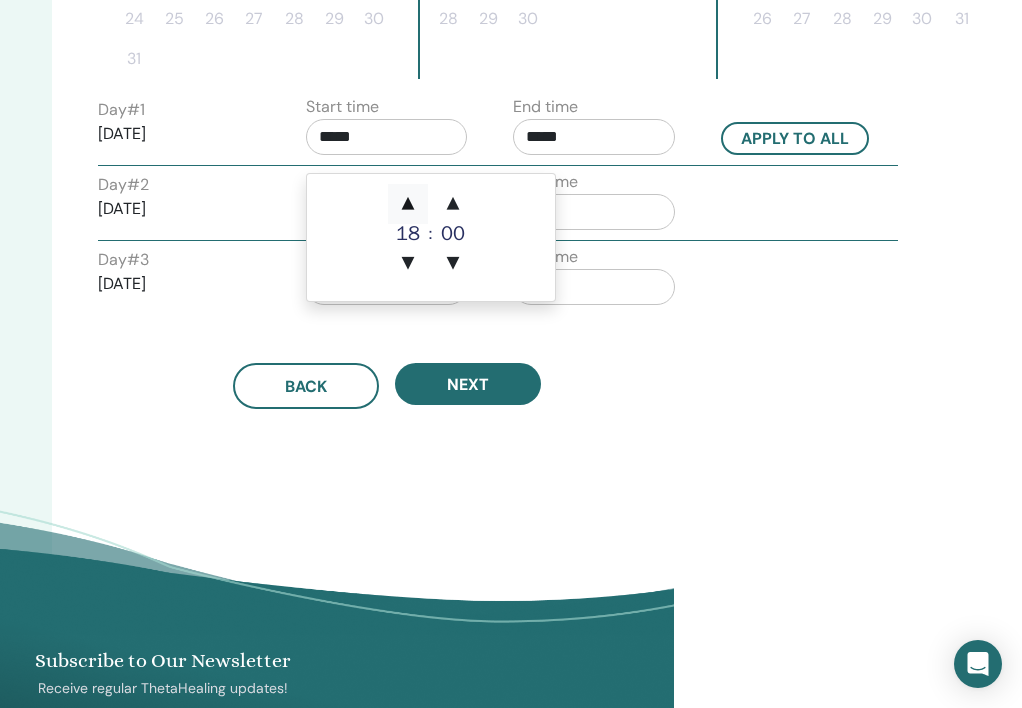 click on "▲" at bounding box center [408, 204] 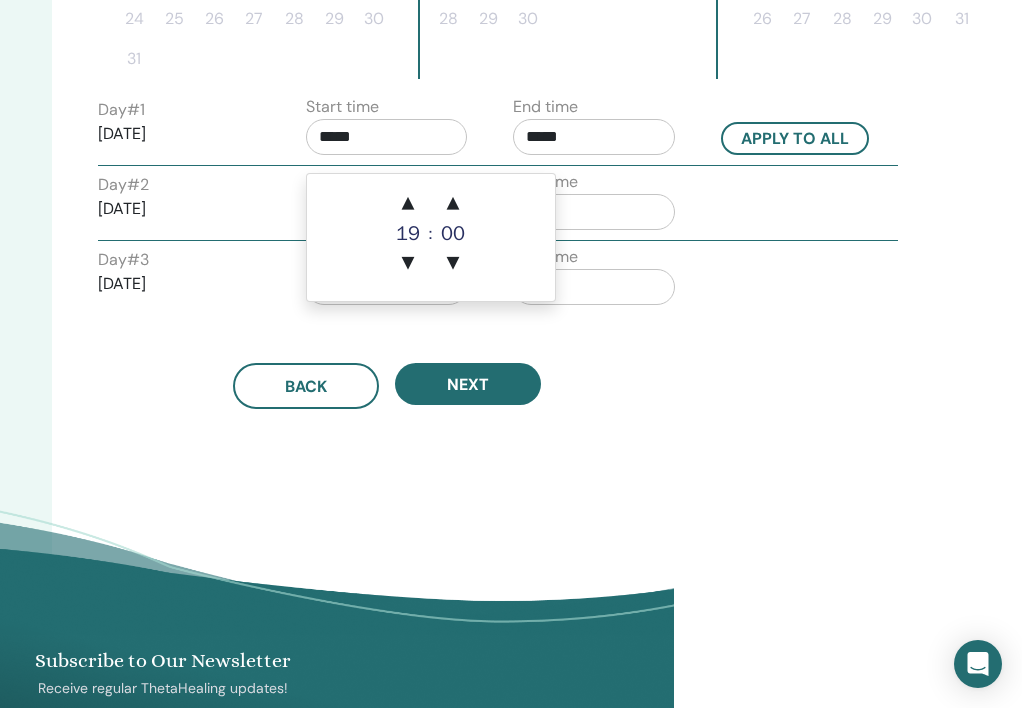 click on "*****" at bounding box center (594, 137) 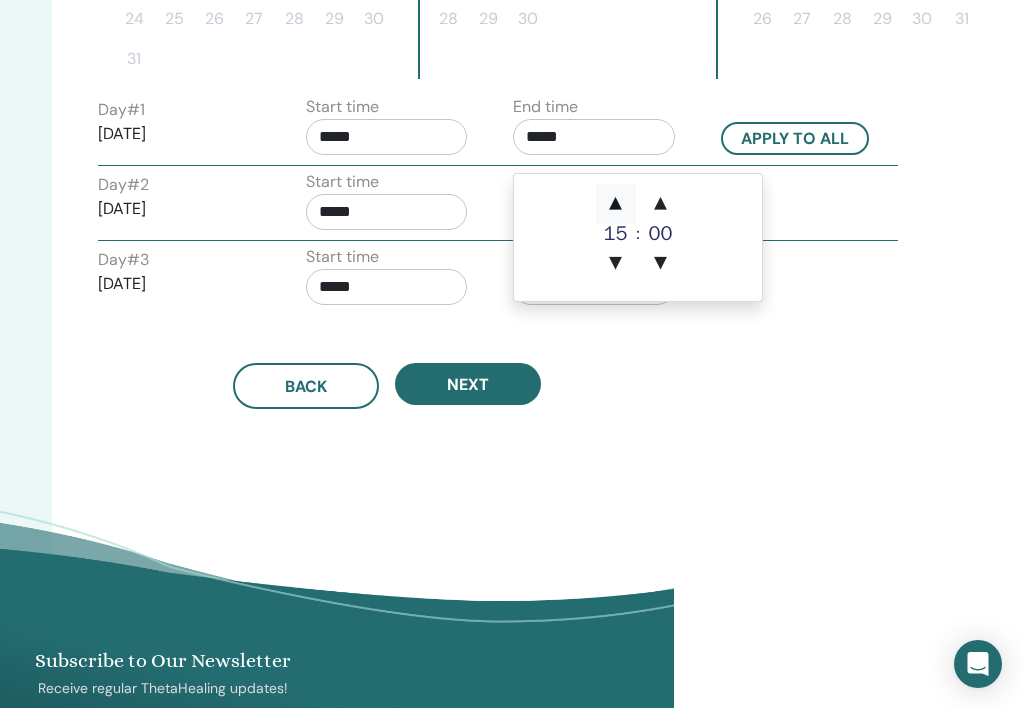 drag, startPoint x: 592, startPoint y: 197, endPoint x: 625, endPoint y: 198, distance: 33.01515 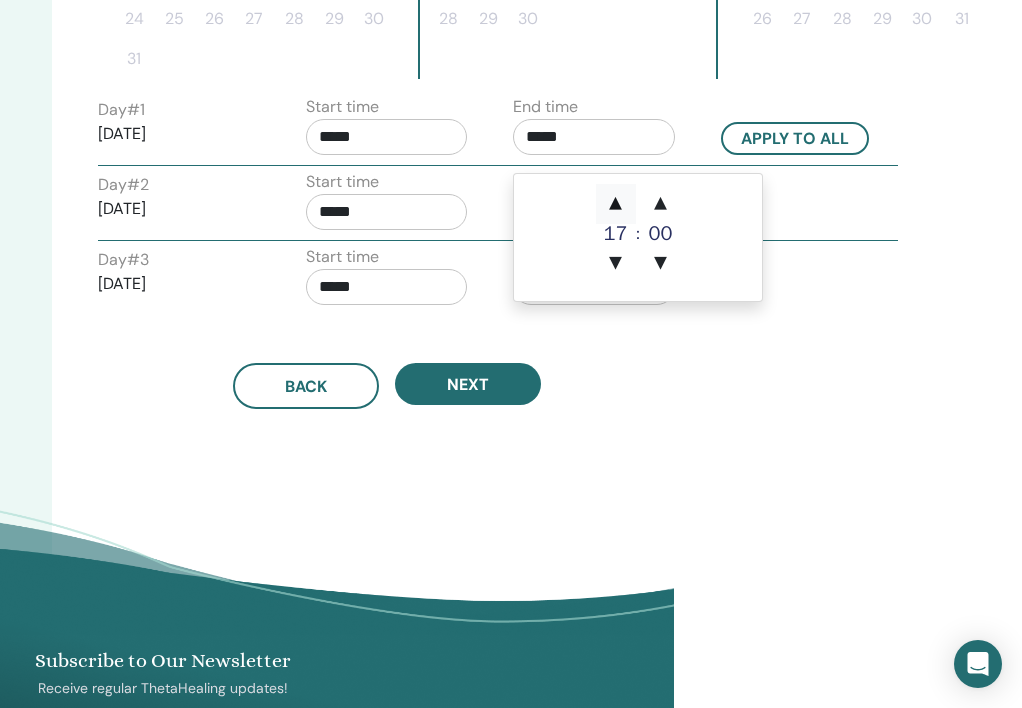 click on "▲" at bounding box center [616, 204] 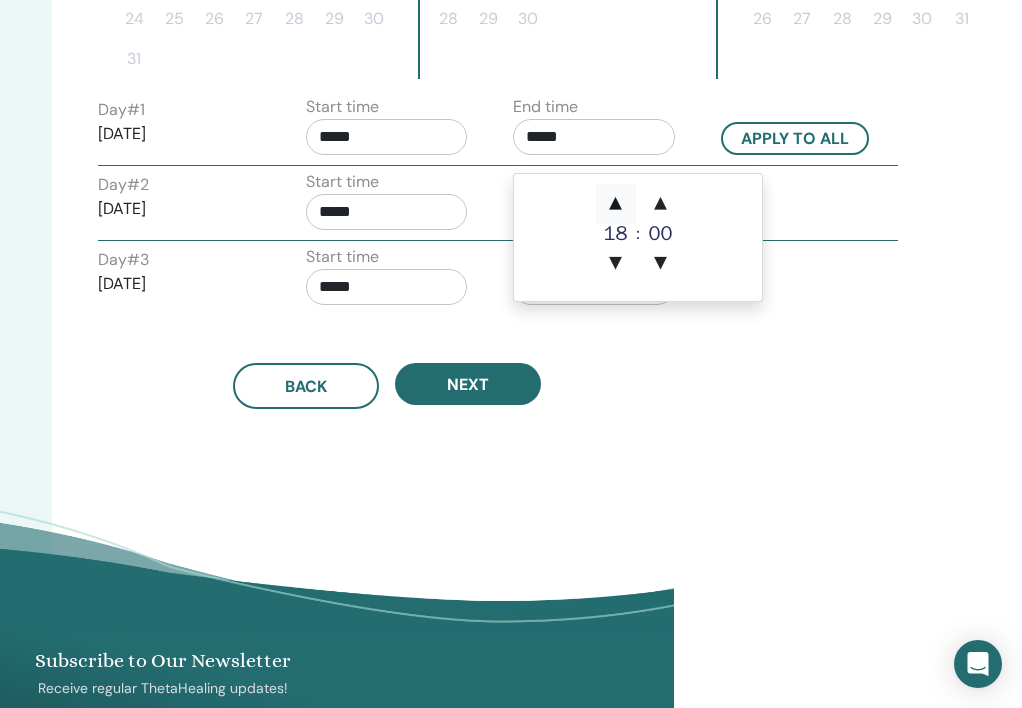 click on "▲" at bounding box center [616, 204] 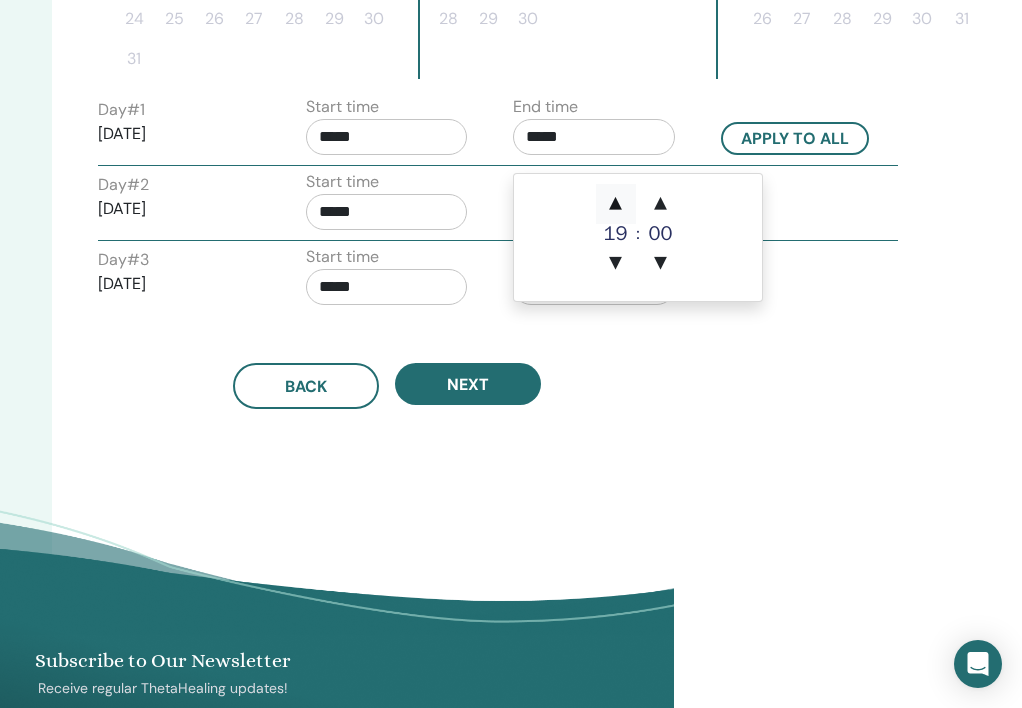 click on "▲" at bounding box center [616, 204] 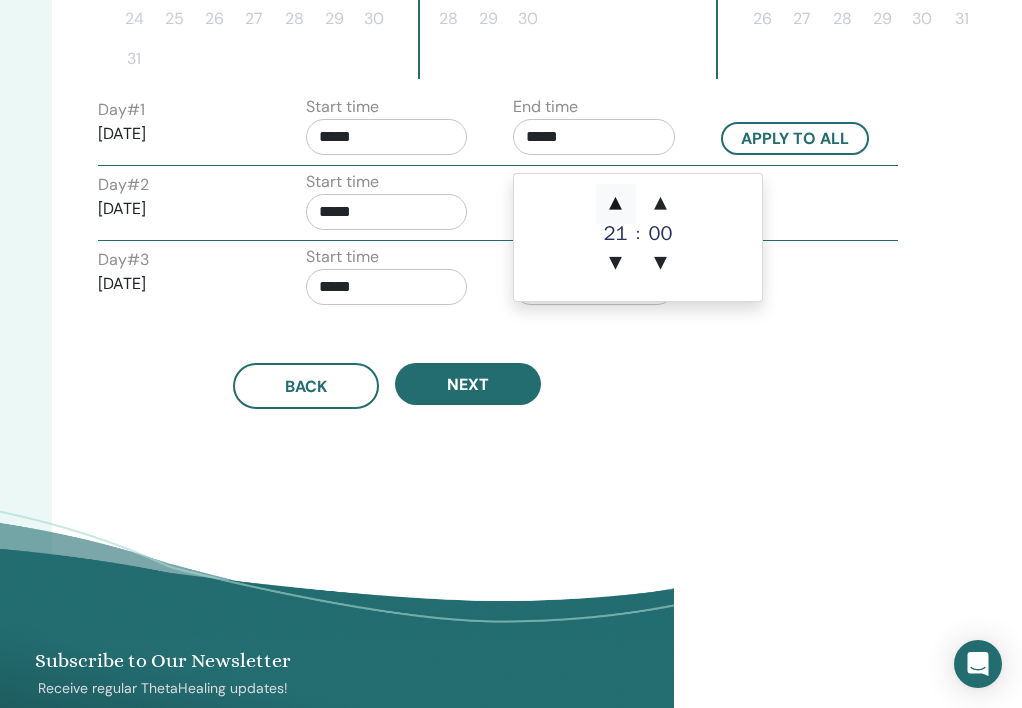 click on "▲" at bounding box center (616, 204) 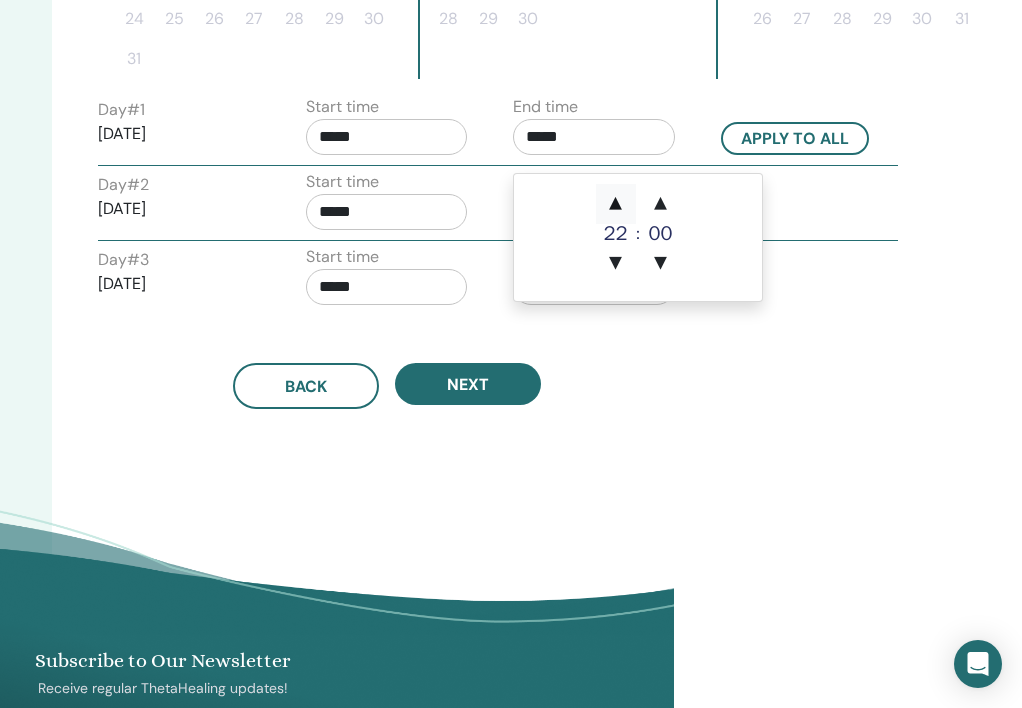 click on "▲" at bounding box center [616, 204] 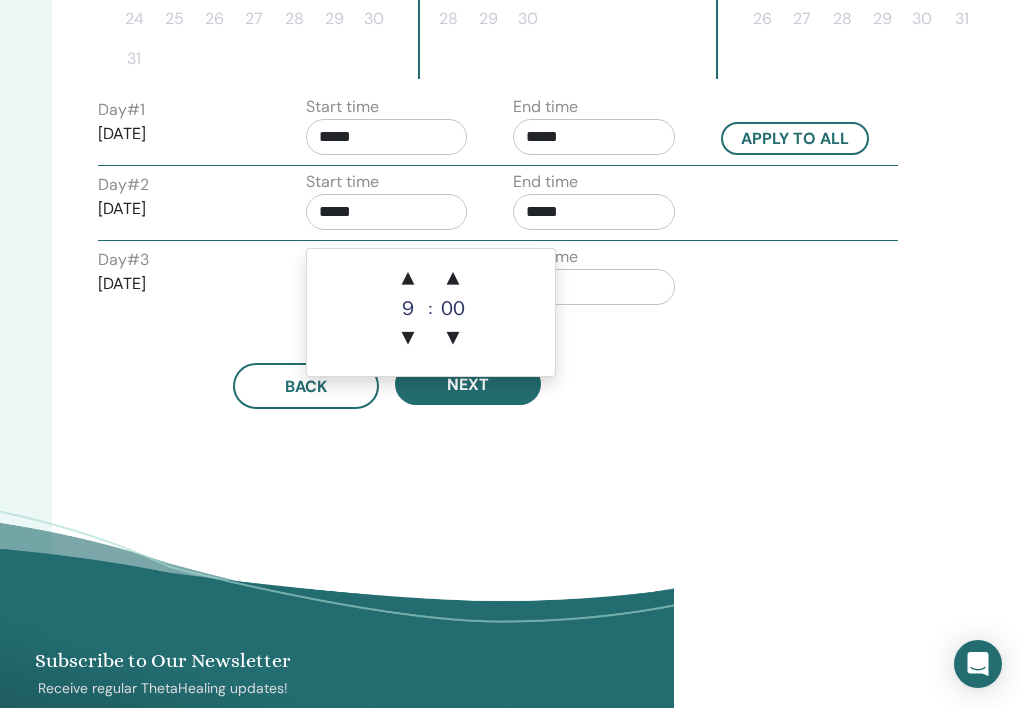 click on "*****" at bounding box center (387, 212) 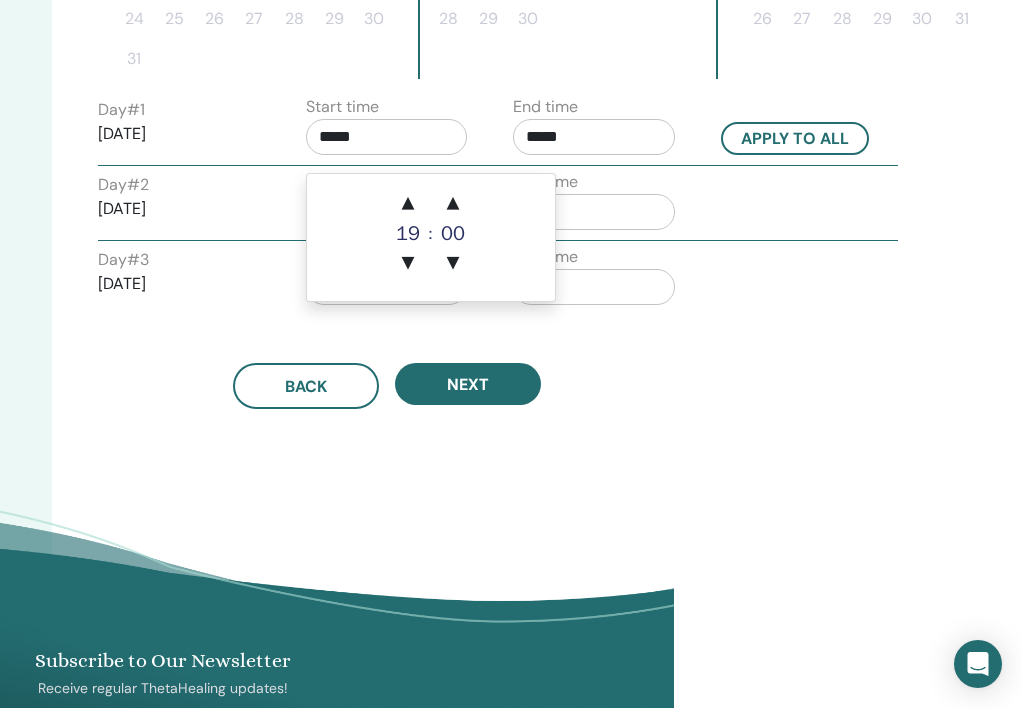 click on "*****" at bounding box center [387, 137] 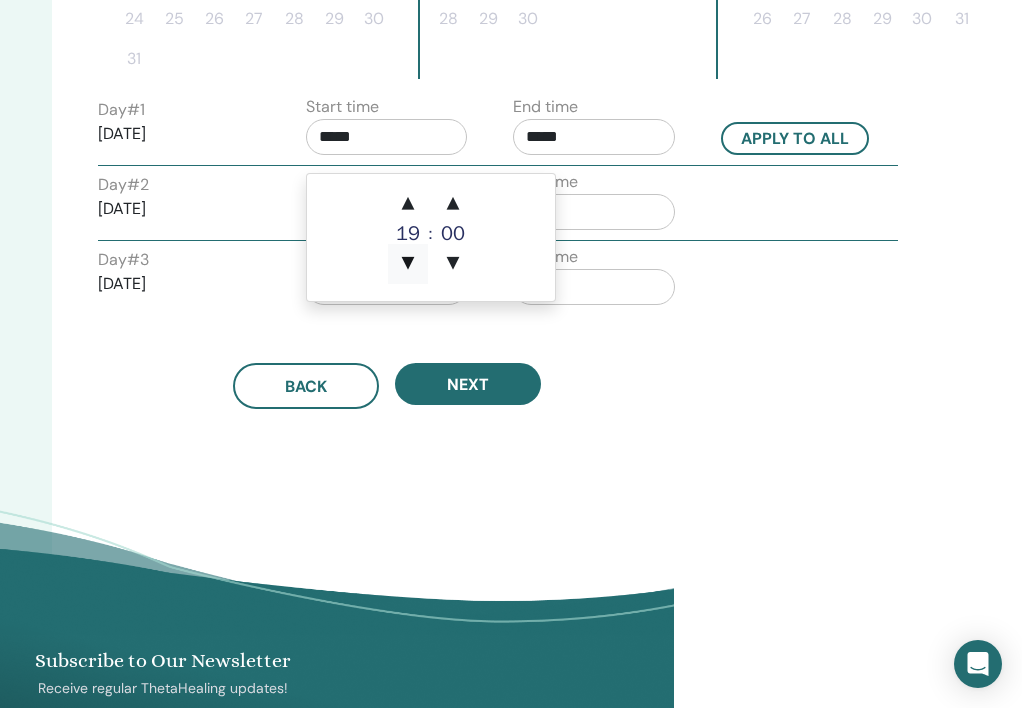 click on "▼" at bounding box center (408, 264) 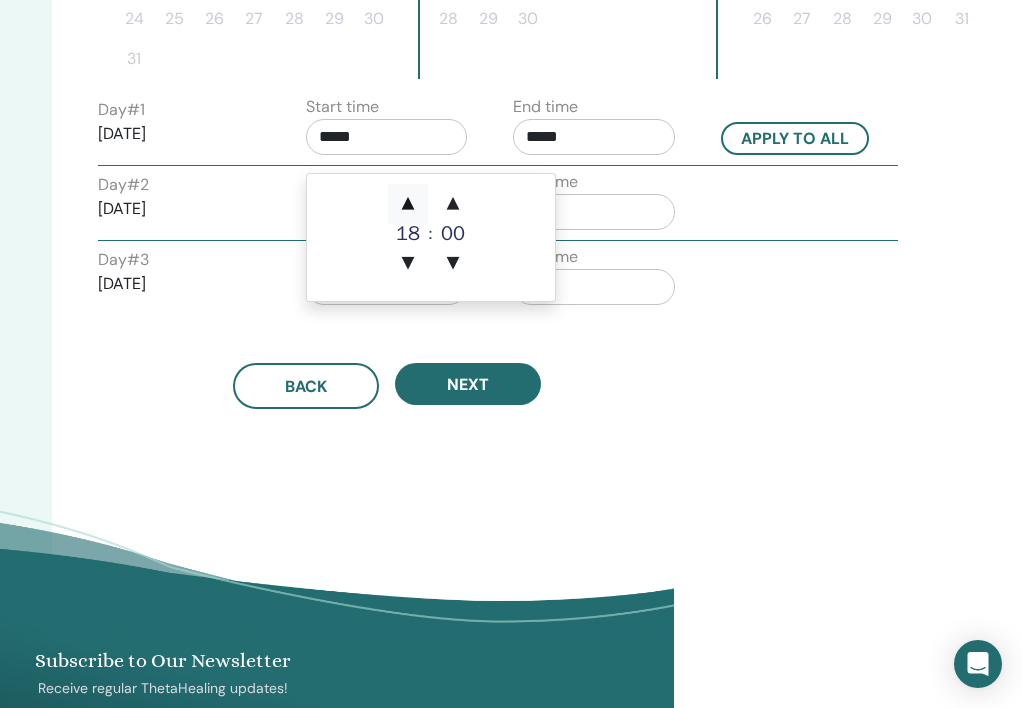 click on "▲" at bounding box center (408, 204) 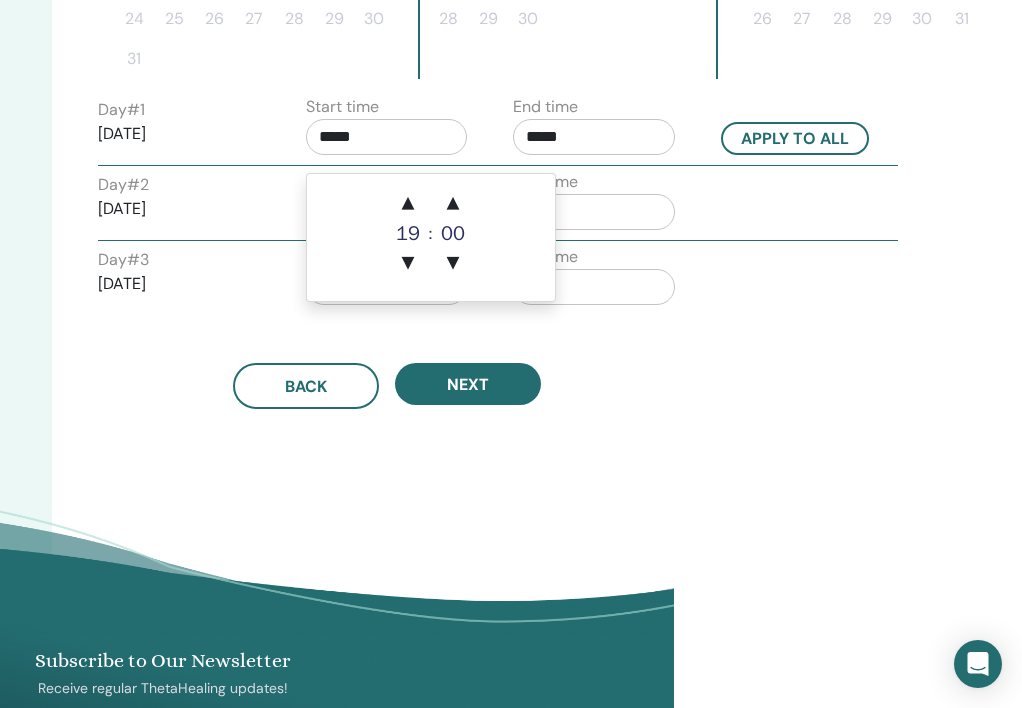 click on "Start time *****" at bounding box center (387, 130) 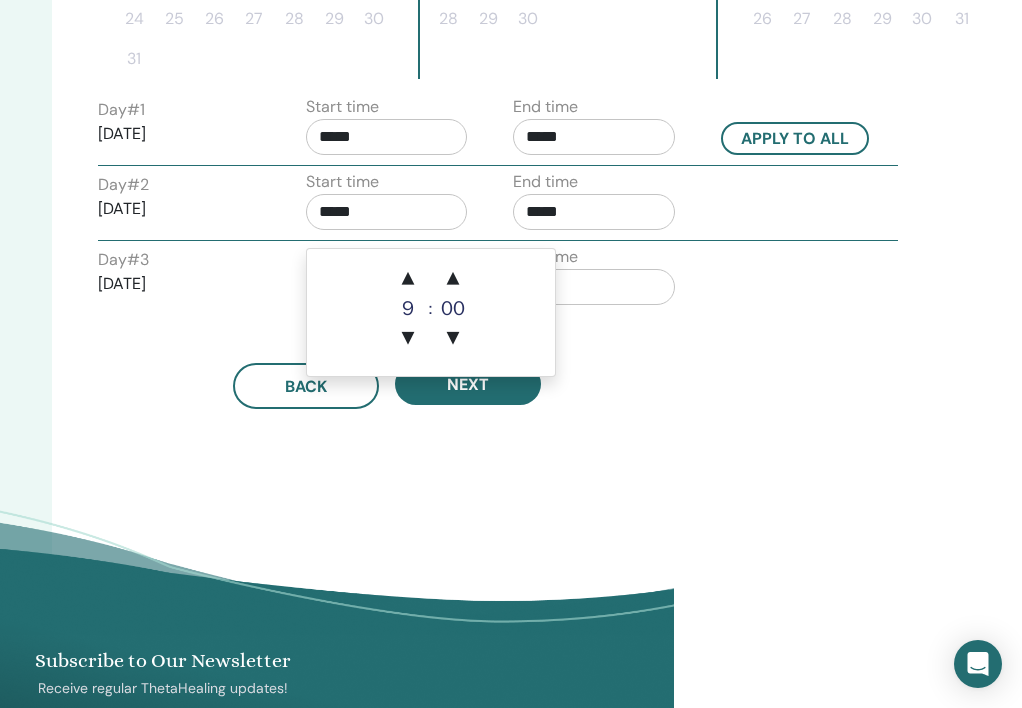 click on "*****" at bounding box center (387, 212) 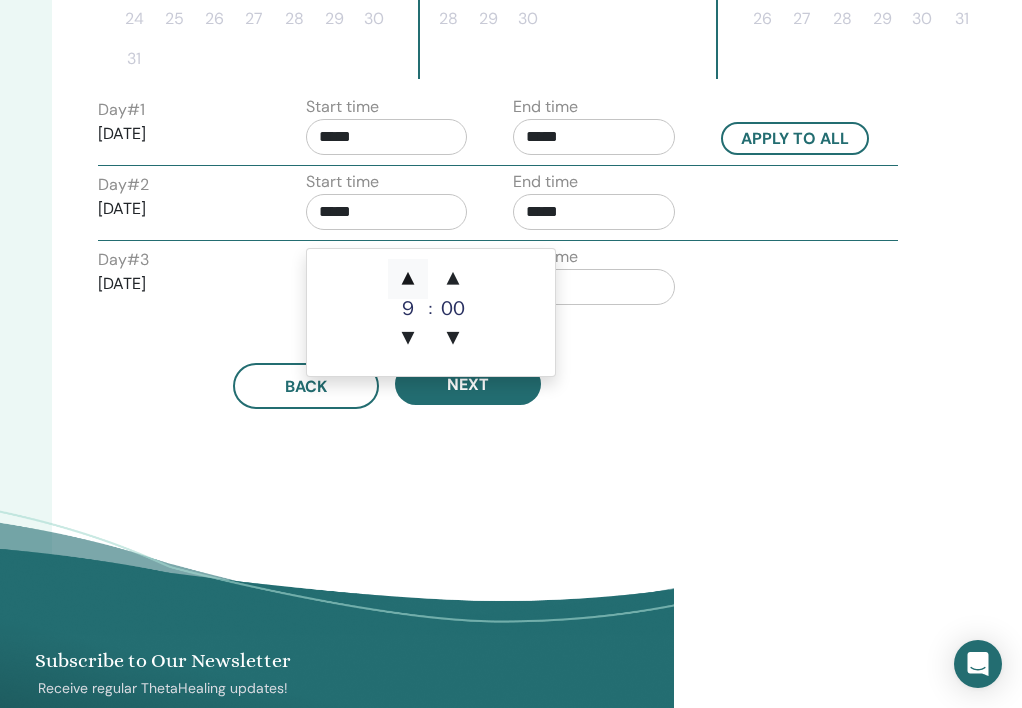 click on "▲" at bounding box center [408, 279] 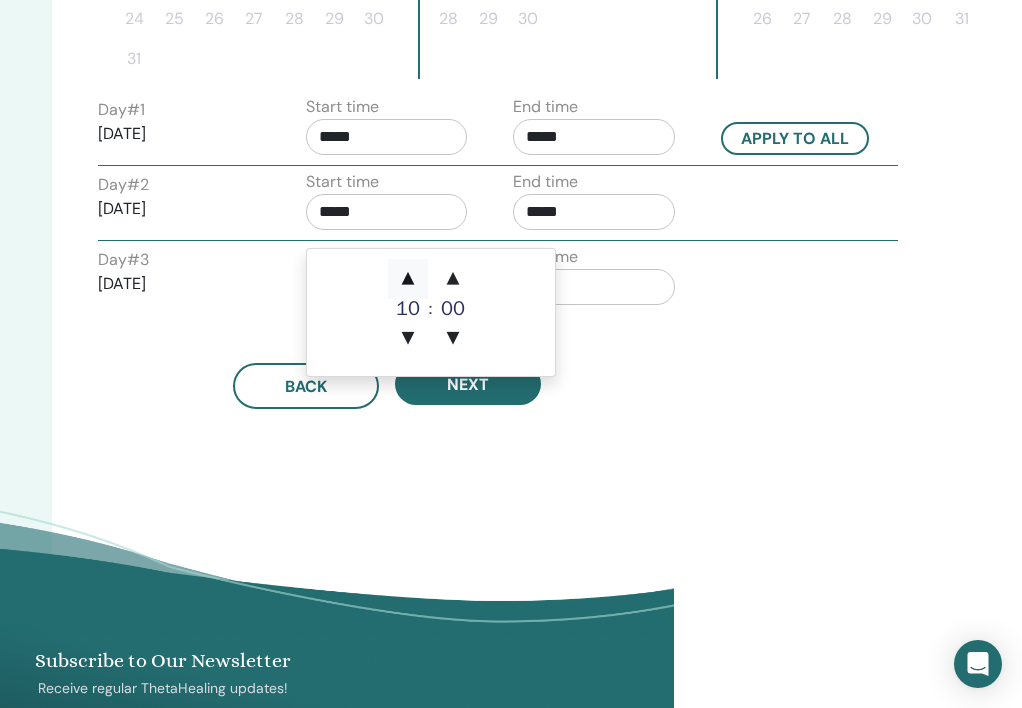 click on "▲" at bounding box center [408, 279] 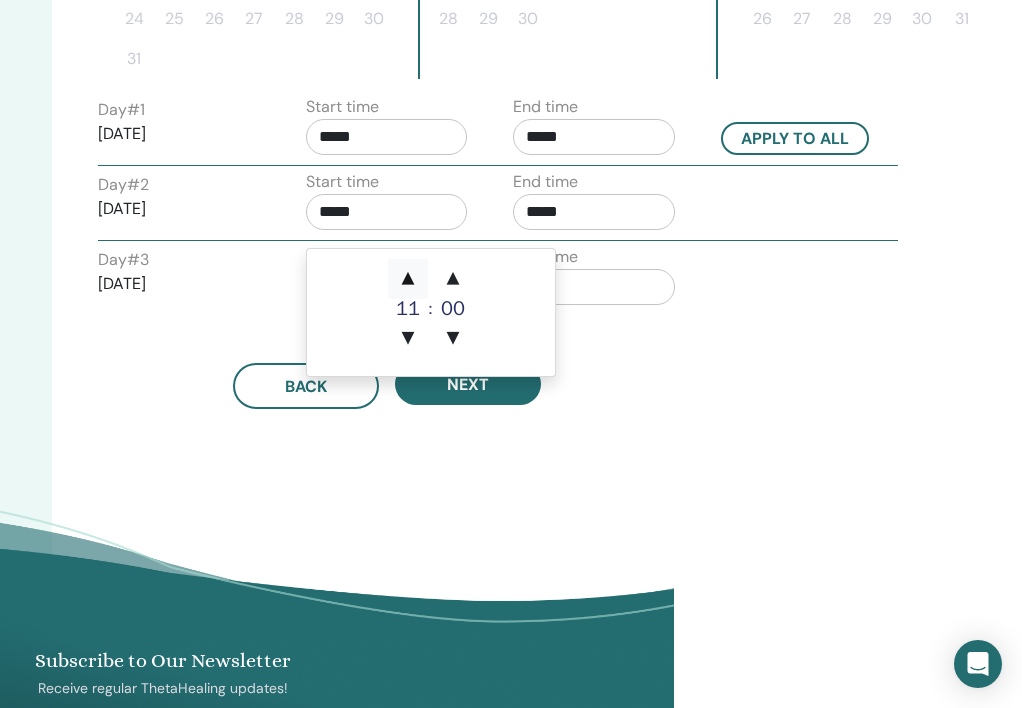 click on "▲" at bounding box center (408, 279) 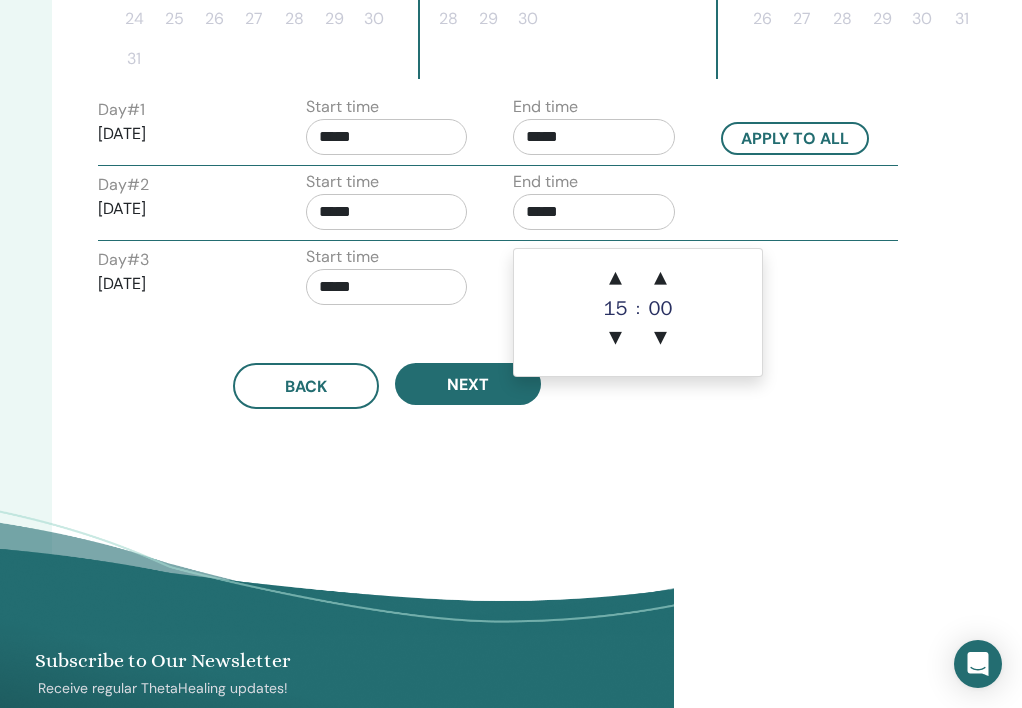 click on "*****" at bounding box center [594, 212] 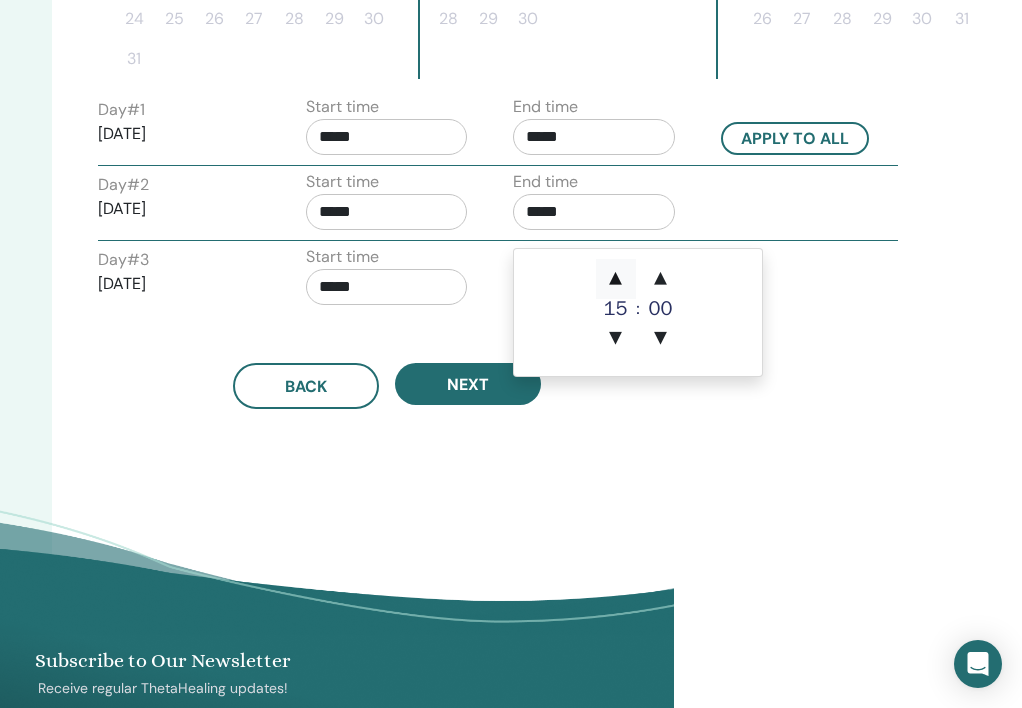 click on "▲" at bounding box center (616, 279) 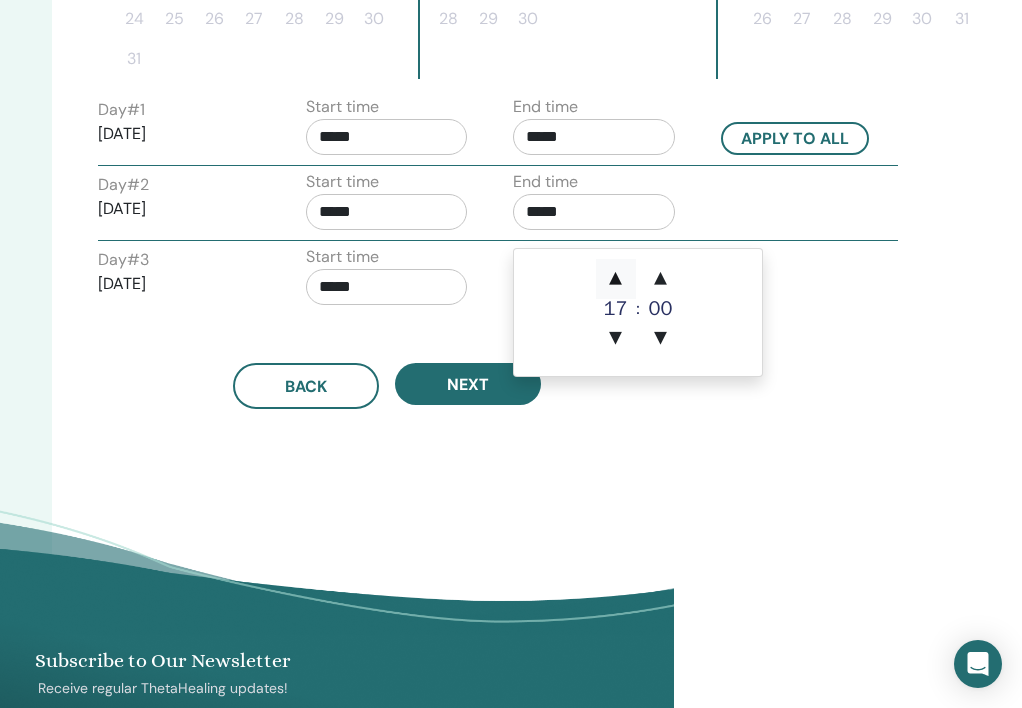 click on "▲" at bounding box center (616, 279) 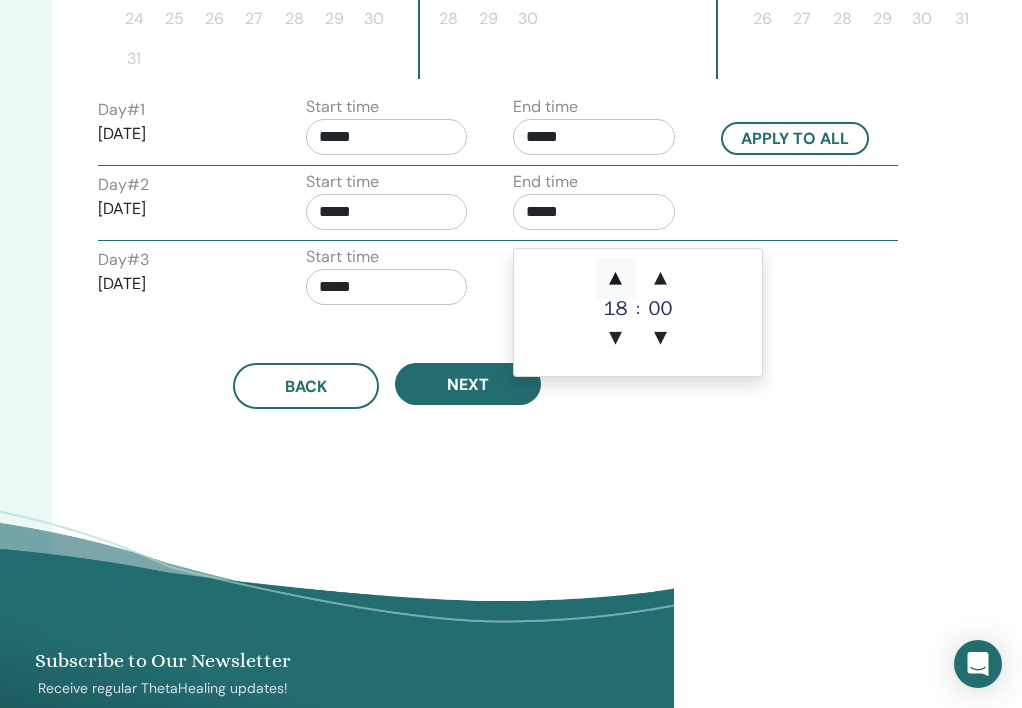 click on "▲" at bounding box center [616, 279] 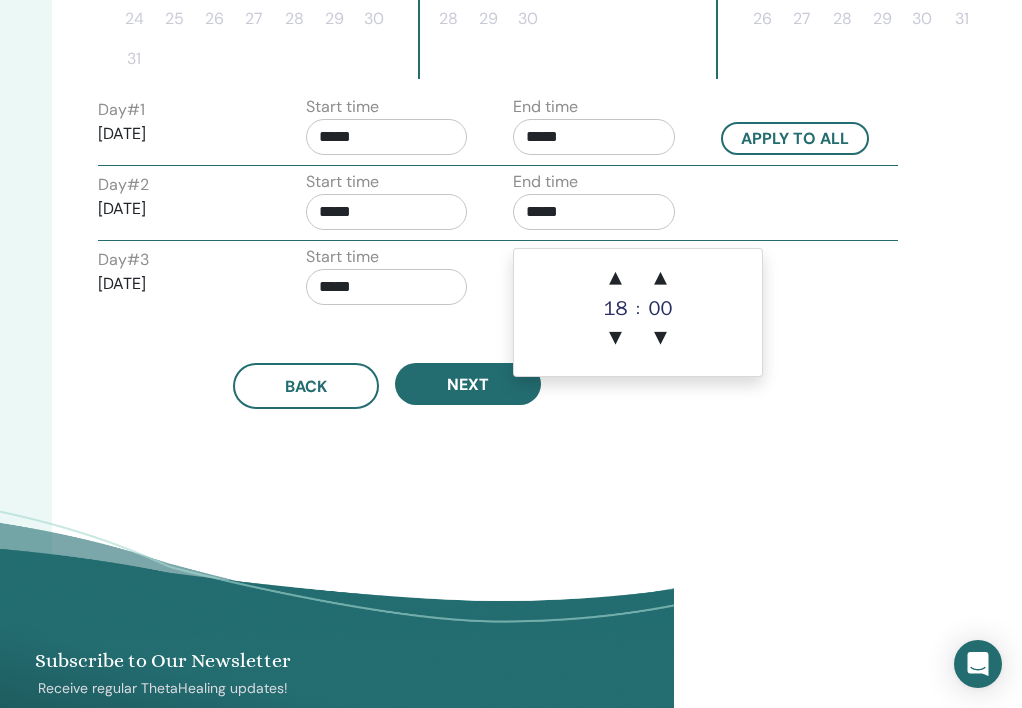 click on "*****" at bounding box center (387, 287) 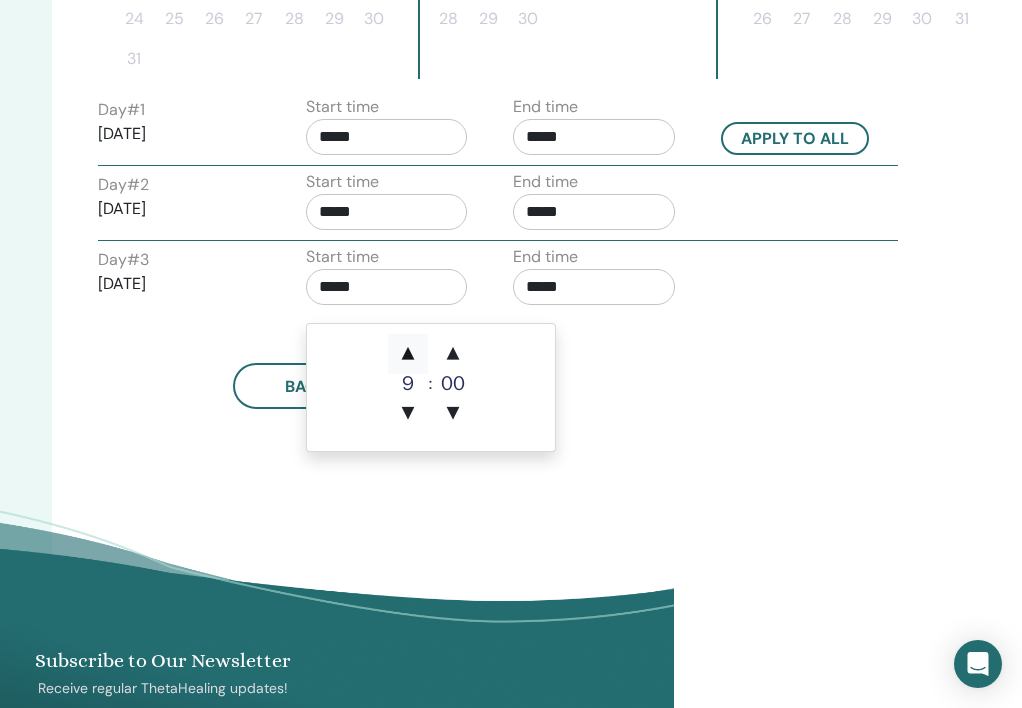click on "▲" at bounding box center (408, 354) 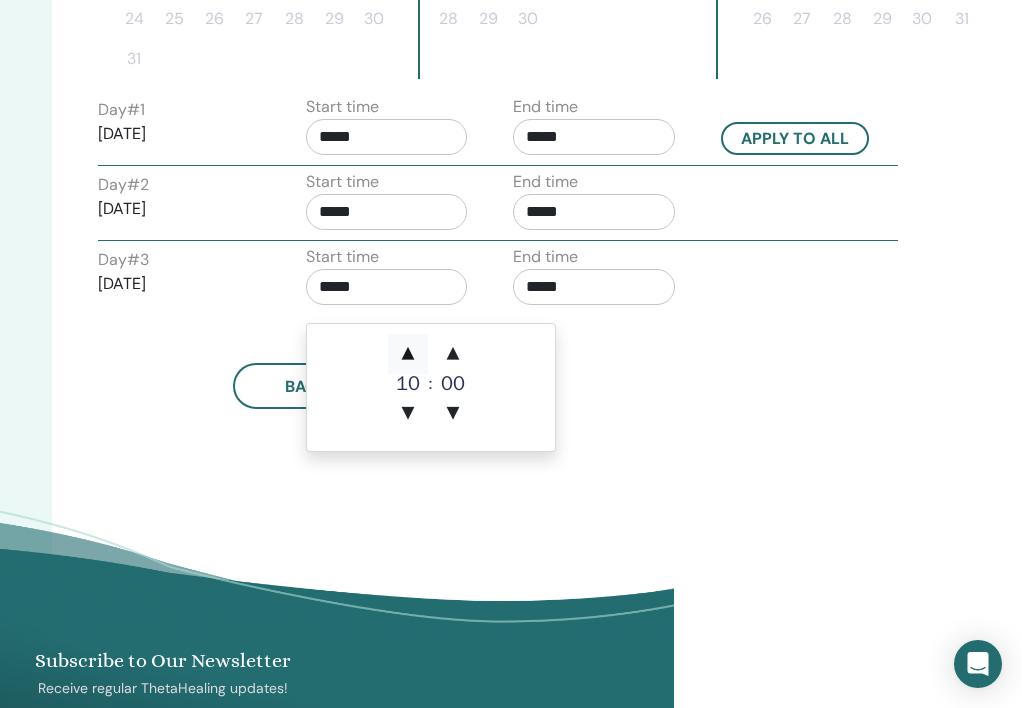 click on "▲" at bounding box center (408, 354) 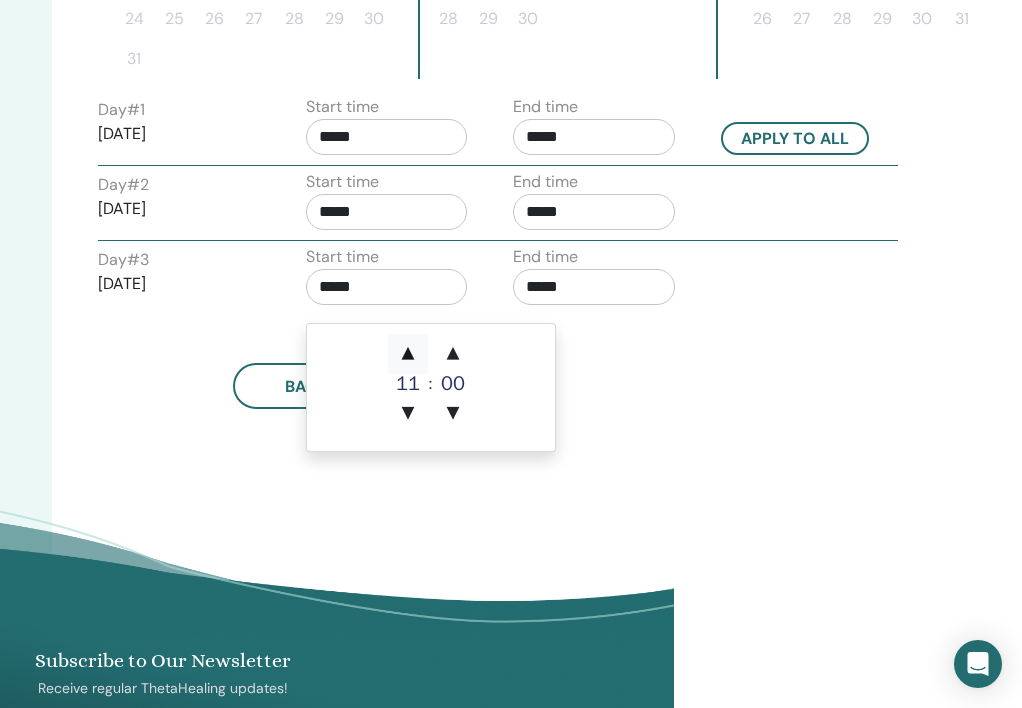 click on "▲" at bounding box center (408, 354) 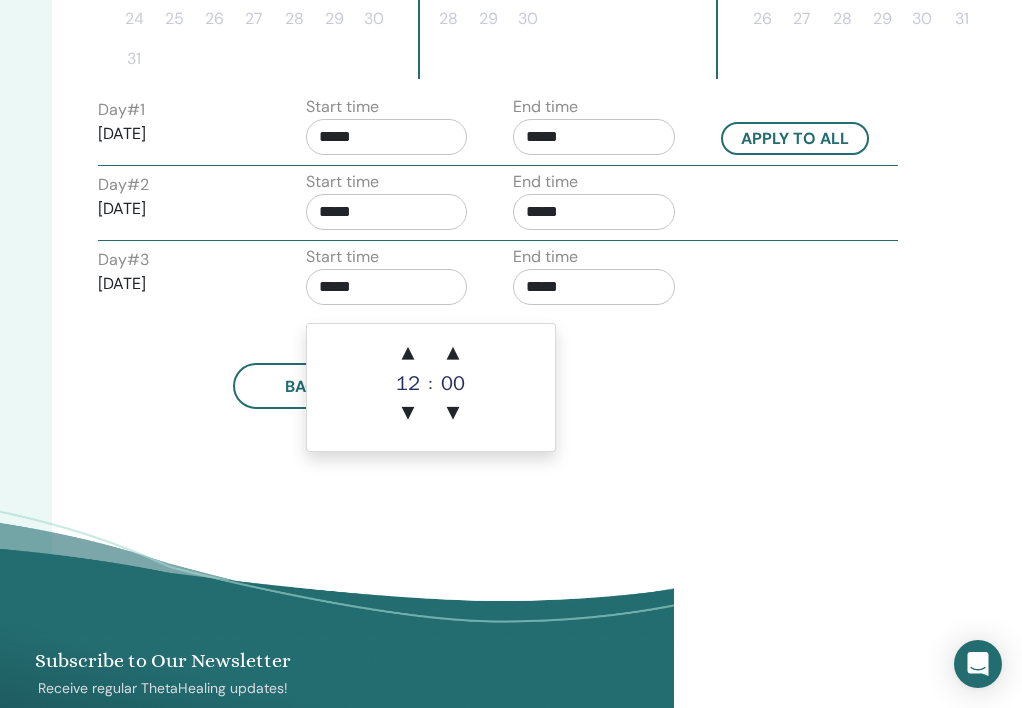 click on "*****" at bounding box center [594, 287] 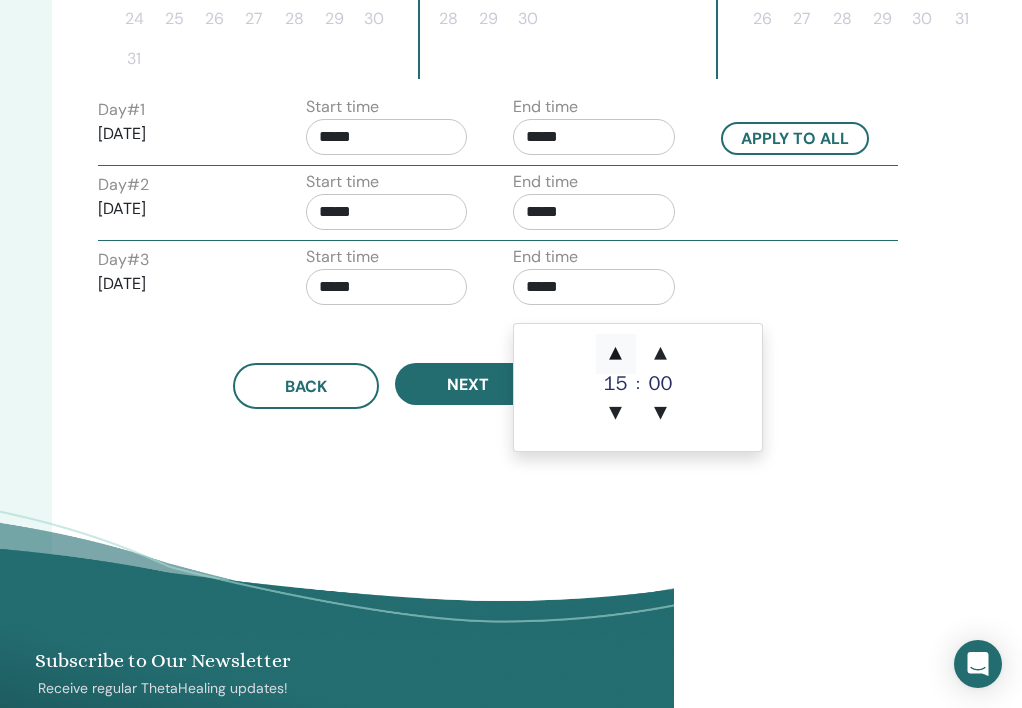 click on "▲" at bounding box center (616, 354) 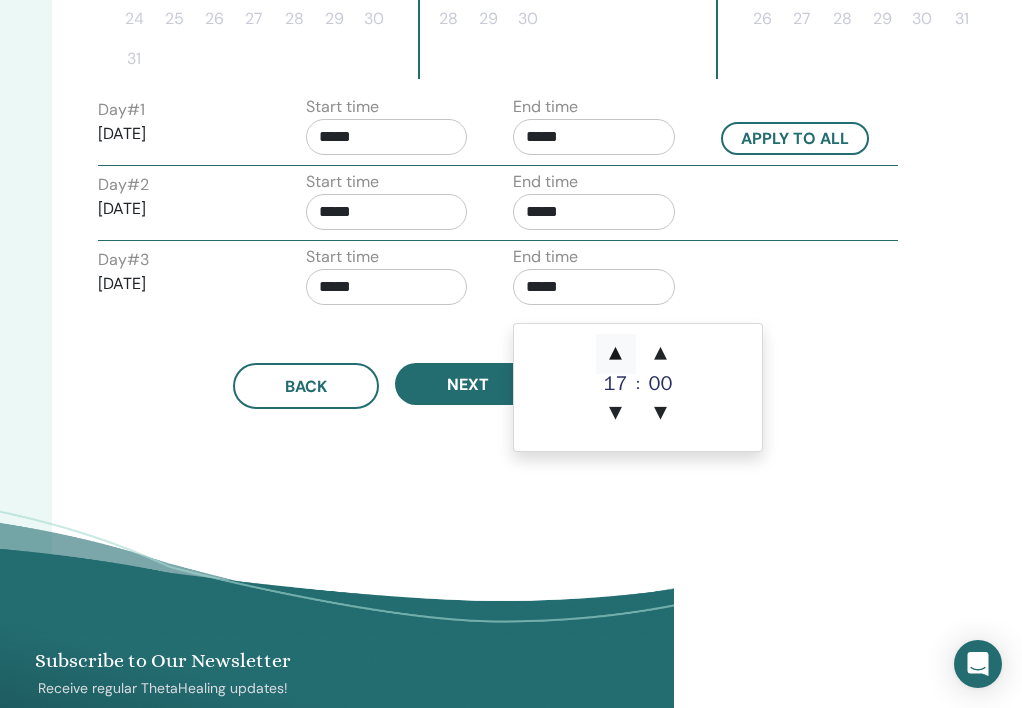 click on "▲" at bounding box center (616, 354) 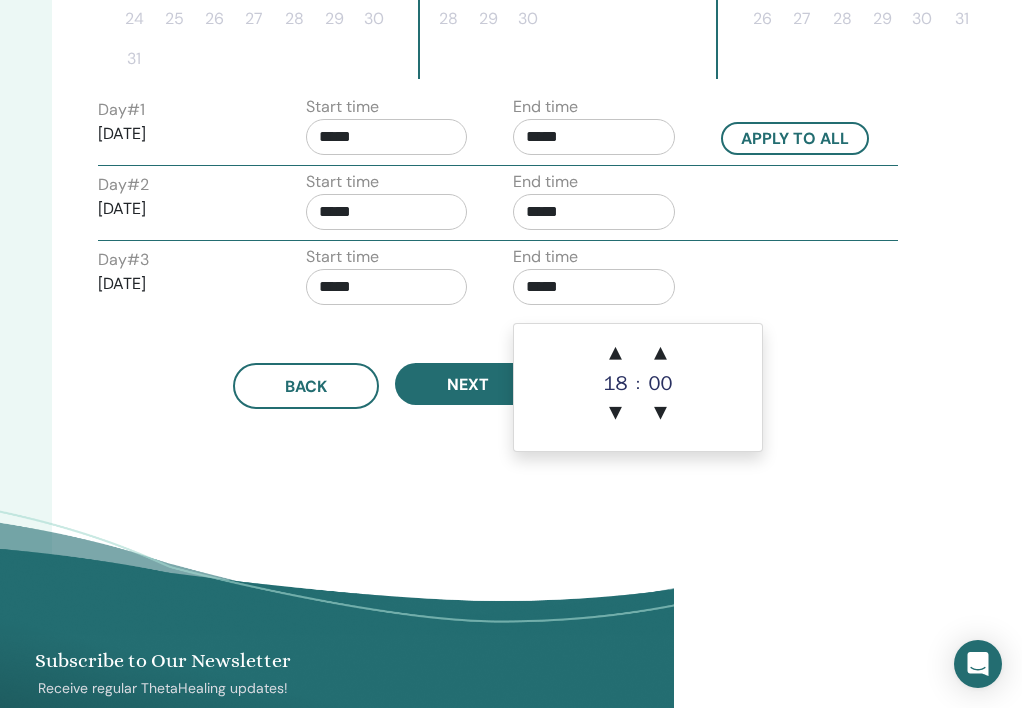 click on "Day  # 3 2025/10/19 Start time ***** End time *****" at bounding box center (498, 280) 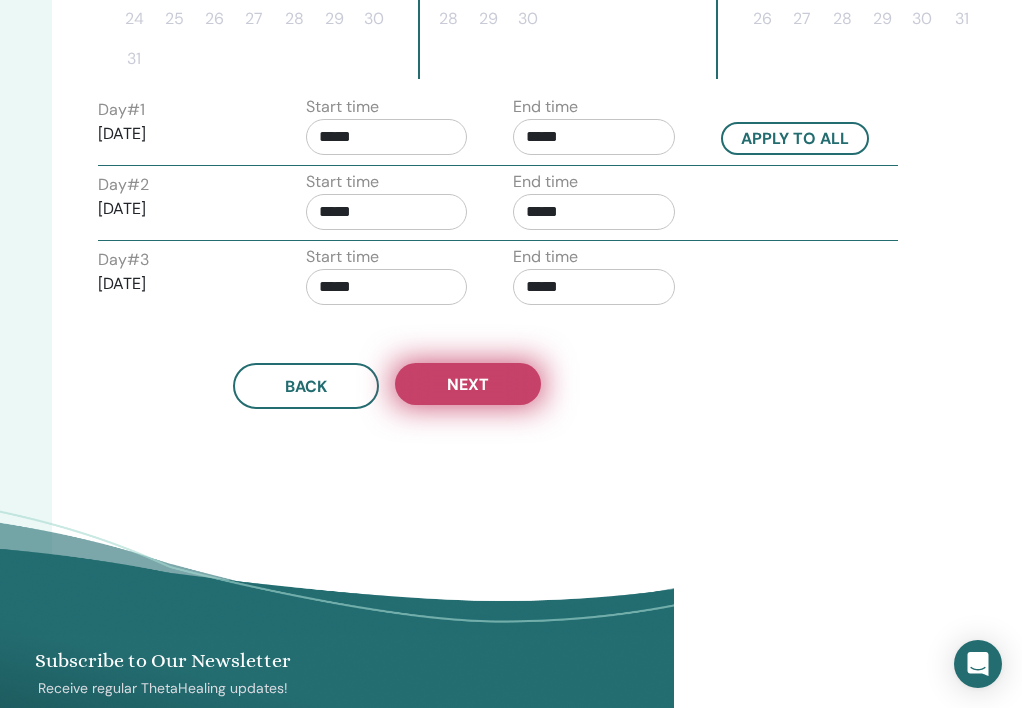 click on "Next" at bounding box center (468, 384) 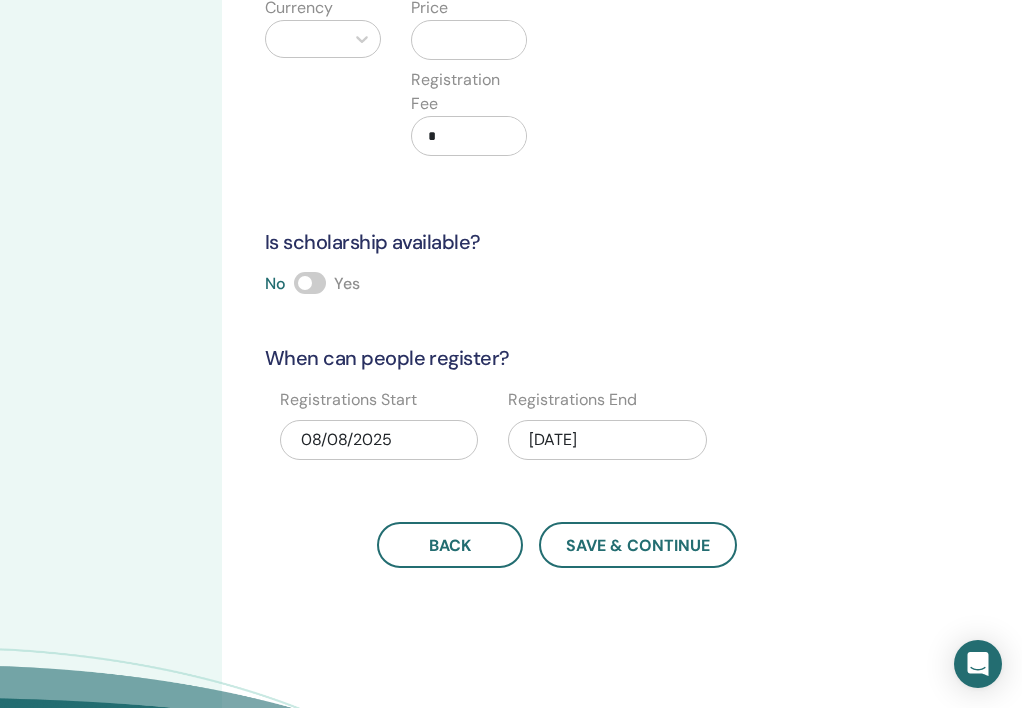 scroll, scrollTop: 56, scrollLeft: 178, axis: both 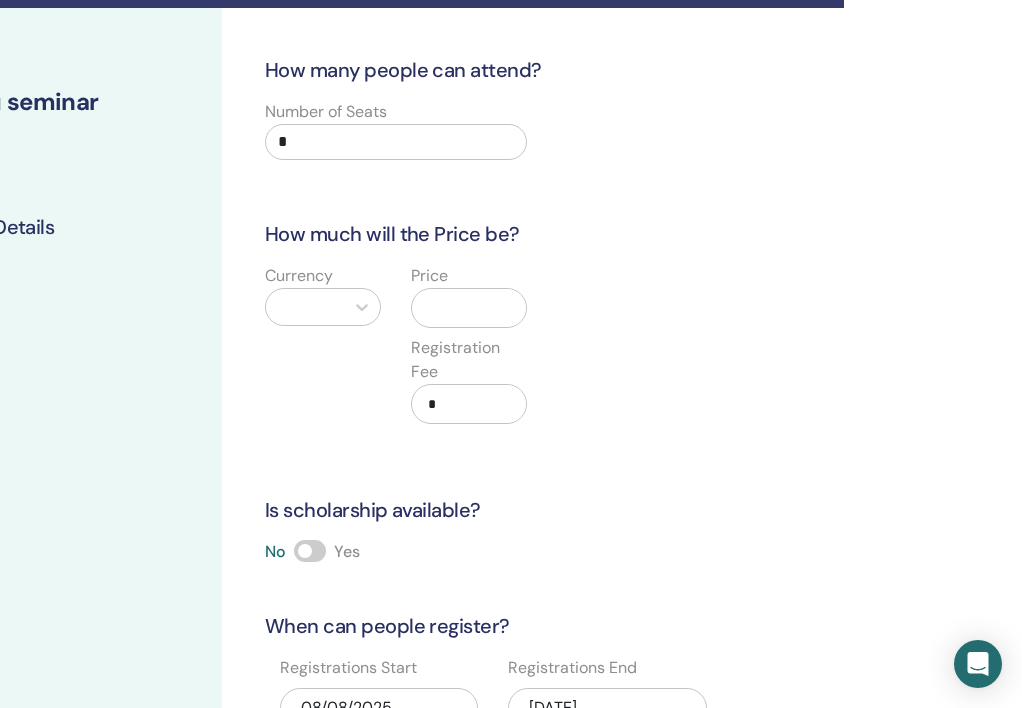 click on "*" at bounding box center (396, 142) 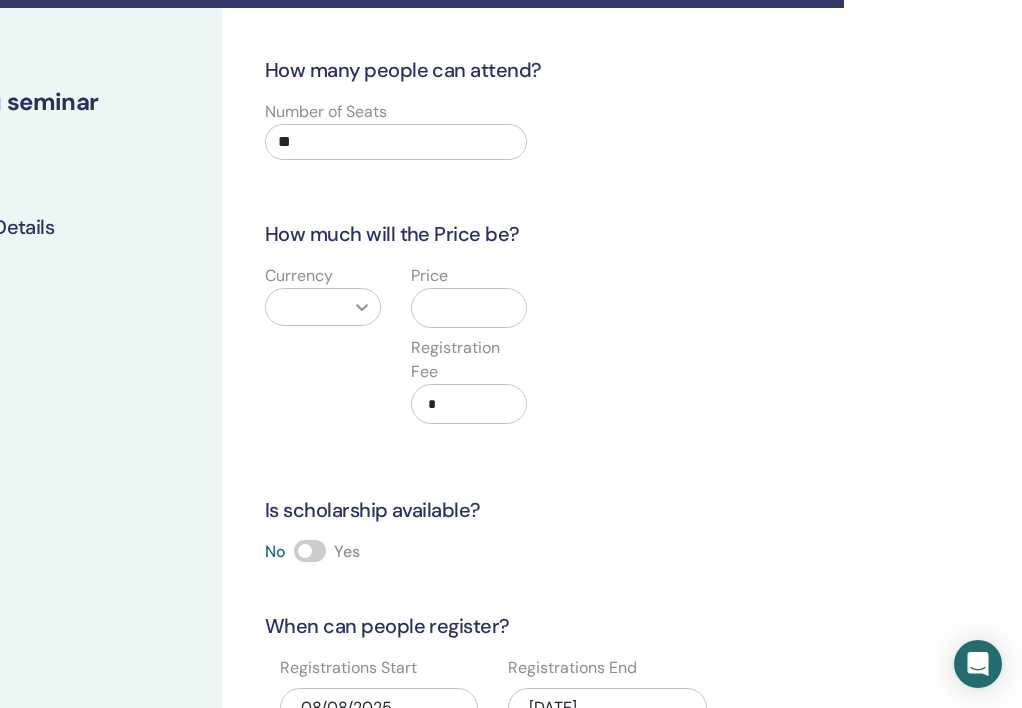 type on "**" 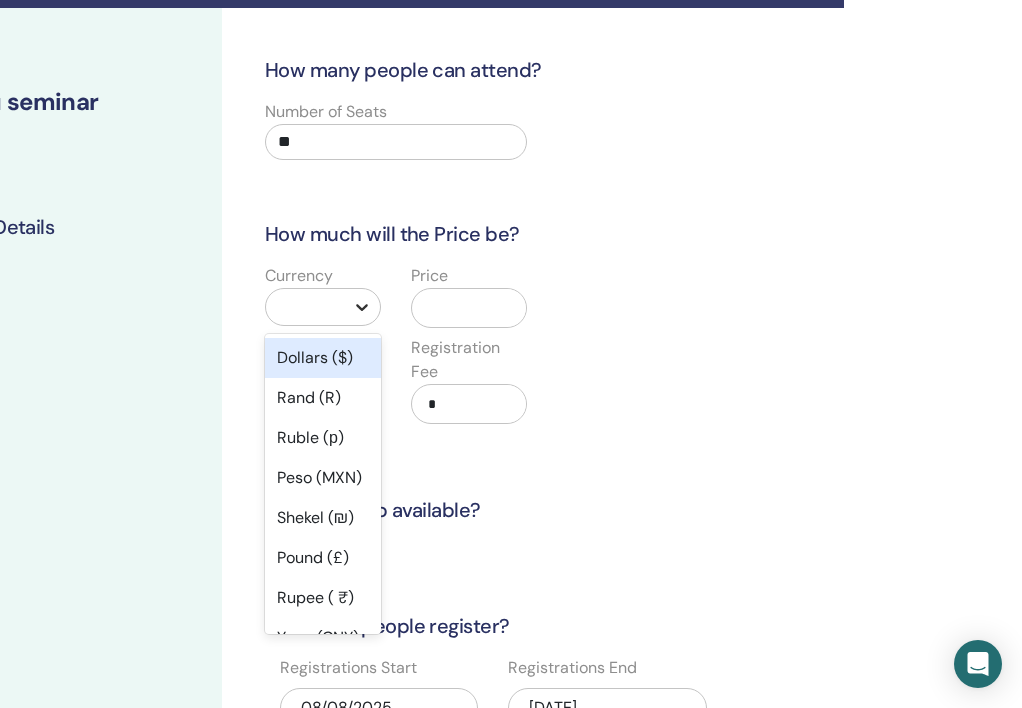 click at bounding box center [362, 307] 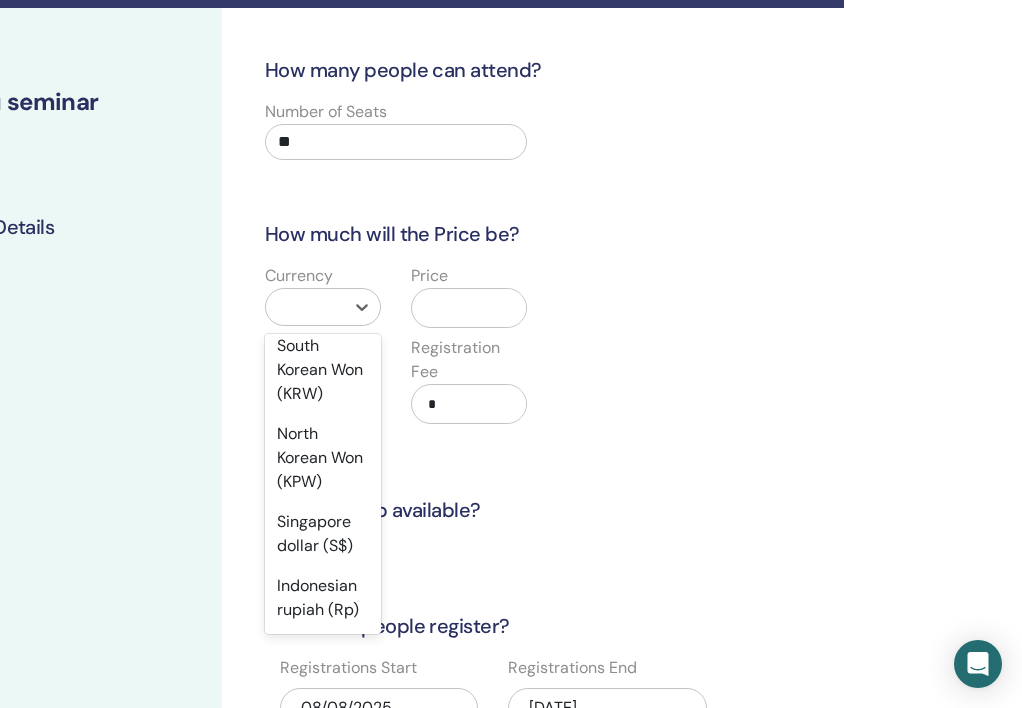 scroll, scrollTop: 2823, scrollLeft: 0, axis: vertical 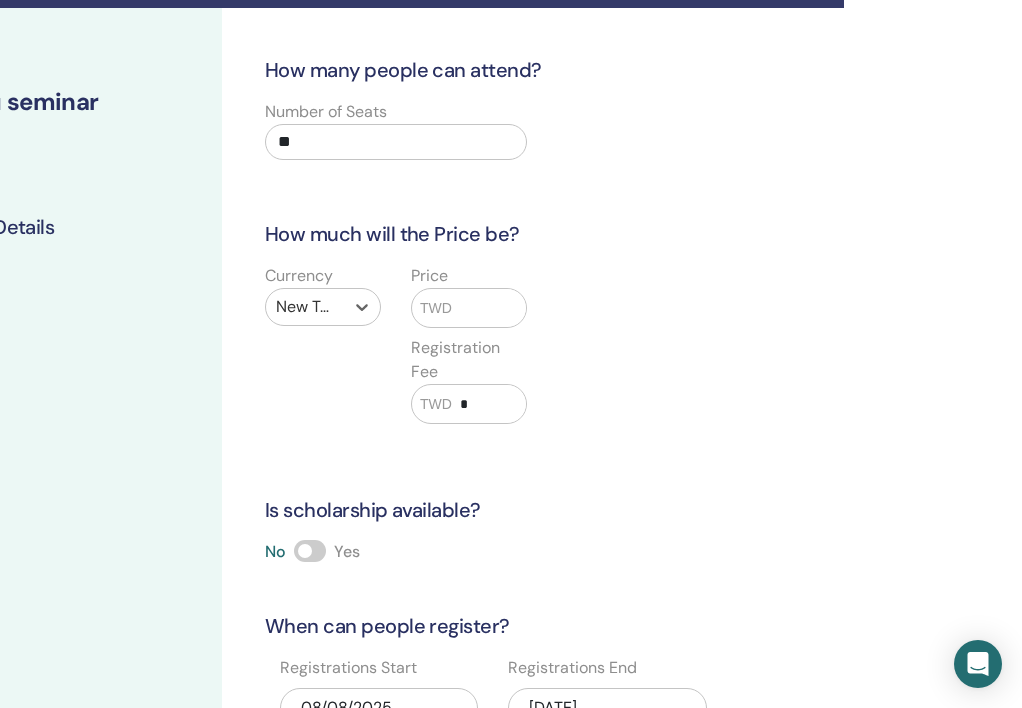 click at bounding box center (489, 308) 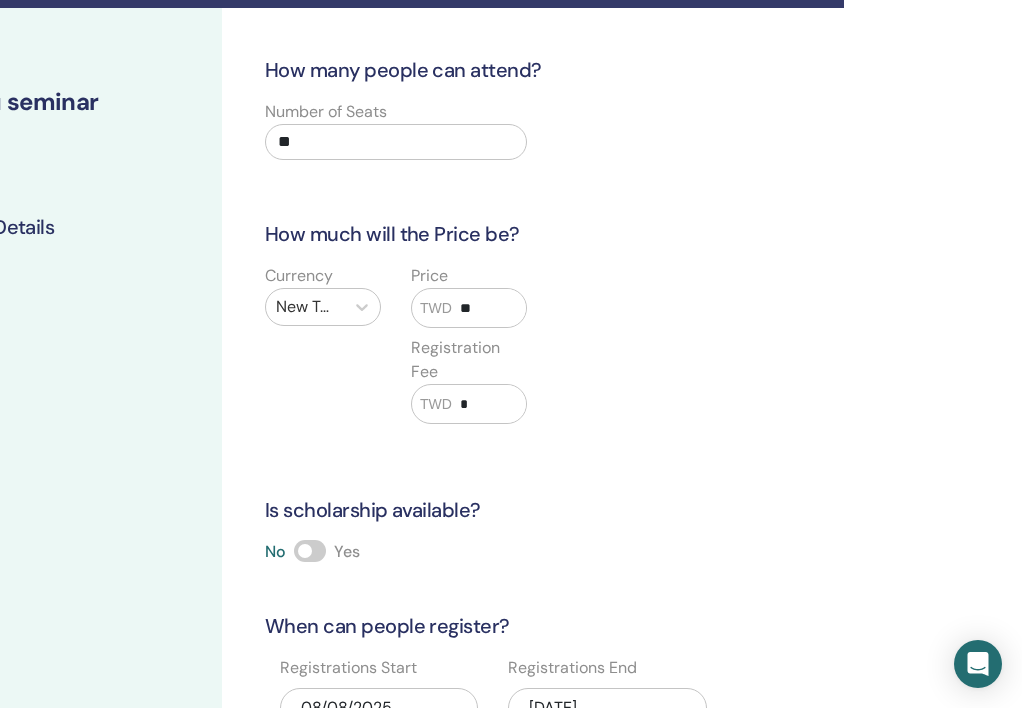 type on "*" 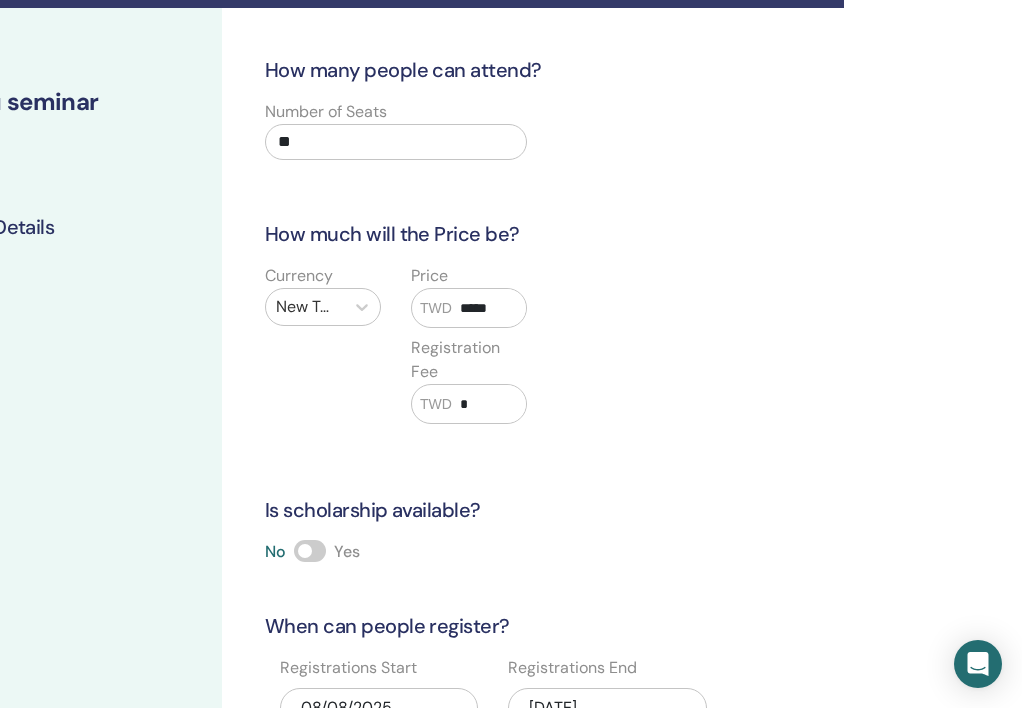 type on "*****" 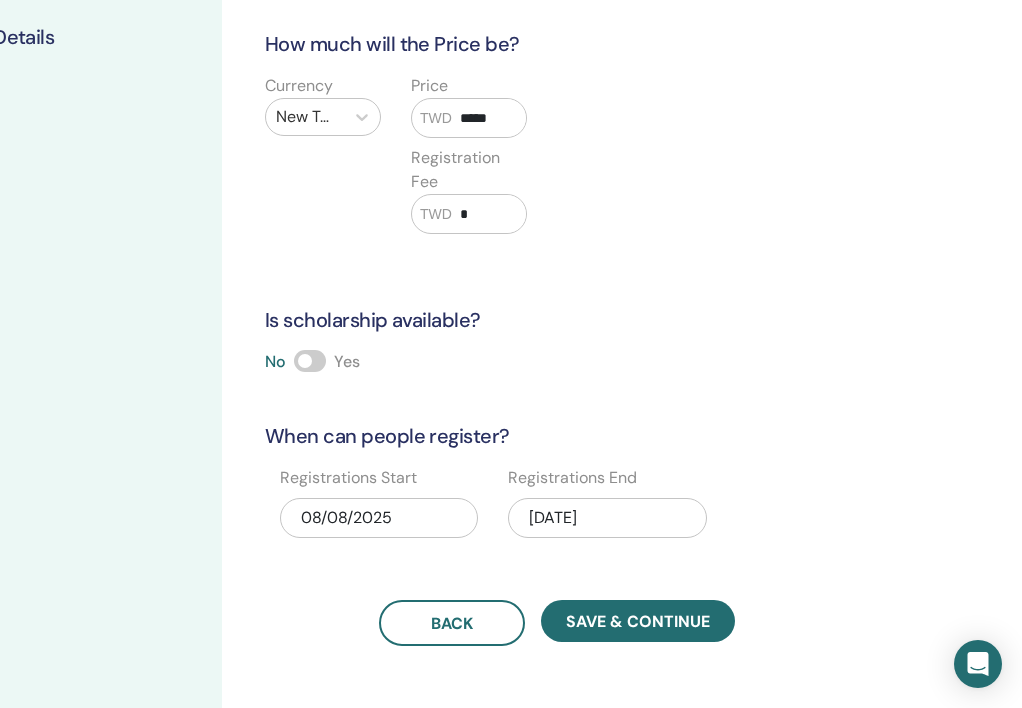 scroll, scrollTop: 311, scrollLeft: 178, axis: both 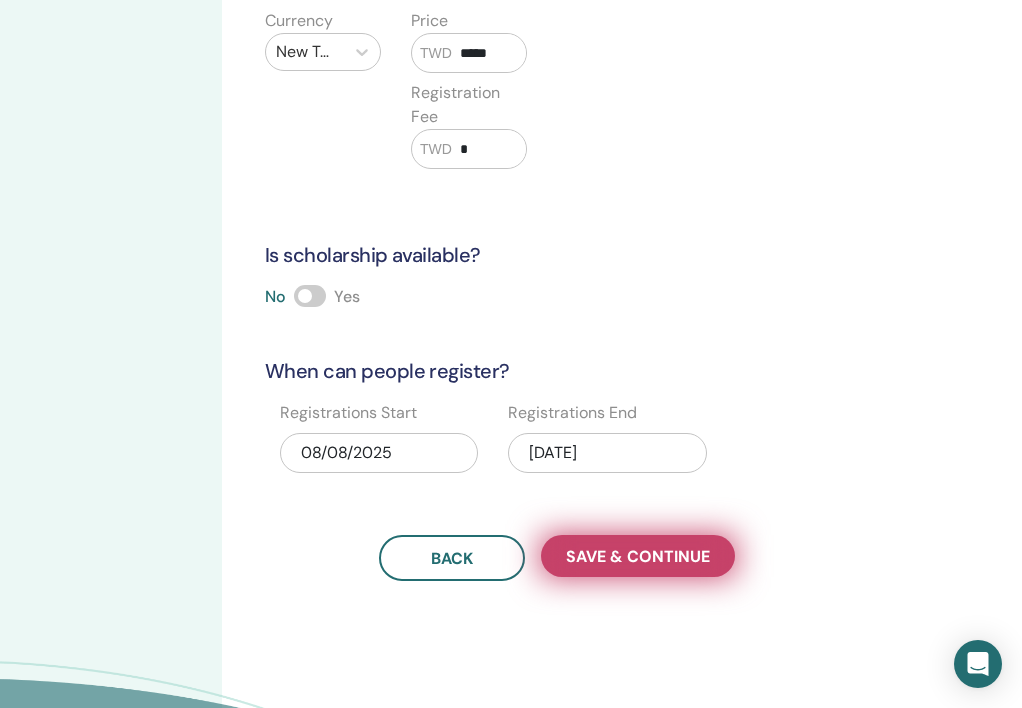 click on "Save & Continue" at bounding box center [638, 556] 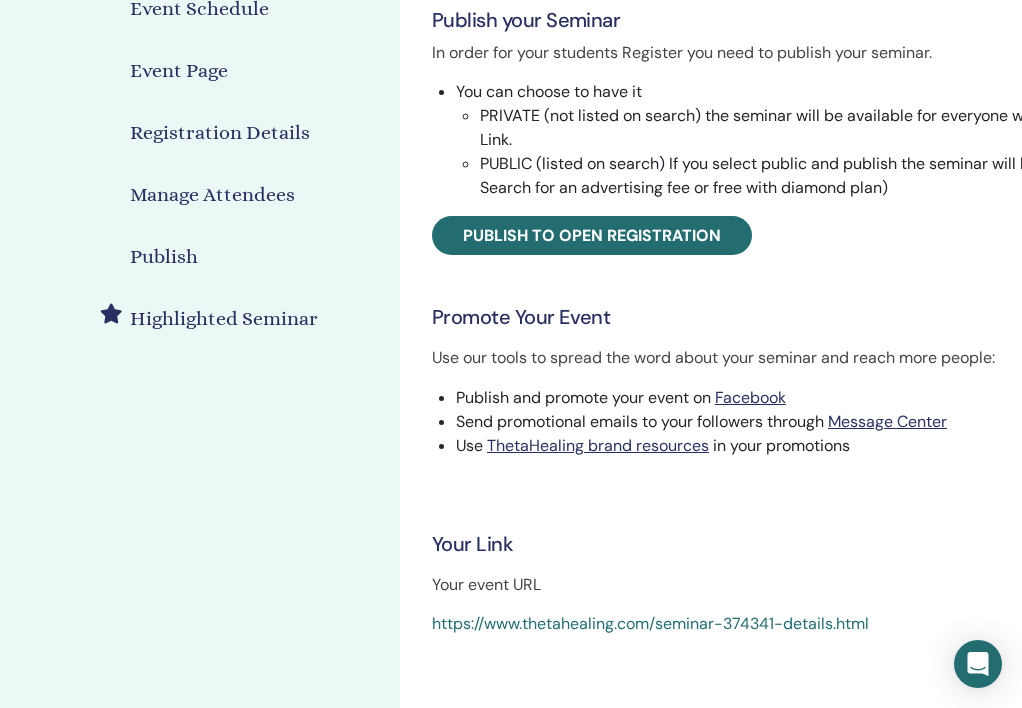 scroll, scrollTop: 318, scrollLeft: 0, axis: vertical 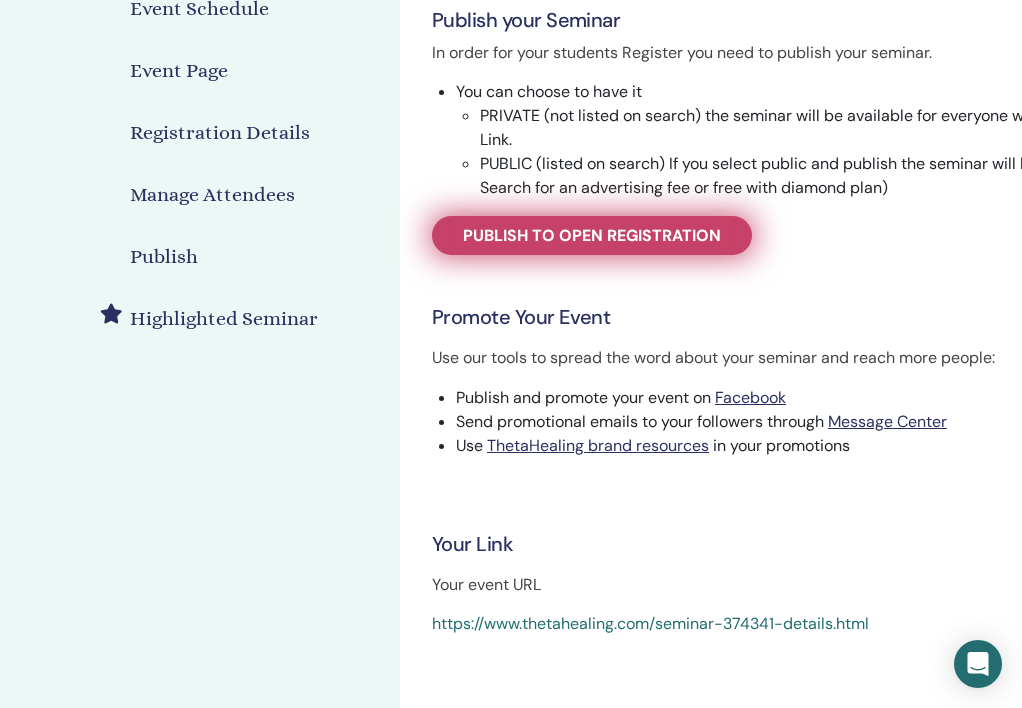 click on "Publish to open registration" at bounding box center (592, 235) 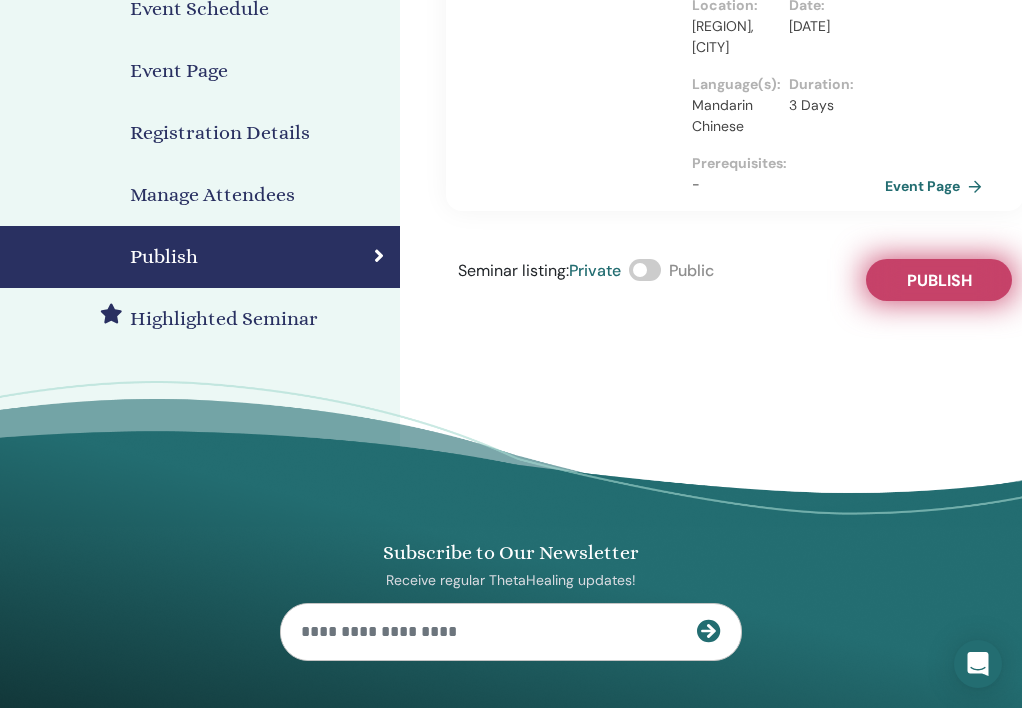 click on "Publish" at bounding box center (939, 280) 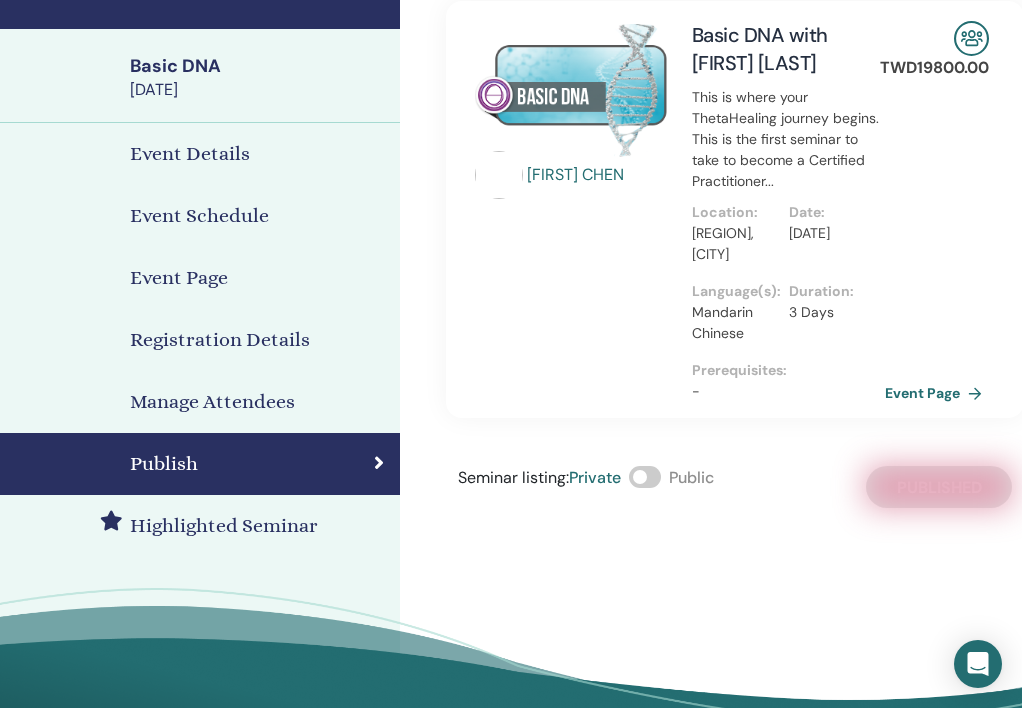 scroll, scrollTop: 0, scrollLeft: 0, axis: both 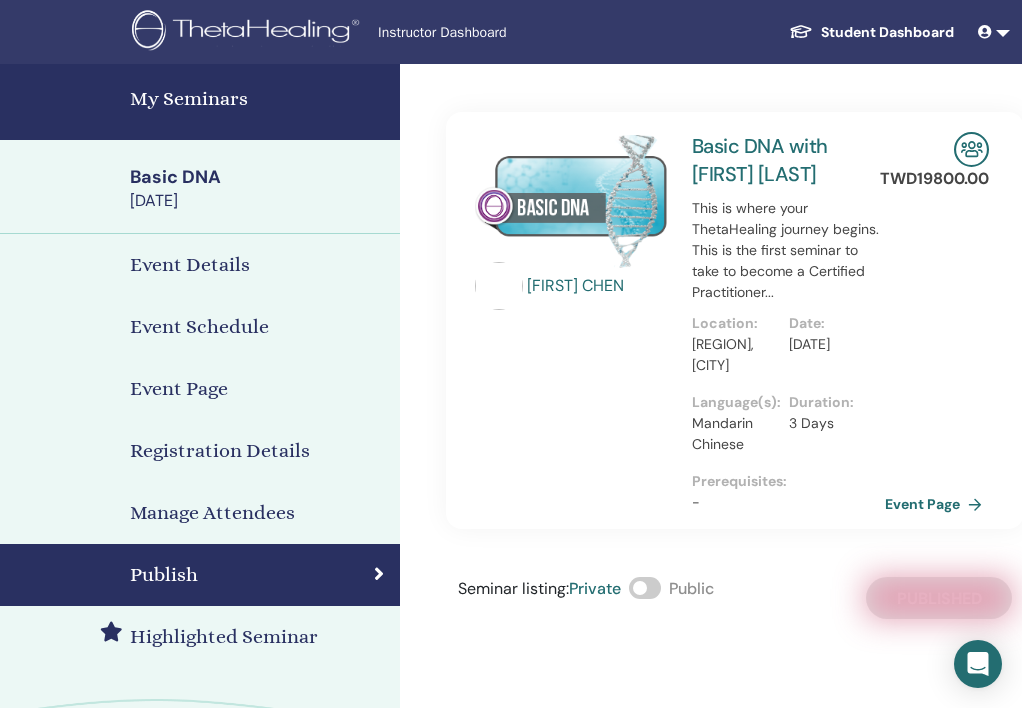 click on "Basic DNA with CHAO-KANG CHEN" at bounding box center [760, 160] 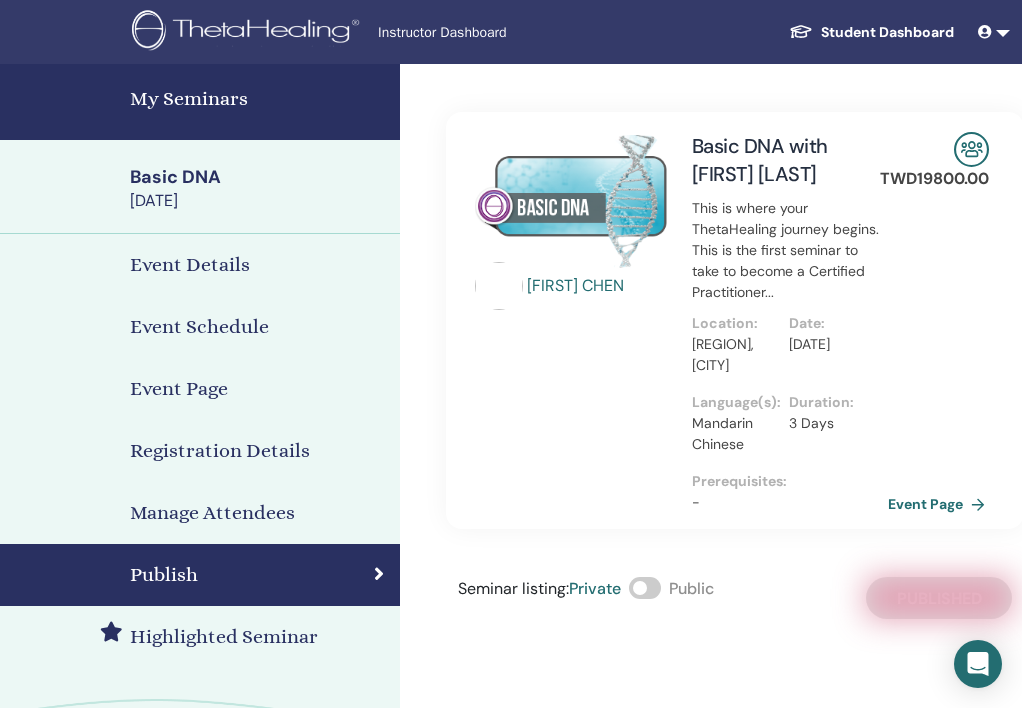click on "Event Page" at bounding box center (940, 504) 